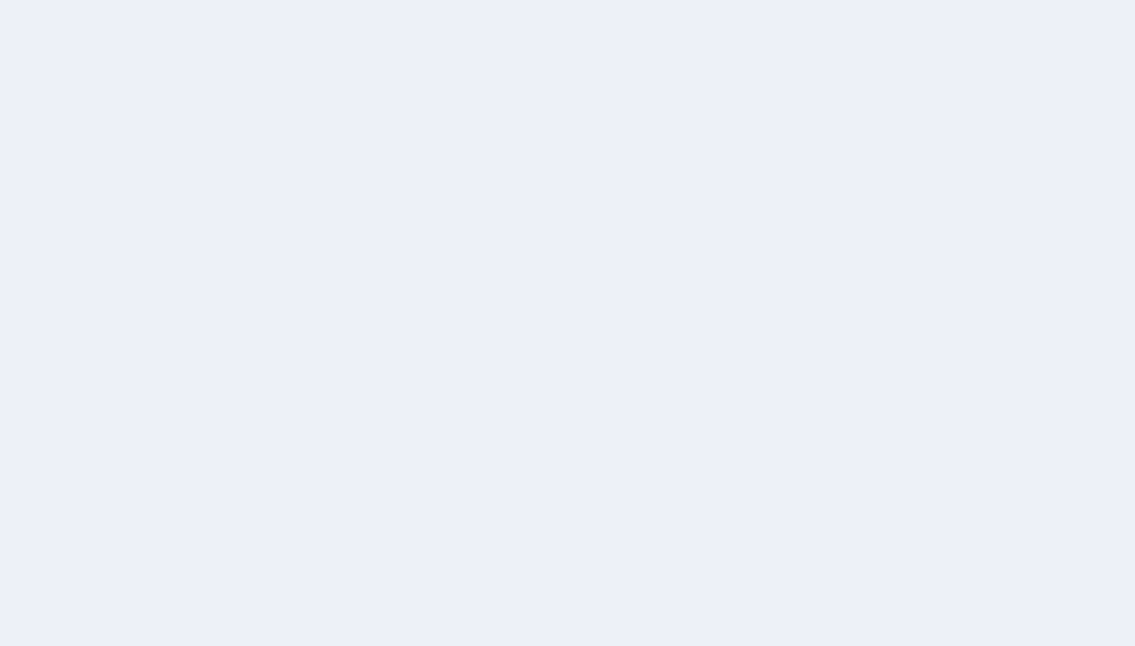 scroll, scrollTop: 0, scrollLeft: 0, axis: both 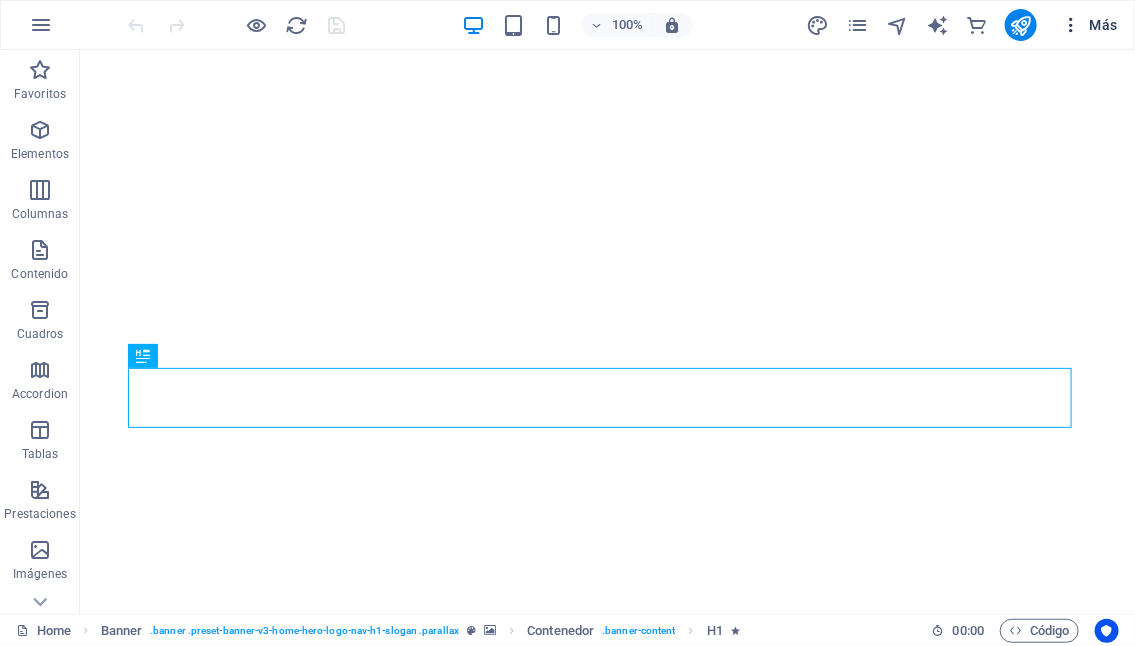 click at bounding box center (1071, 25) 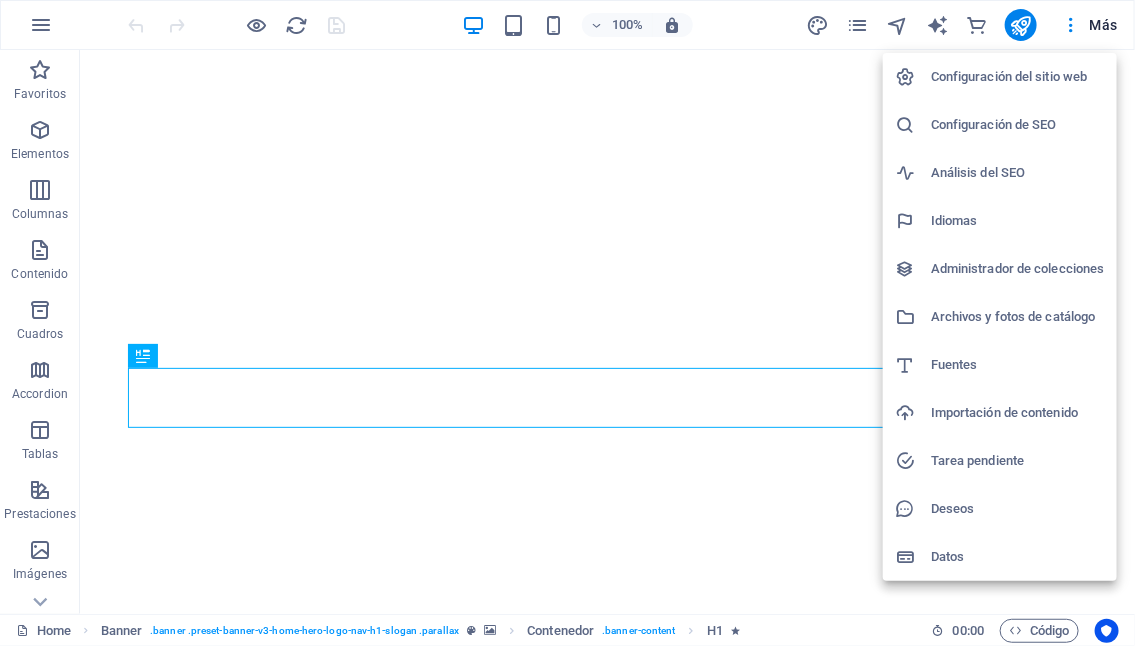 click on "Datos" at bounding box center [1018, 557] 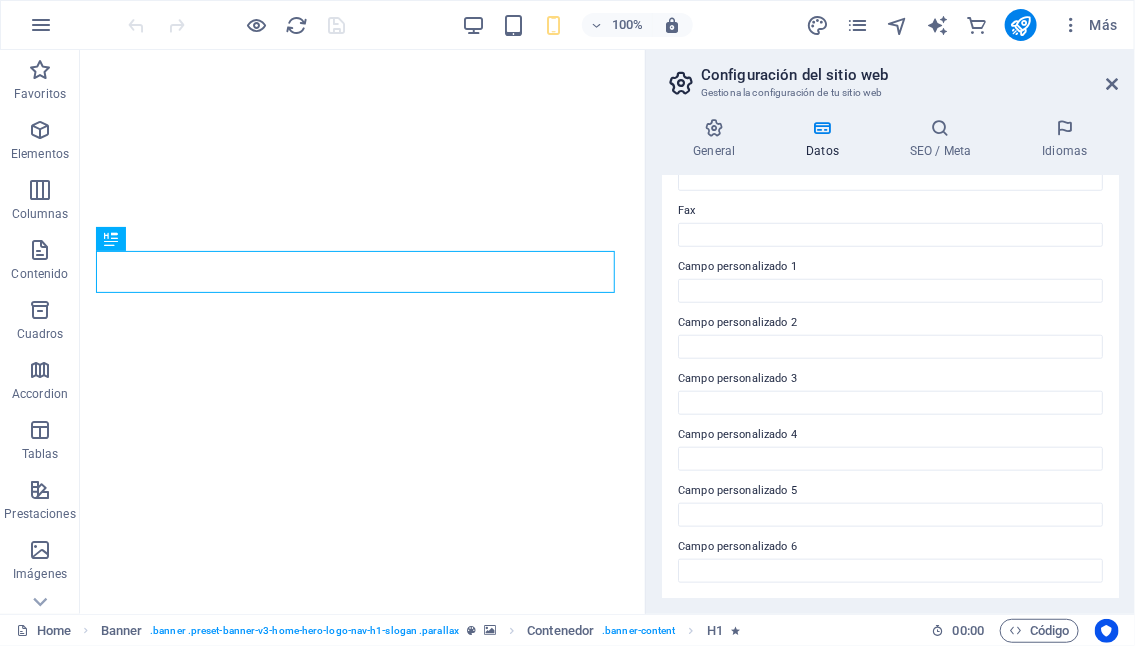 scroll, scrollTop: 138, scrollLeft: 0, axis: vertical 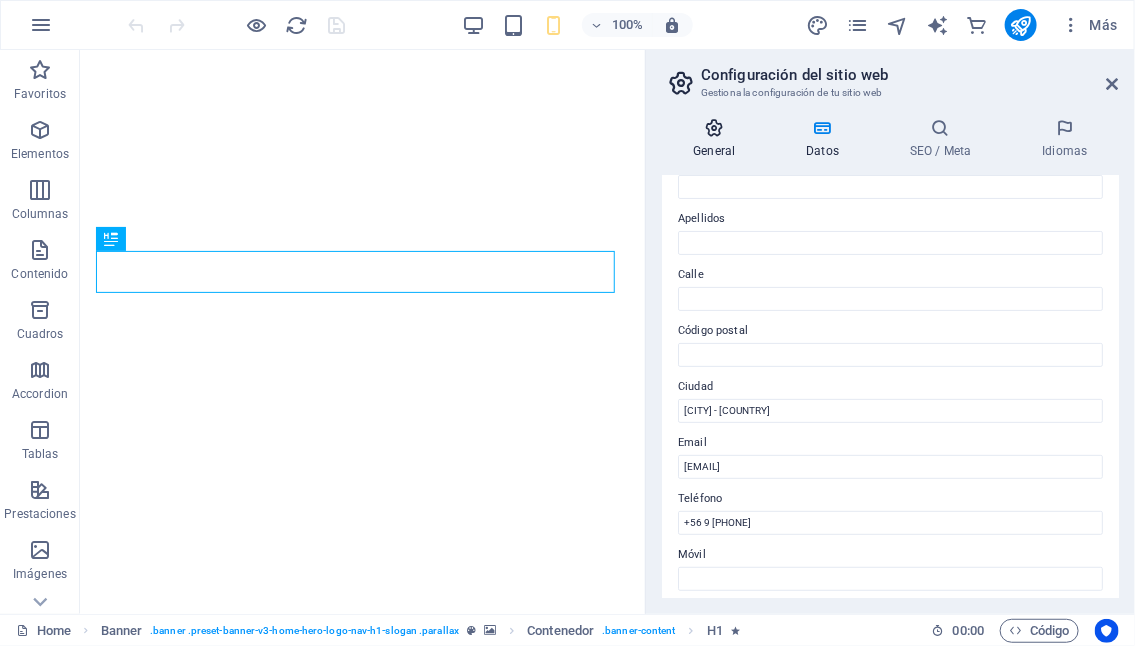 click on "General" at bounding box center [718, 139] 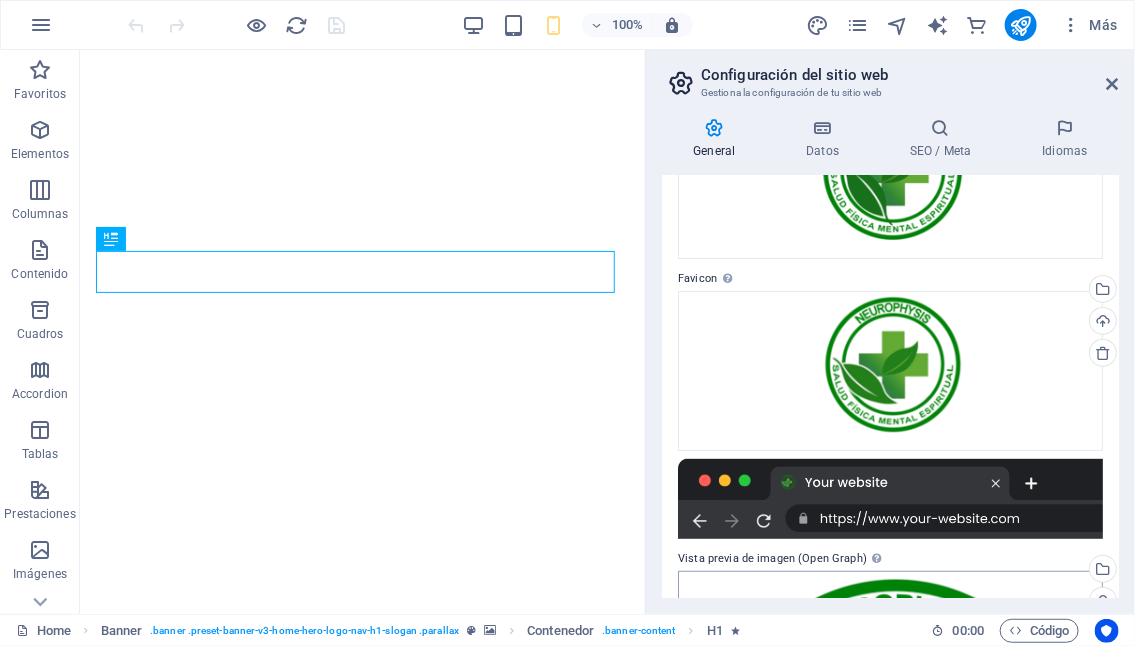 scroll, scrollTop: 0, scrollLeft: 0, axis: both 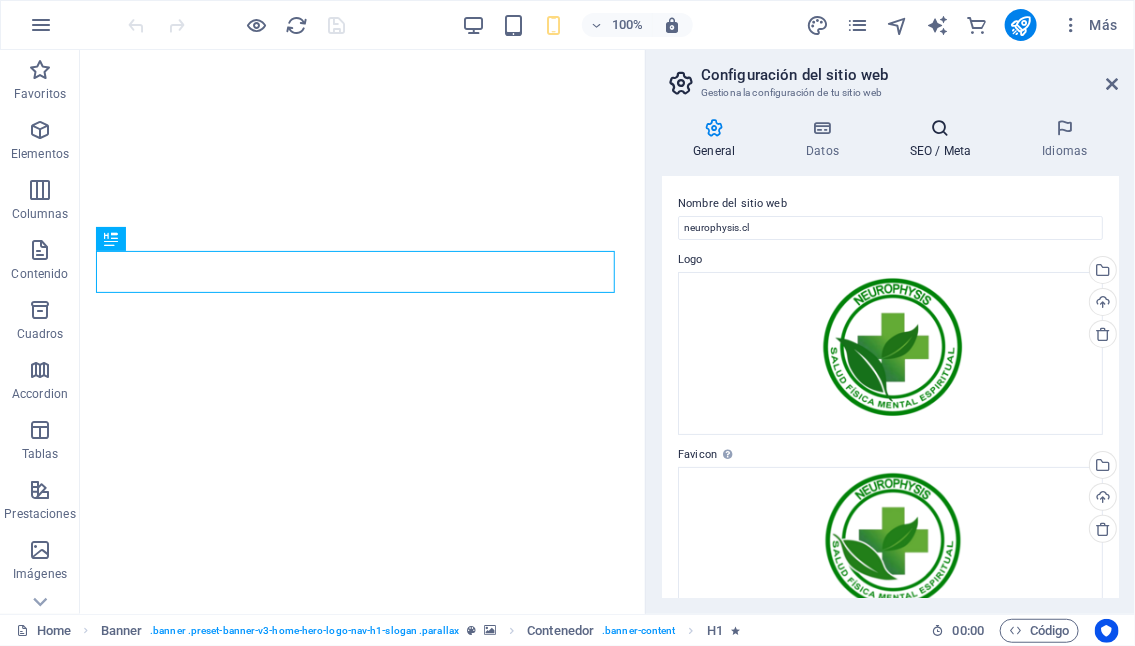 click on "SEO / Meta" at bounding box center [945, 139] 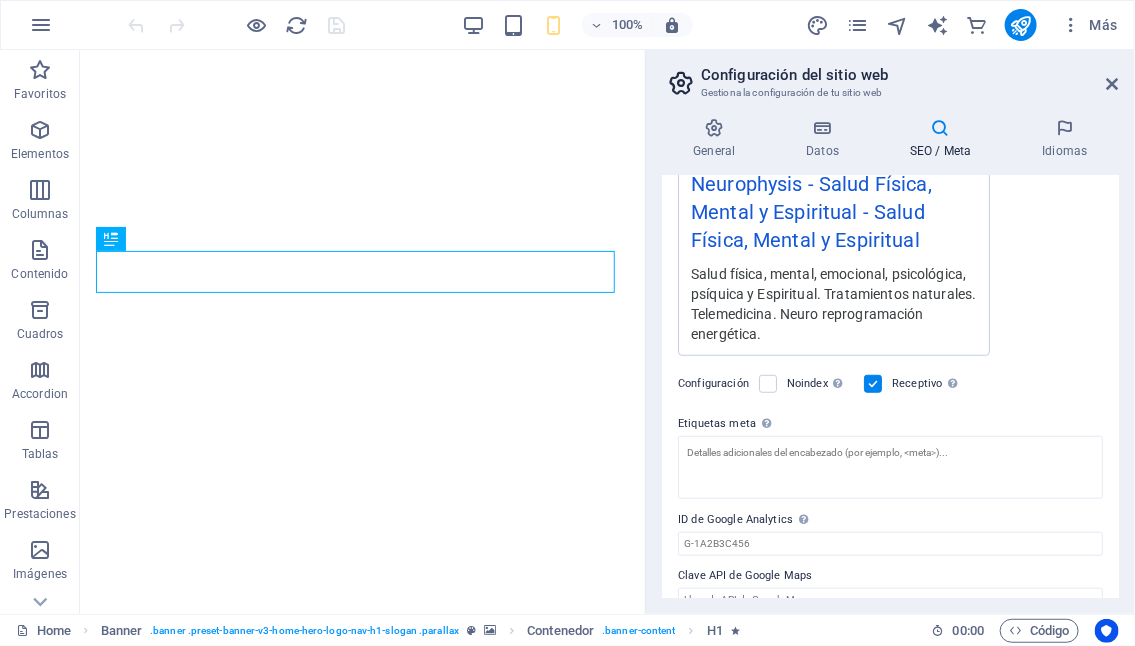 scroll, scrollTop: 426, scrollLeft: 0, axis: vertical 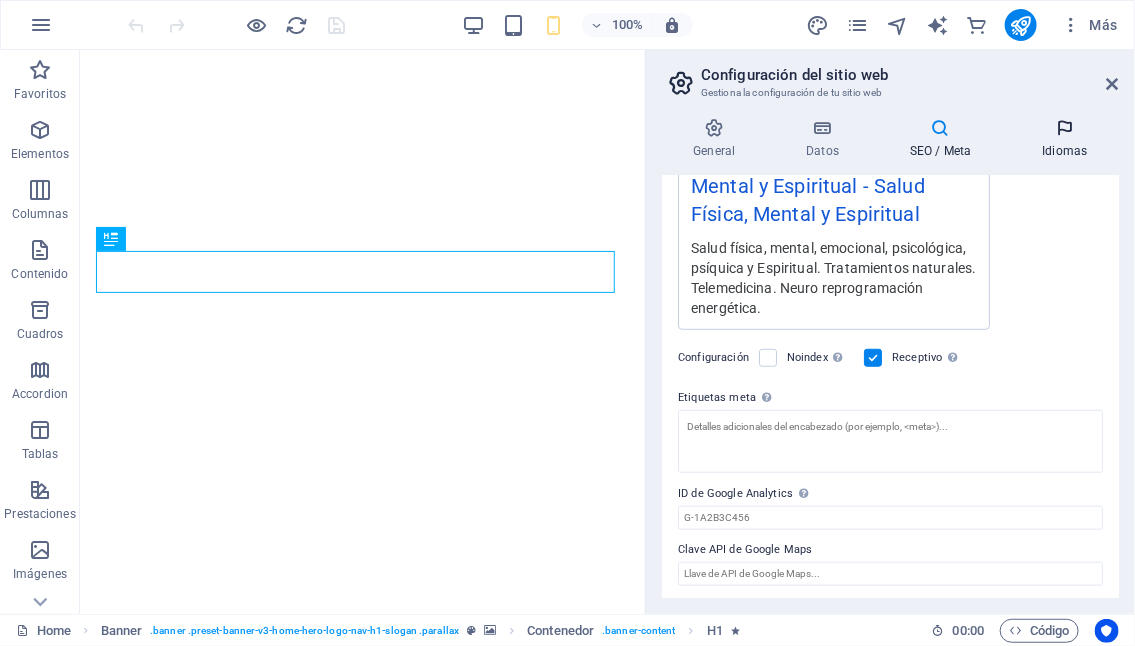 click on "Idiomas" at bounding box center [1065, 139] 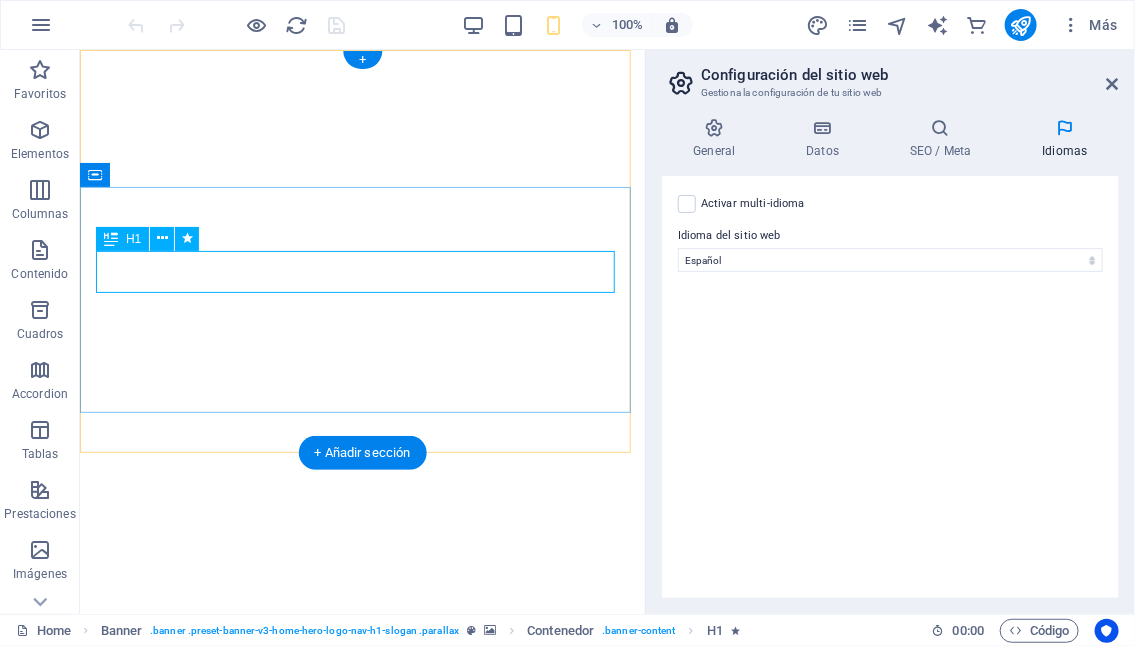 click on "Bienvenido a NeuroPhysis" at bounding box center (361, 950) 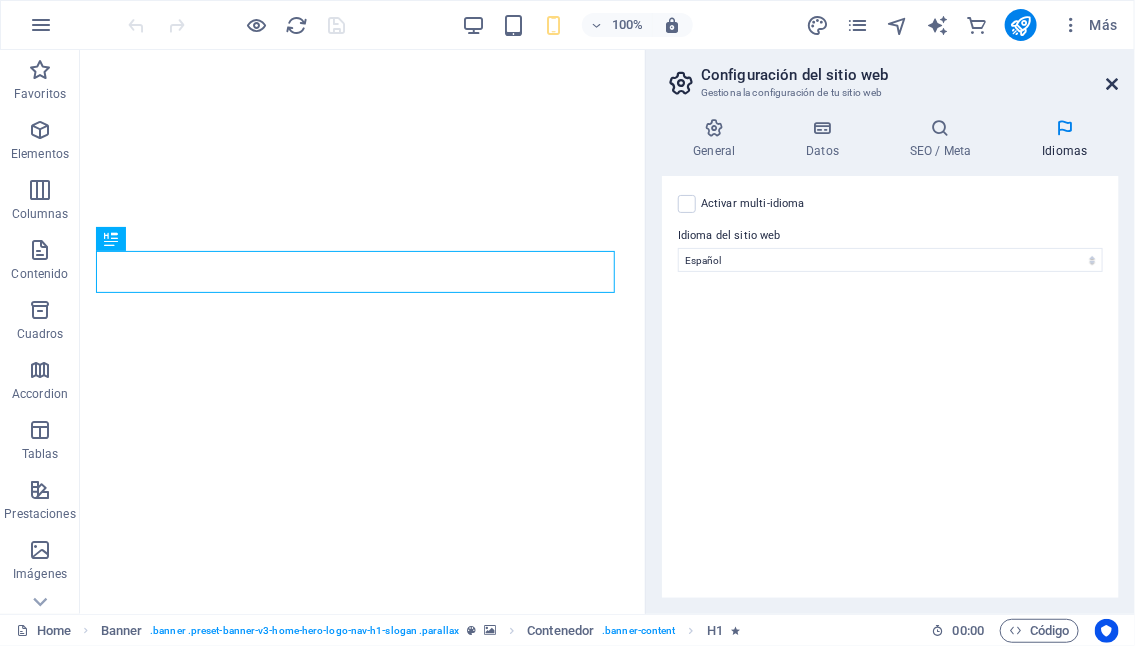 click at bounding box center (1113, 84) 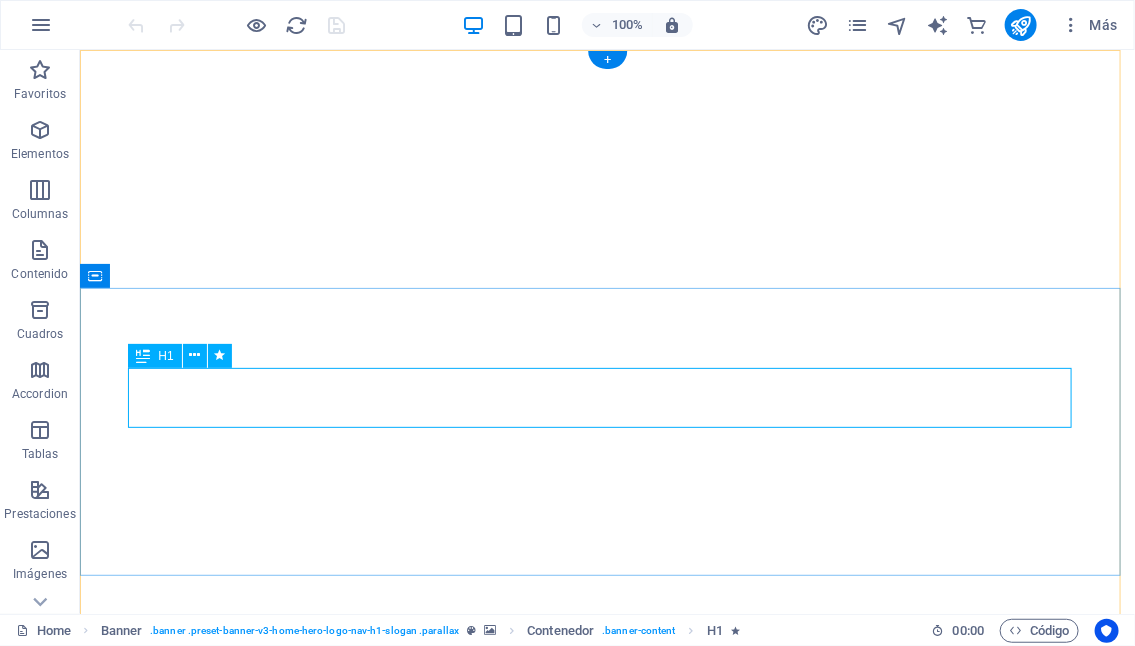click on "Bienvenido a NeuroPhysis" at bounding box center (607, 1018) 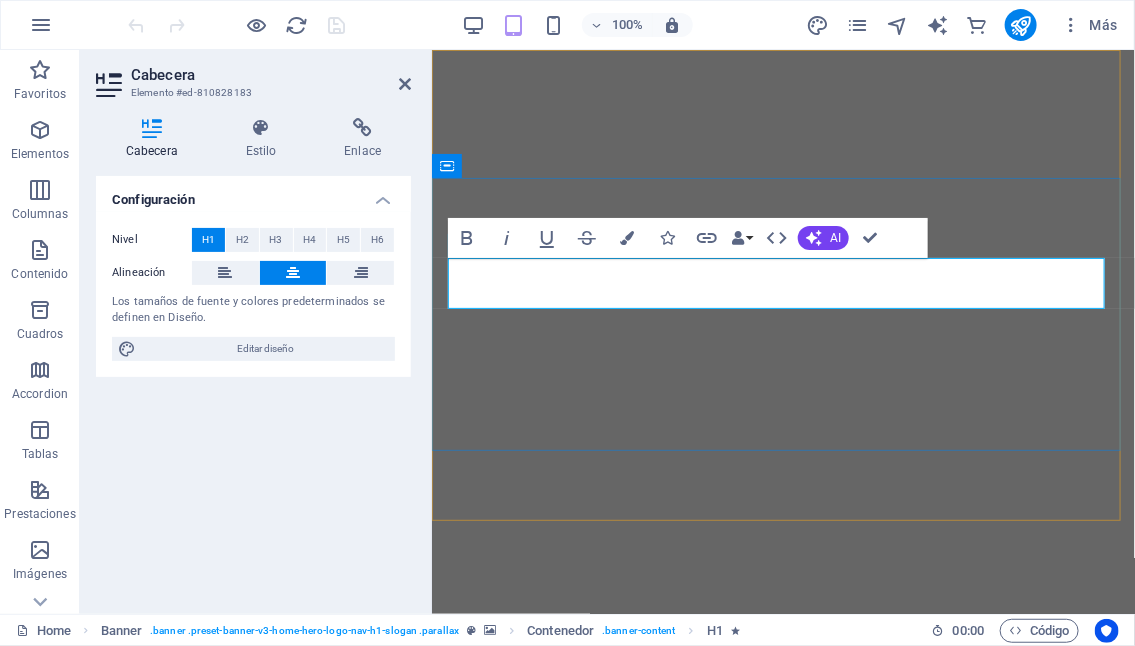 click on "Bienvenido a NeuroPhysis" at bounding box center [782, 940] 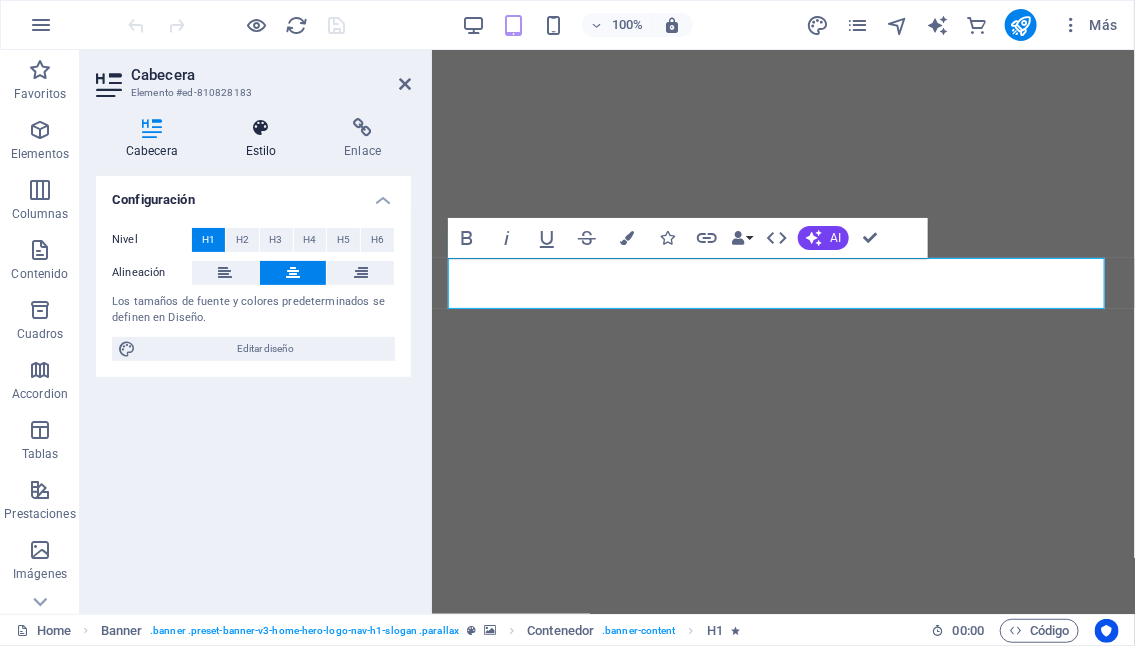 click on "Estilo" at bounding box center (265, 139) 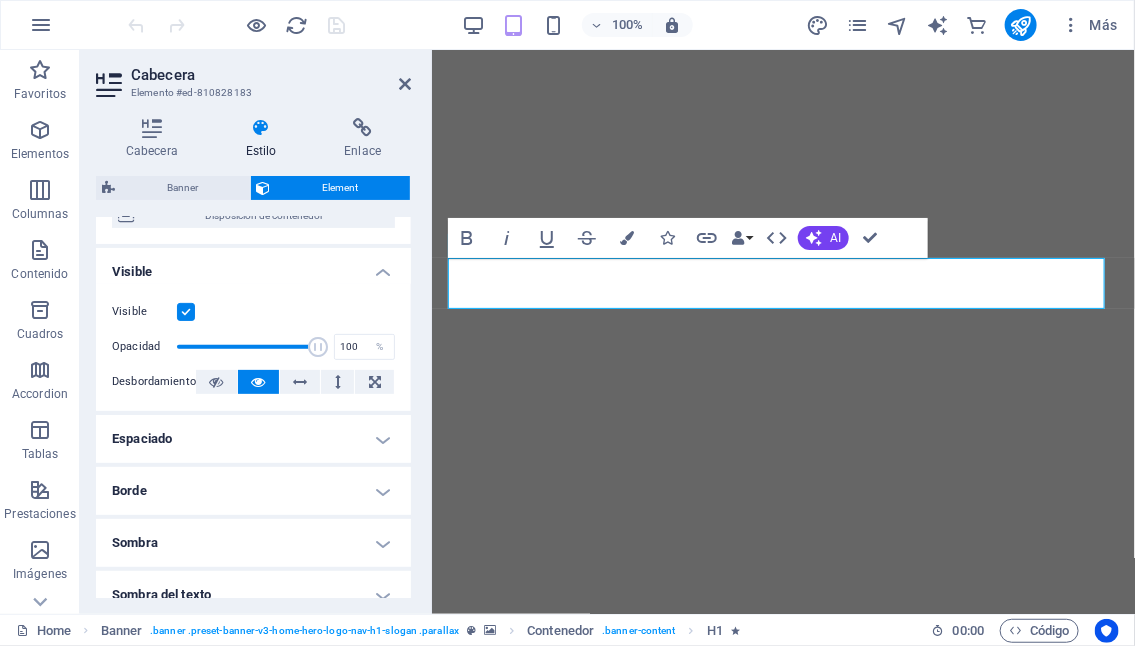 scroll, scrollTop: 300, scrollLeft: 0, axis: vertical 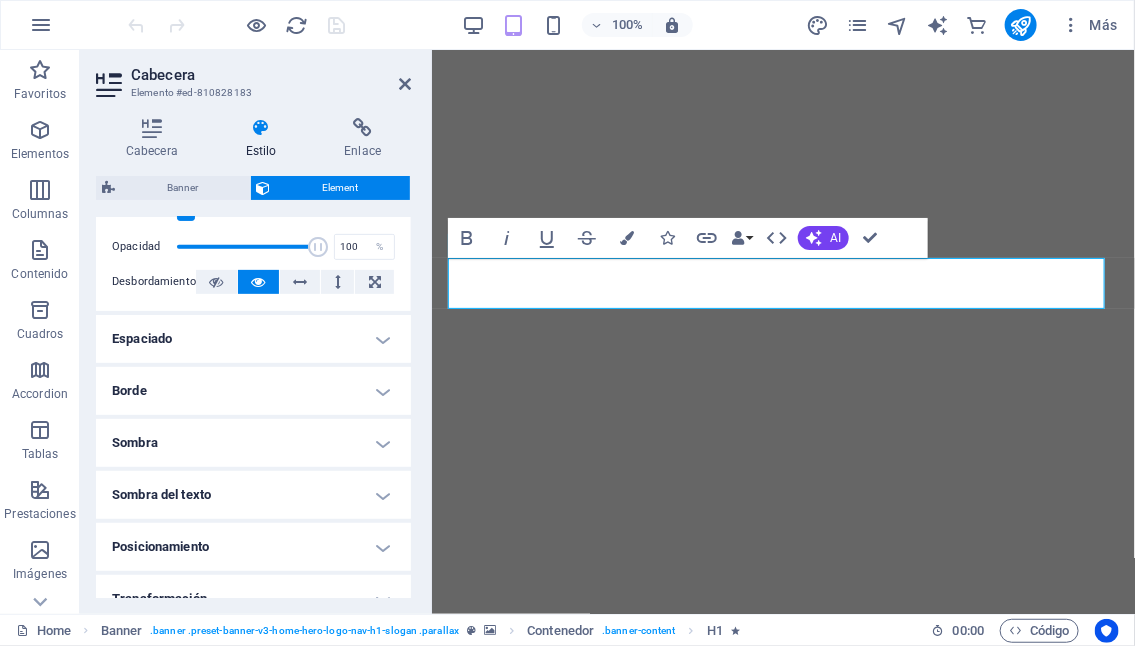 click on "Sombra" at bounding box center (253, 443) 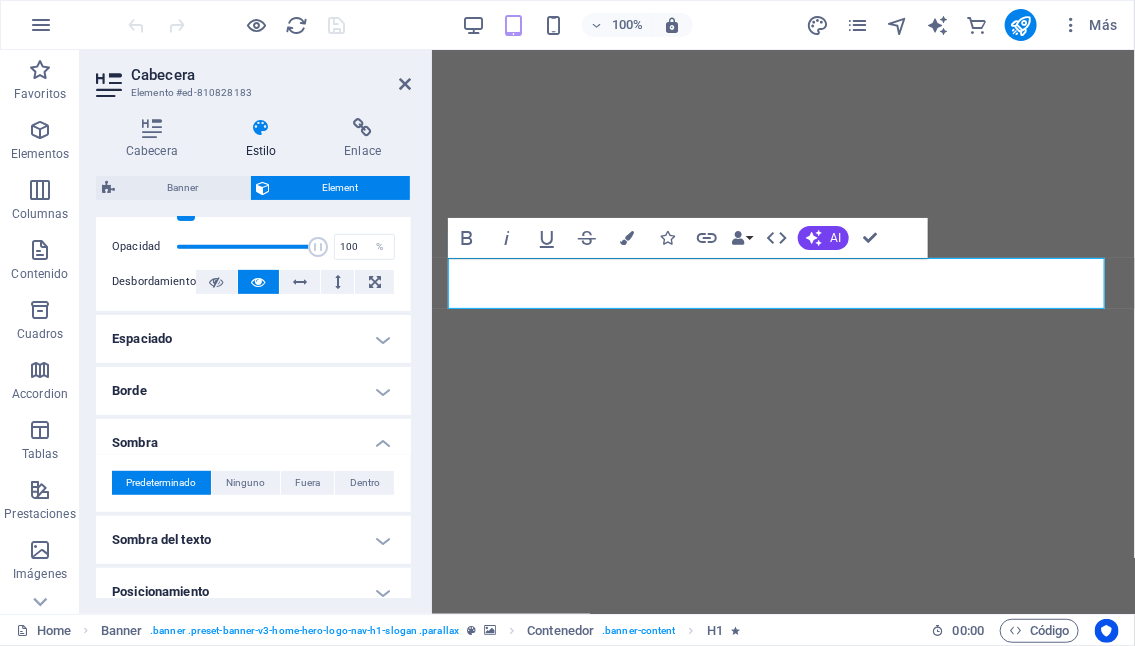 scroll, scrollTop: 500, scrollLeft: 0, axis: vertical 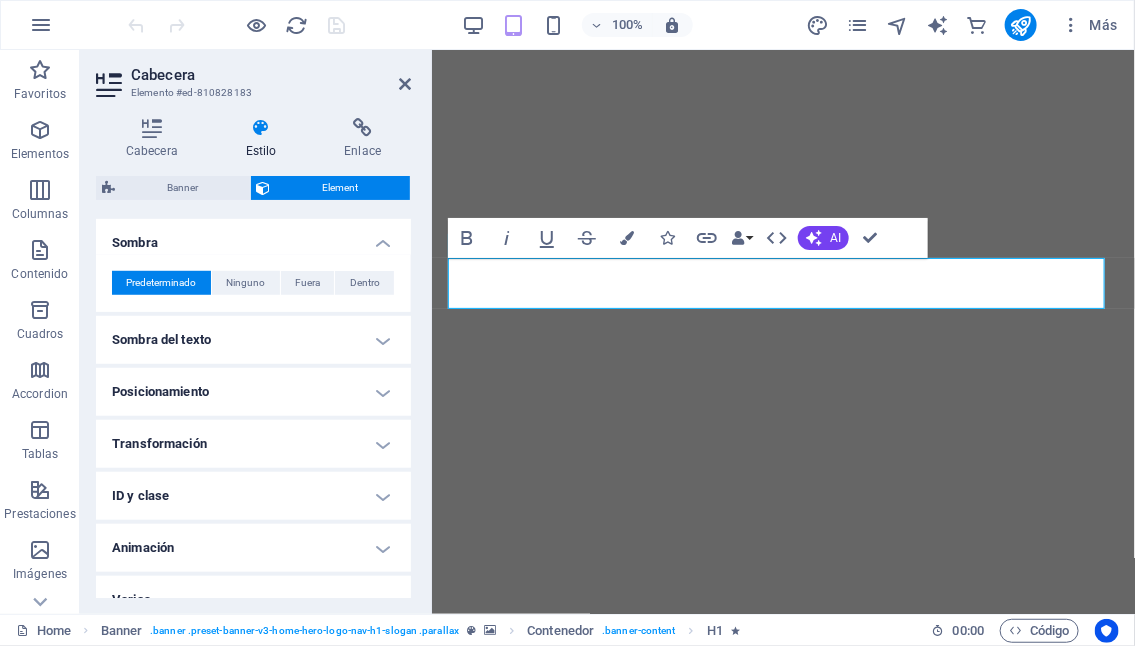 click on "Sombra del texto" at bounding box center (253, 340) 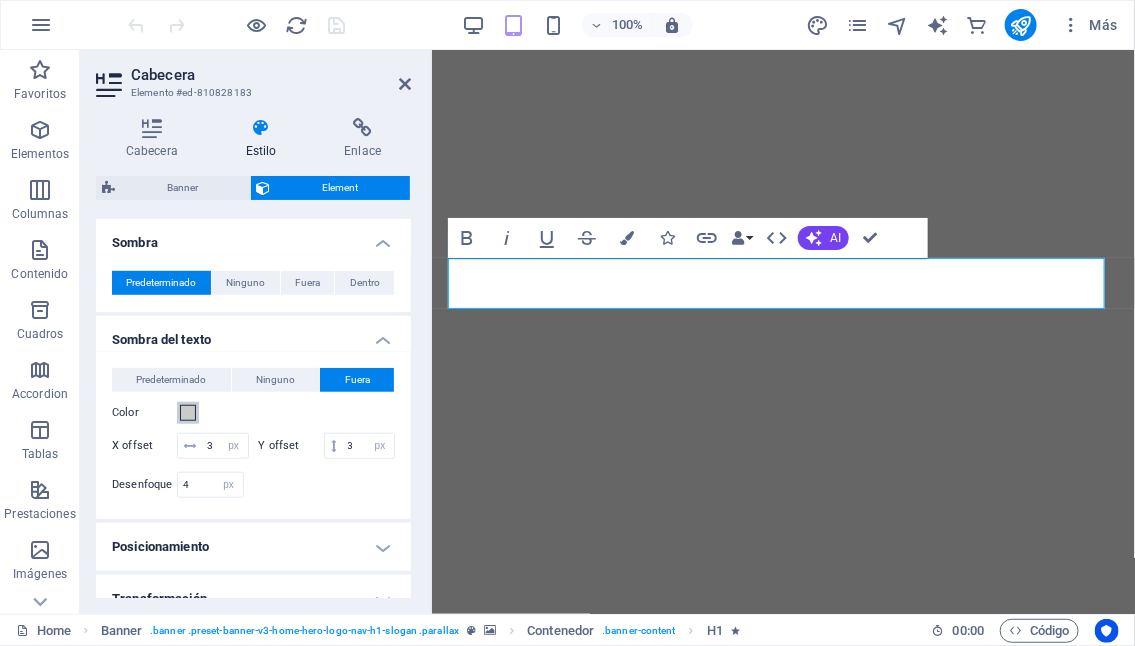 click at bounding box center (188, 413) 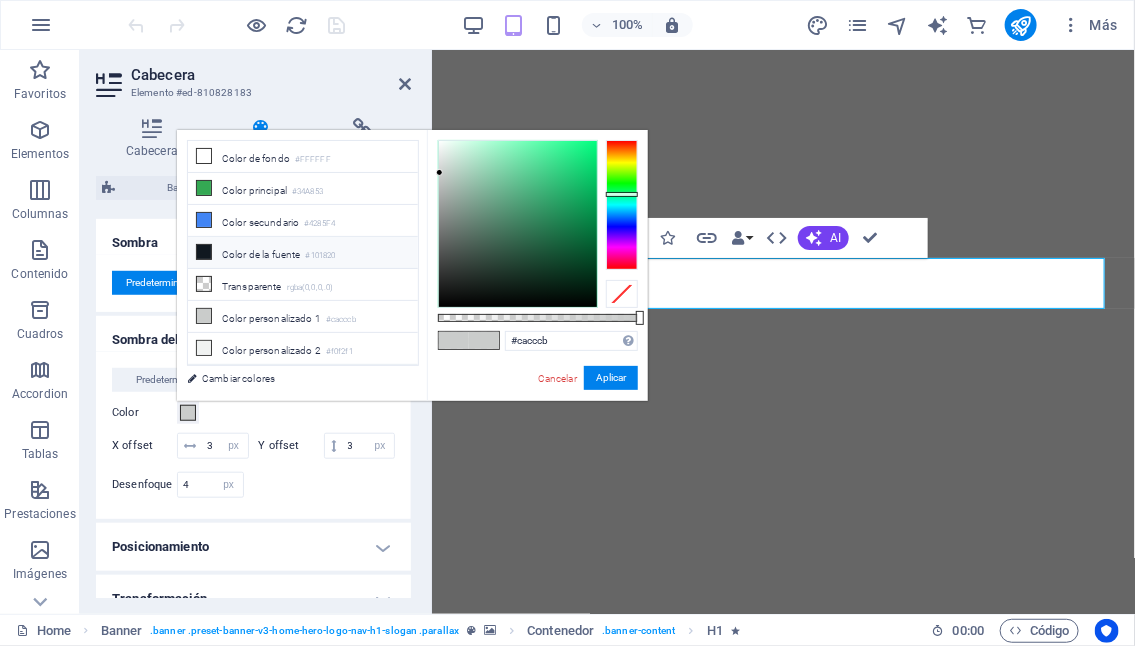 click at bounding box center (204, 252) 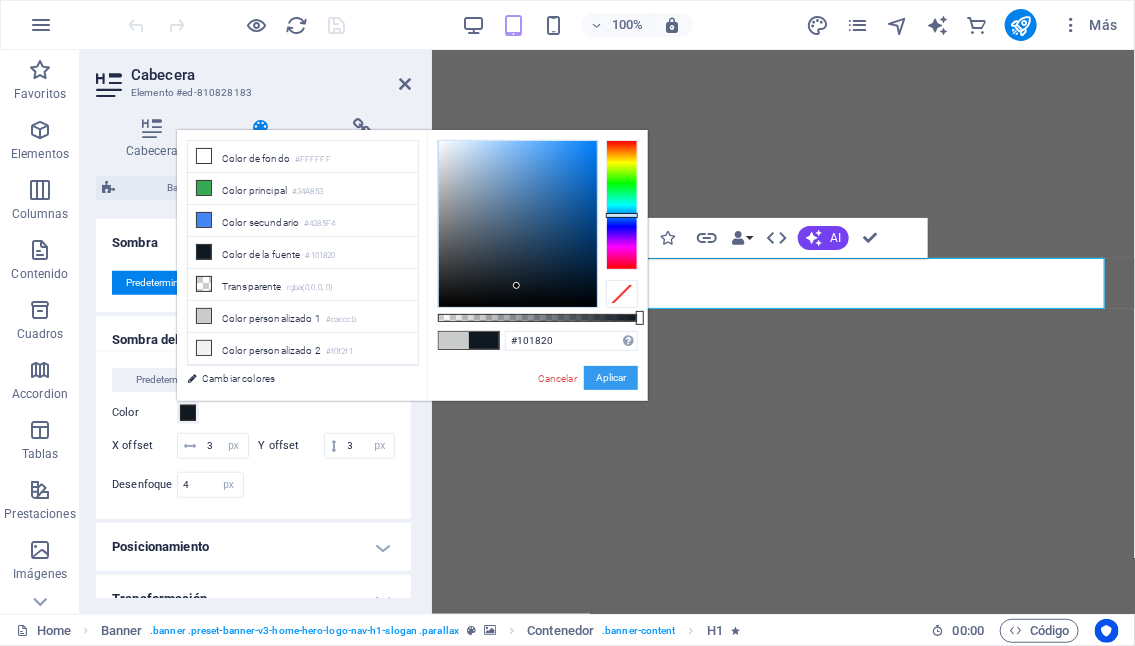 click on "Aplicar" at bounding box center [611, 378] 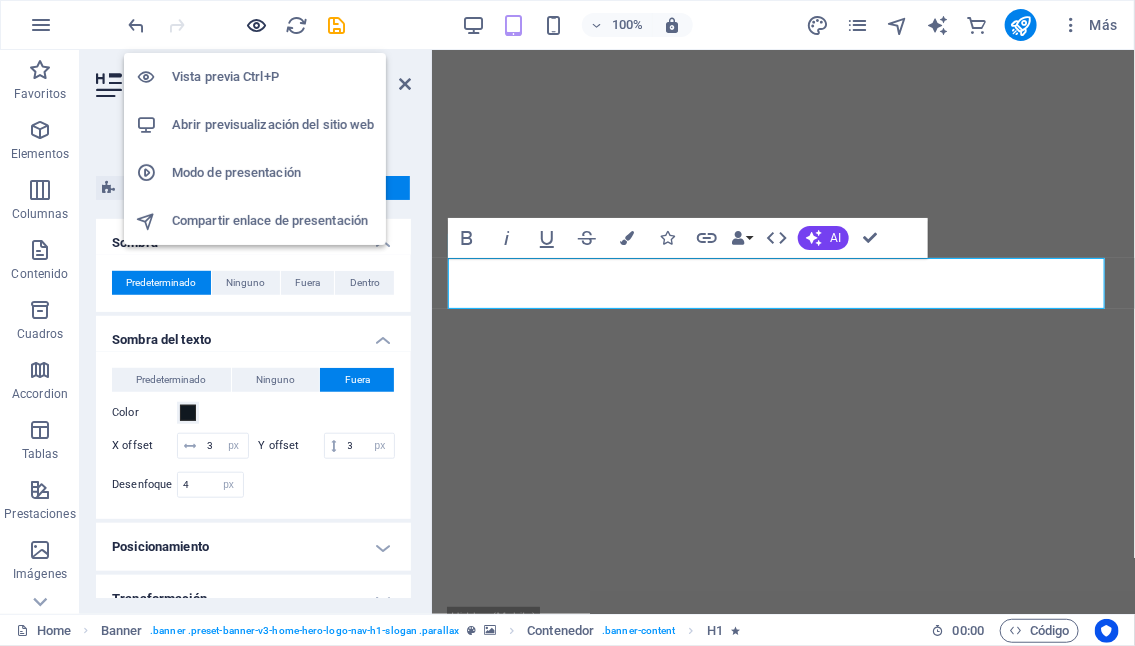 click at bounding box center [257, 25] 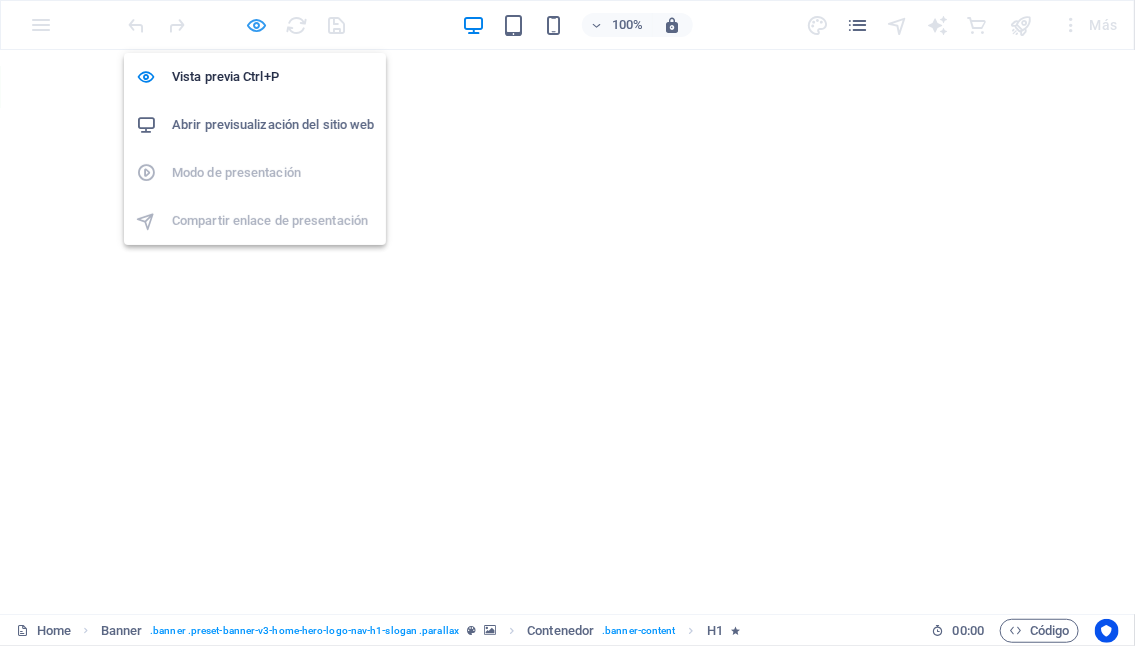 click at bounding box center (257, 25) 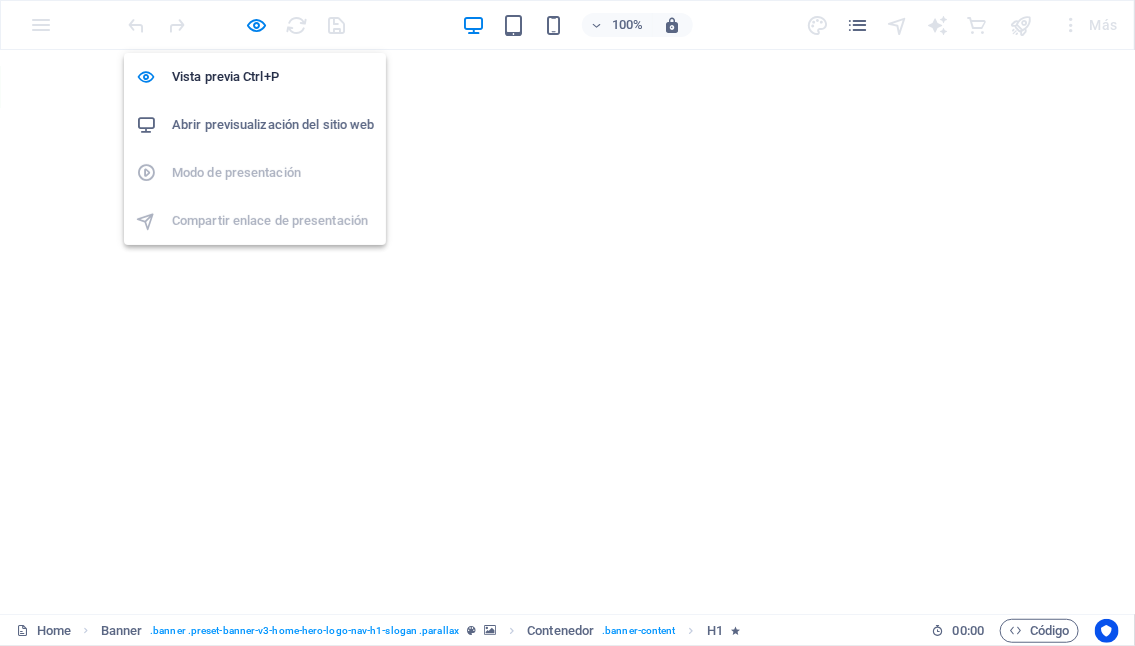 select on "px" 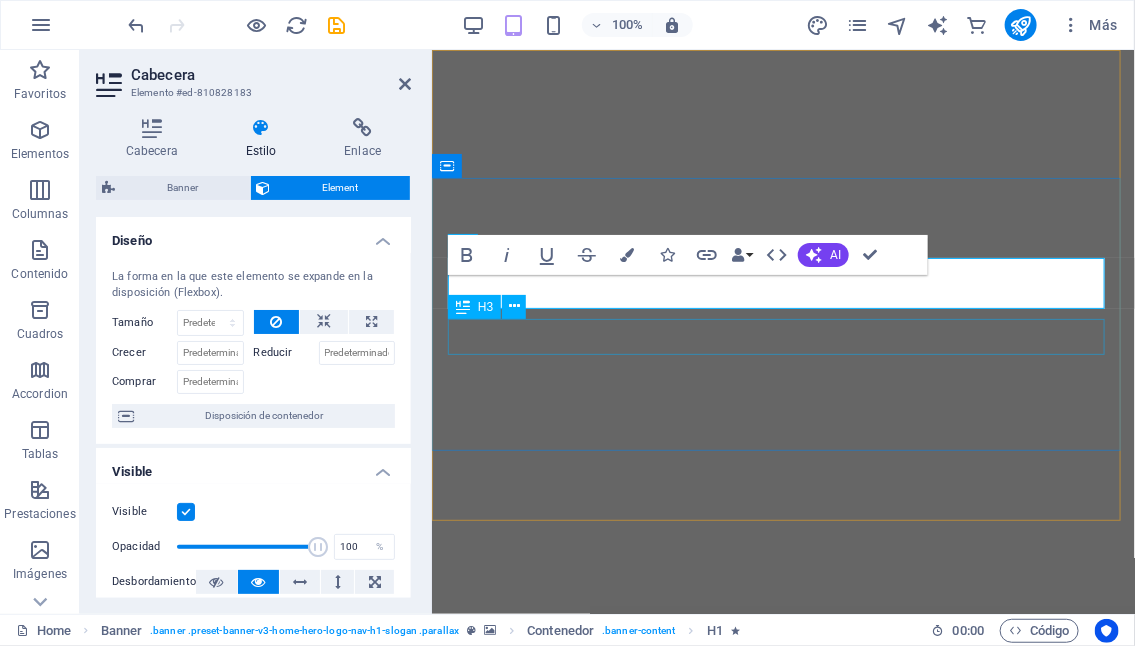click on "Transforma tu vida a través de la salud integral" at bounding box center [782, 978] 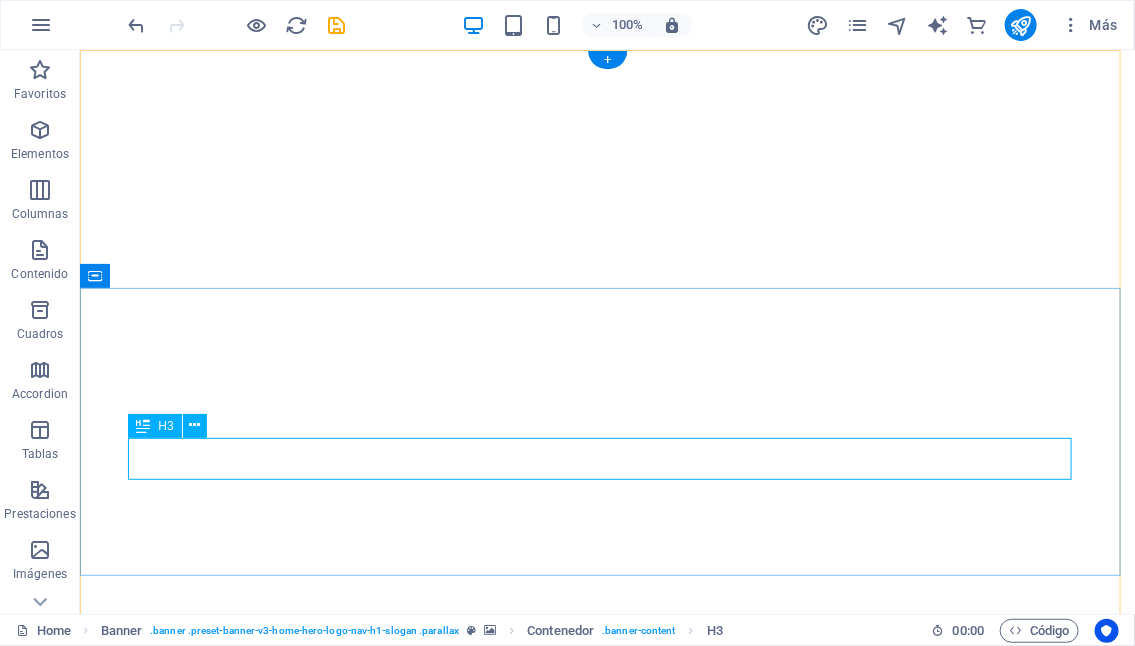 click on "Transforma tu vida a través de la salud integral" at bounding box center (607, 1063) 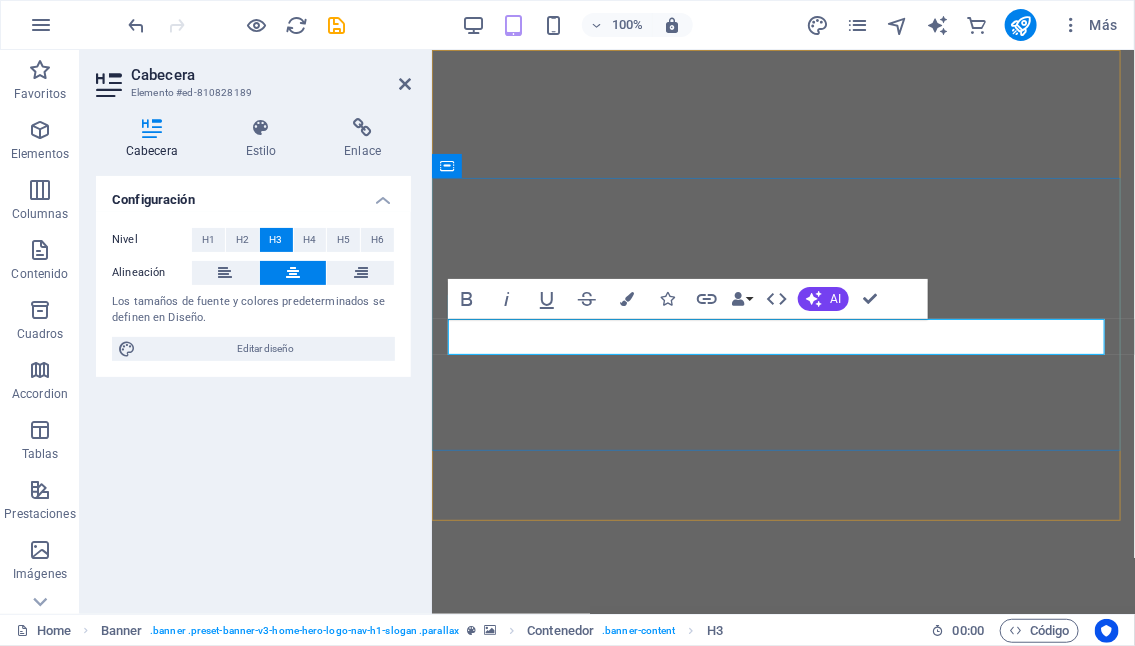 click on "Transforma tu vida a través de la salud integral" at bounding box center [782, 977] 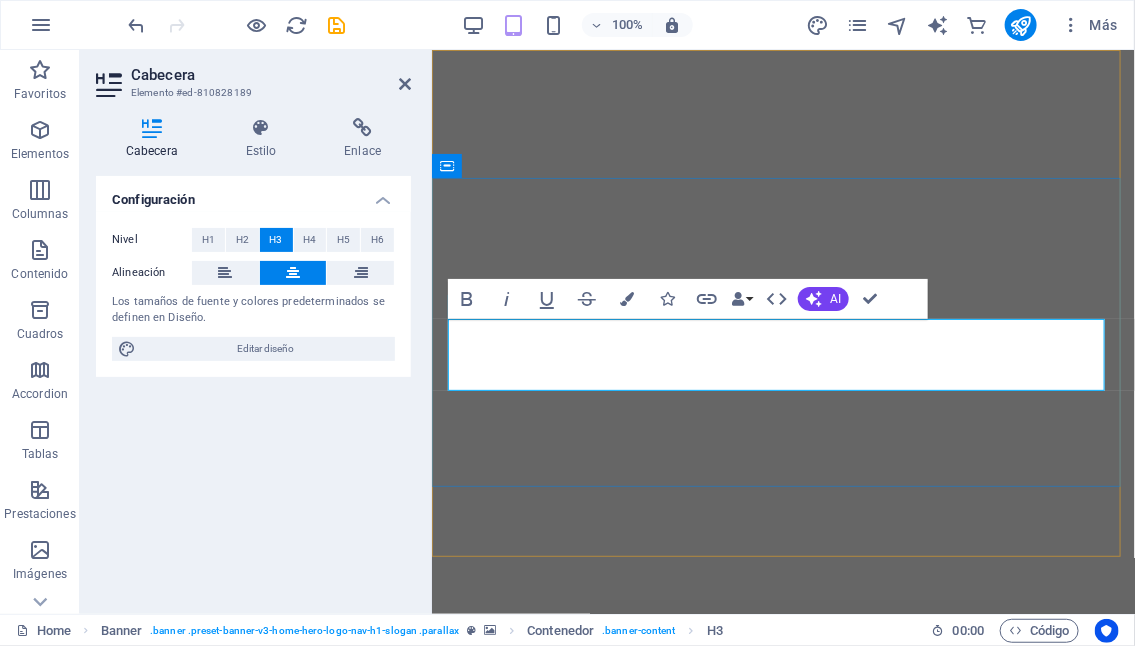click on "Transforma tu vida a través de Reprogramación mental, emocional y la" at bounding box center (782, 989) 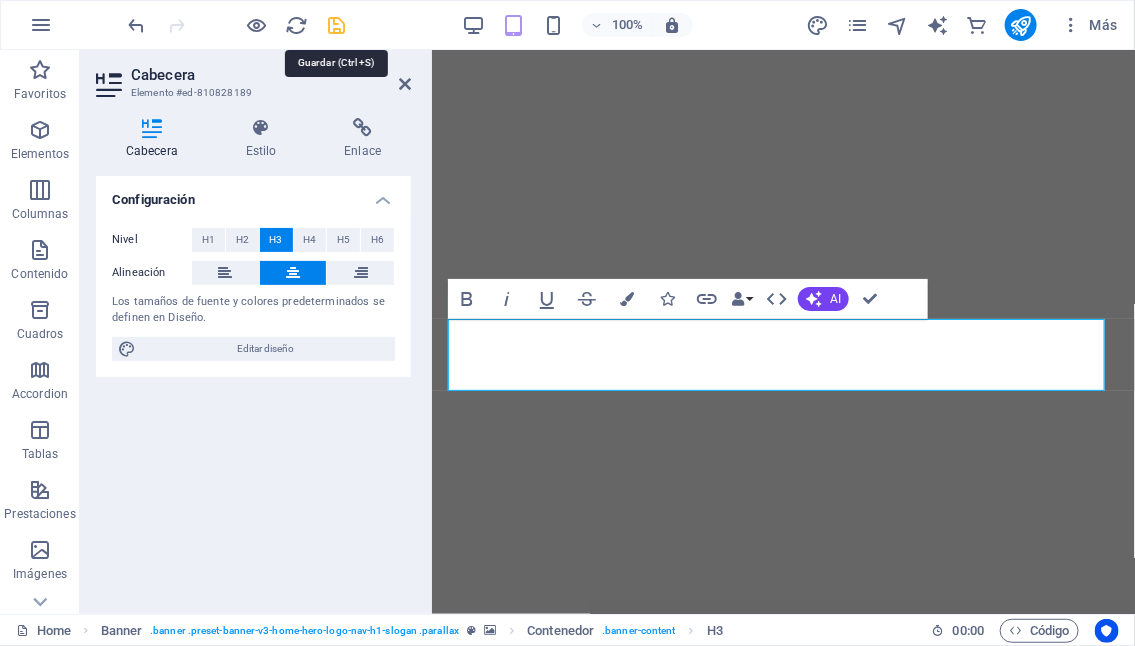 drag, startPoint x: 334, startPoint y: 22, endPoint x: 202, endPoint y: 226, distance: 242.98148 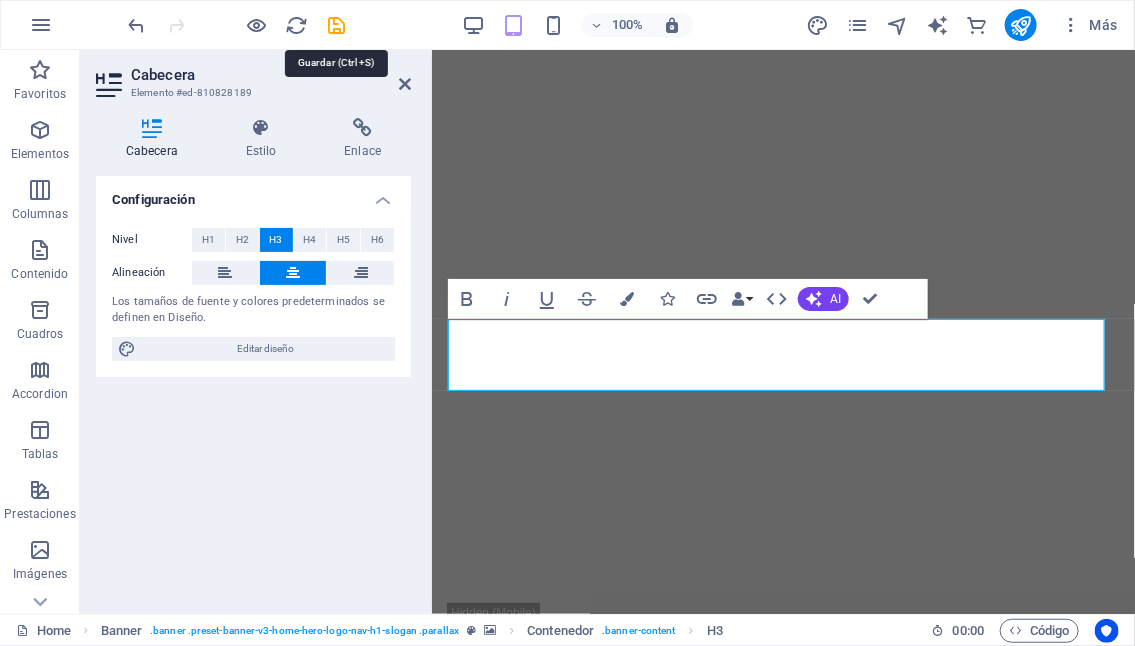 select on "px" 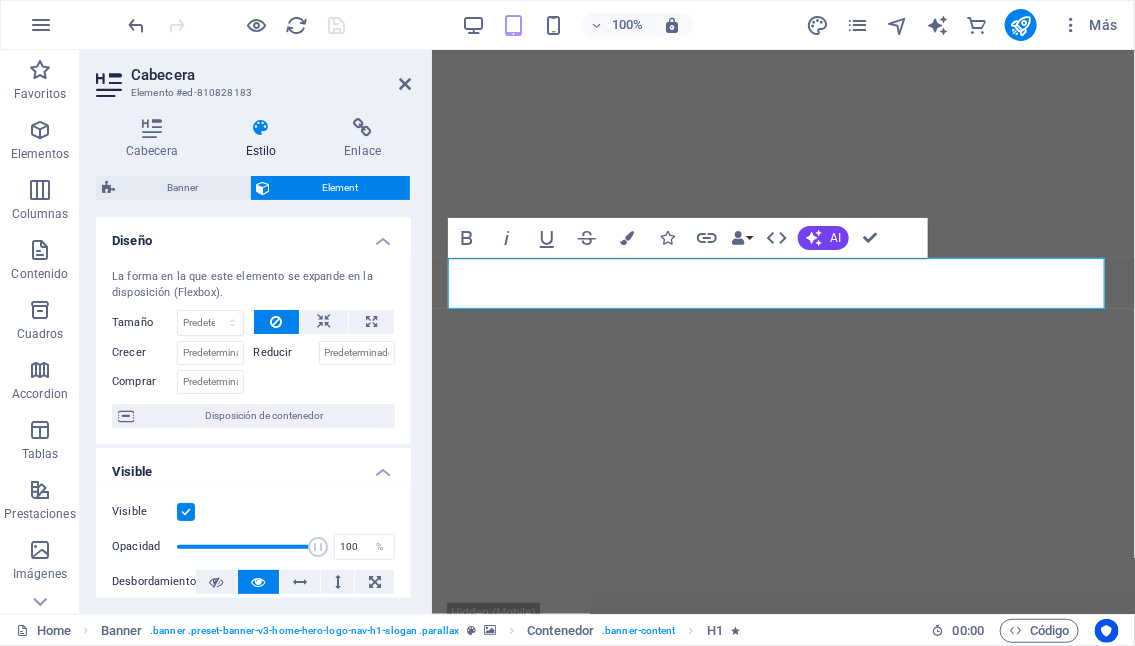 scroll, scrollTop: 200, scrollLeft: 0, axis: vertical 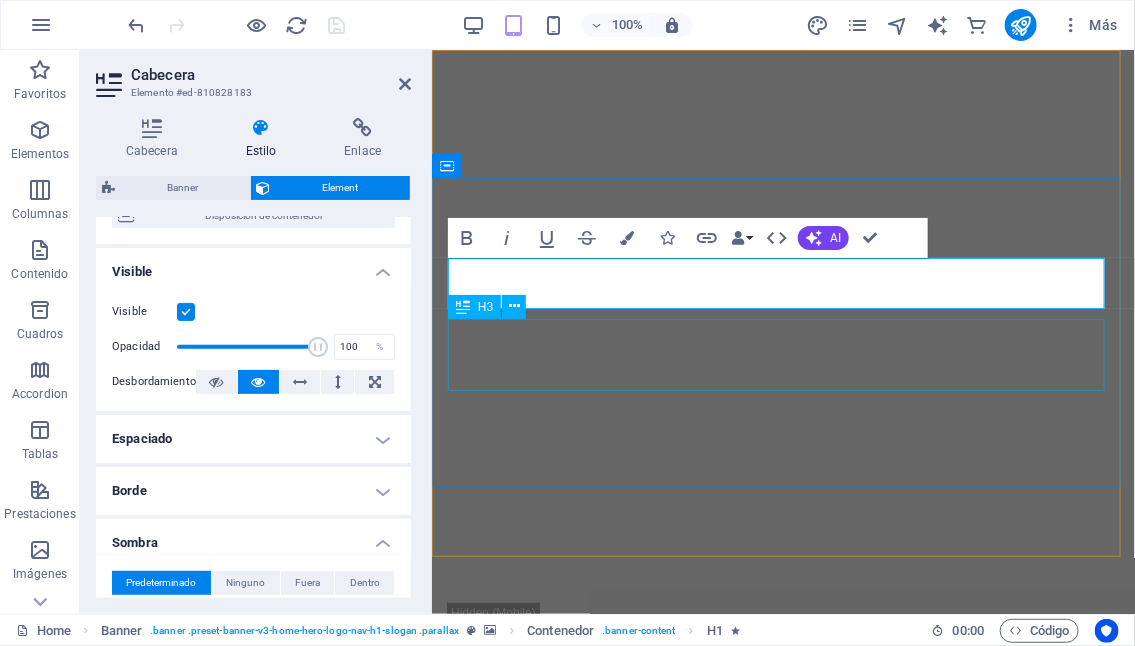 click on "Transforma tu vida a través de Reprogramación mental, psicoemocional y la Medicina Natural" at bounding box center (782, 977) 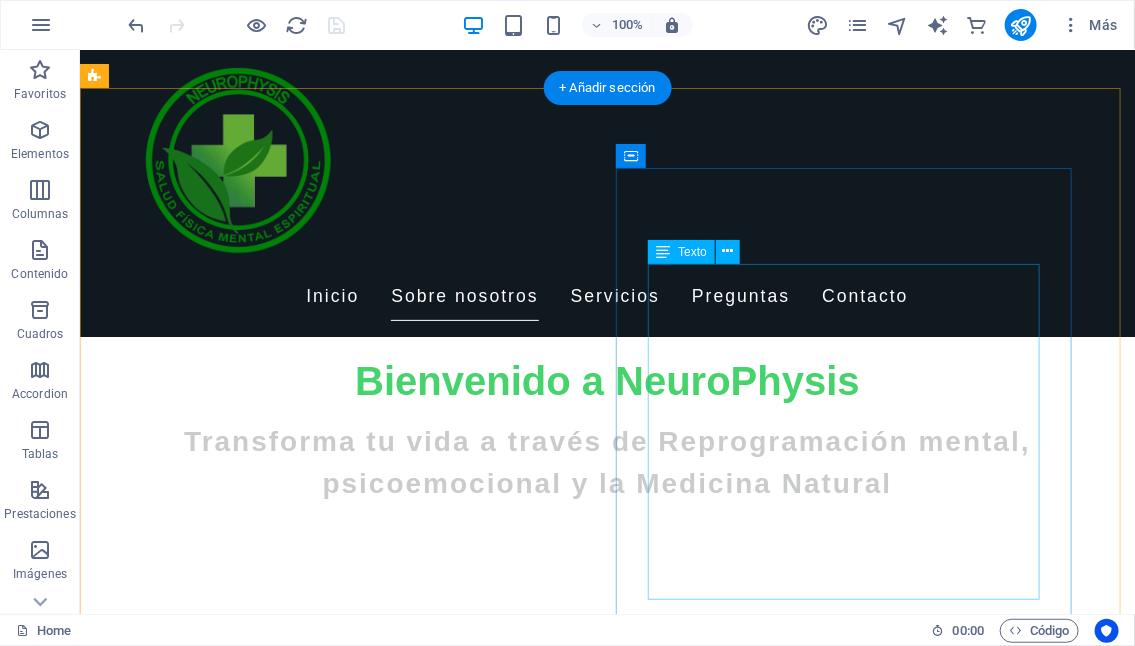 scroll, scrollTop: 500, scrollLeft: 0, axis: vertical 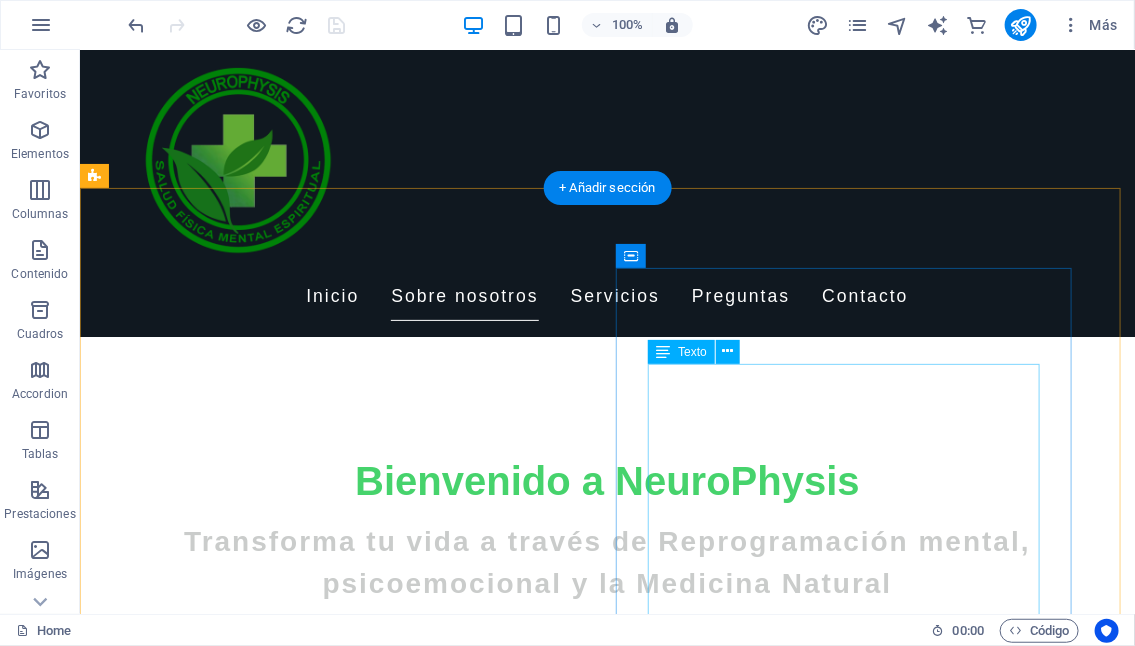 click on "En Neurophysis, nos especializamos en TELEMEDICINA, es decir, a través de un celular o computador nos conectamos con nuestros pacientes para promover la salud mental, física y espiritual. Para ello utilizamos métodos naturales y ciencias alternativas. Utilizando la Naturopatía, la Neuro reprogramación y otras técnicas, ayudamos a las personas a encontrar un equilibrio real y duradero en sus vidas. A través de la anamnesis y otras técnicas buscamos el origen real y las múltiples causas que están provocando un desequilibrio a nivel físico, mental o espiritual. Nuestro compromiso es cuidar de cada individuo de manera integral, respetando su camino hacia el bienestar." at bounding box center (567, 1697) 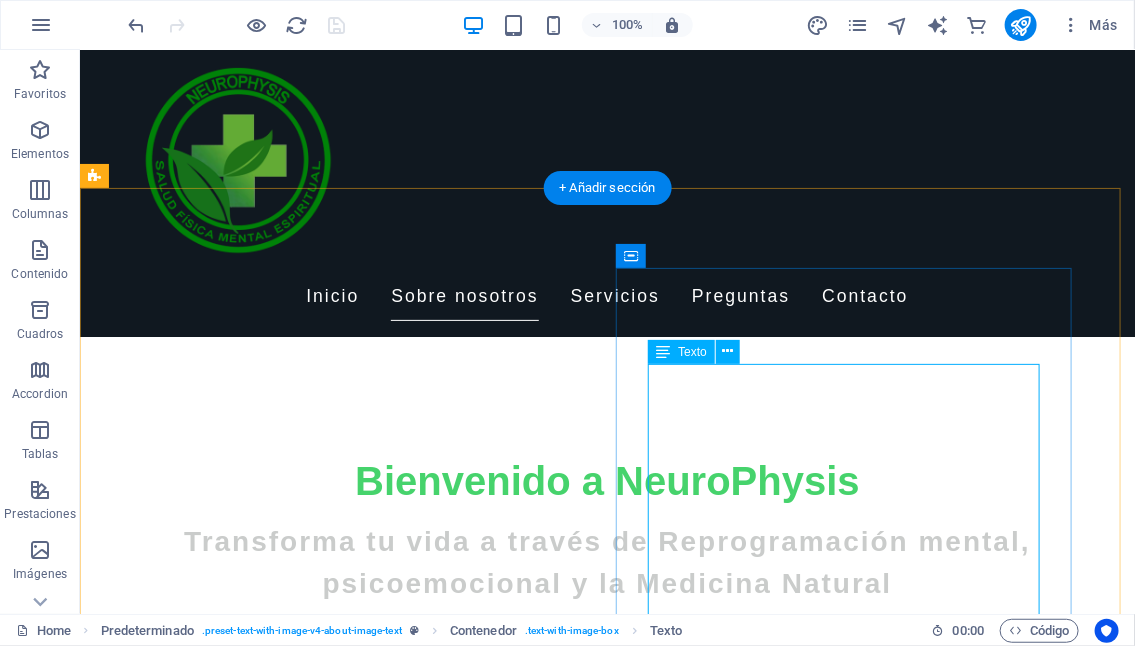 click on "En Neurophysis, nos especializamos en TELEMEDICINA, es decir, a través de un celular o computador nos conectamos con nuestros pacientes para promover la salud mental, física y espiritual. Para ello utilizamos métodos naturales y ciencias alternativas. Utilizando la Naturopatía, la Neuro reprogramación y otras técnicas, ayudamos a las personas a encontrar un equilibrio real y duradero en sus vidas. A través de la anamnesis y otras técnicas buscamos el origen real y las múltiples causas que están provocando un desequilibrio a nivel físico, mental o espiritual. Nuestro compromiso es cuidar de cada individuo de manera integral, respetando su camino hacia el bienestar." at bounding box center (567, 1697) 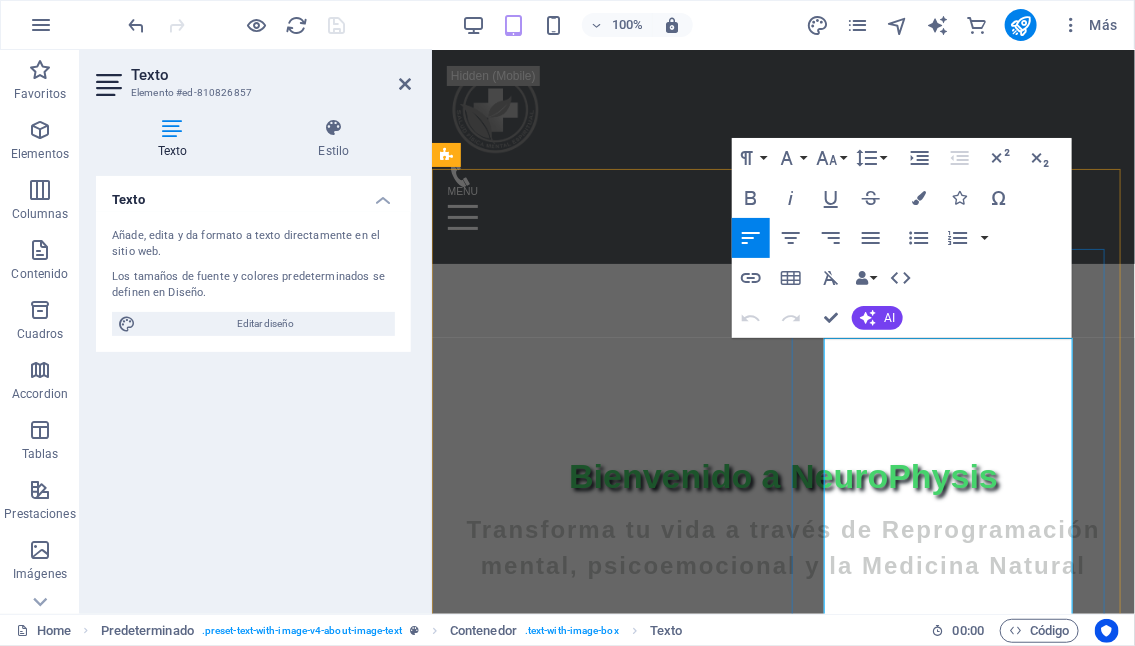scroll, scrollTop: 389, scrollLeft: 0, axis: vertical 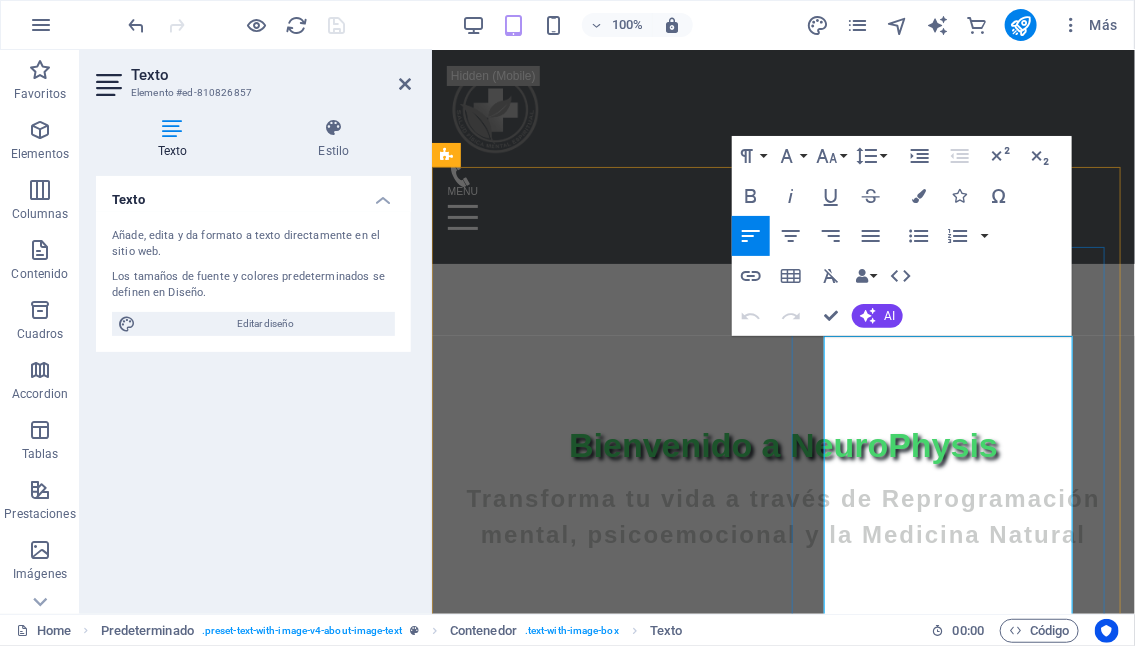 click on "En Neurophysis, nos especializamos en TELEMEDICINA, es decir, a través de un celular o computador nos conectamos con nuestros pacientes para promover la salud mental, física y espiritual. Para ello utilizamos métodos naturales y ciencias alternativas. Utilizando la Naturopatía, la Neuro reprogramación y otras técnicas, ayudamos a las personas a encontrar un equilibrio real y duradero en sus vidas. A través de la anamnesis y otras técnicas buscamos el origen real y las múltiples causas que están provocando un desequilibrio a nivel físico, mental o espiritual. Nuestro compromiso es cuidar de cada individuo de manera integral, respetando su camino hacia el bienestar." at bounding box center [782, 1882] 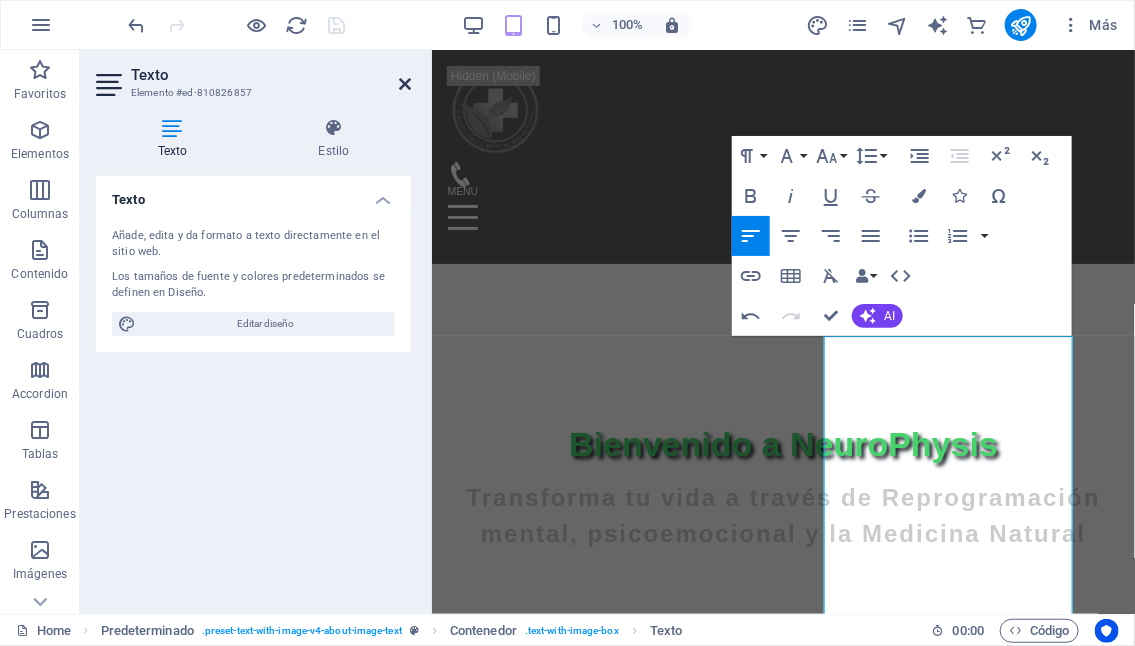 click at bounding box center [405, 84] 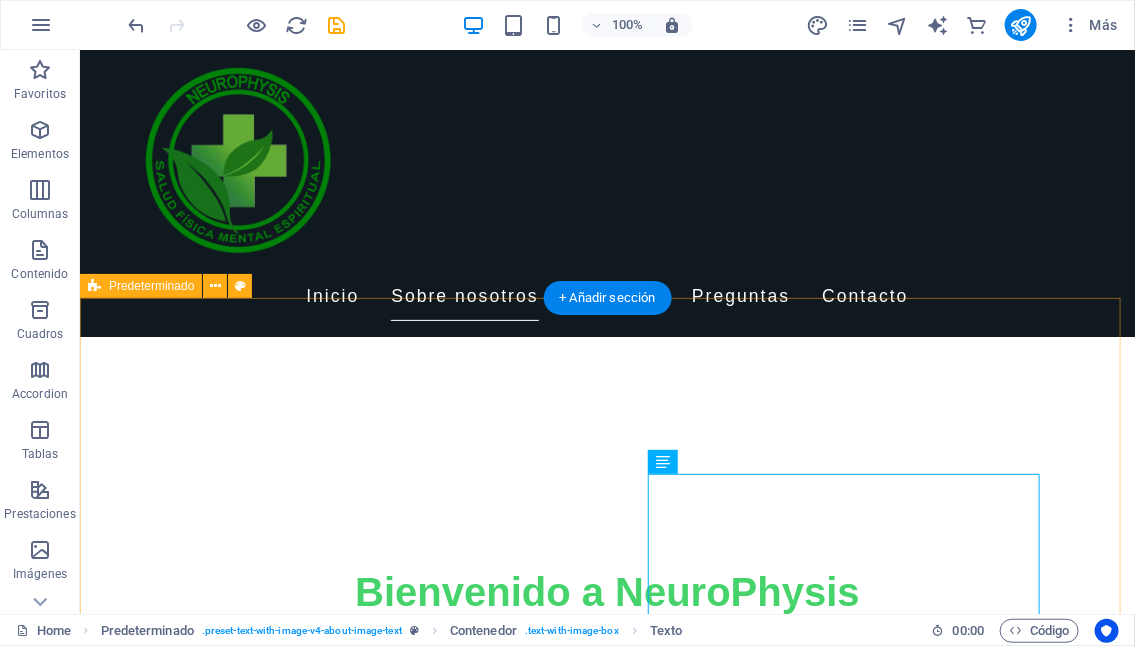 scroll, scrollTop: 489, scrollLeft: 0, axis: vertical 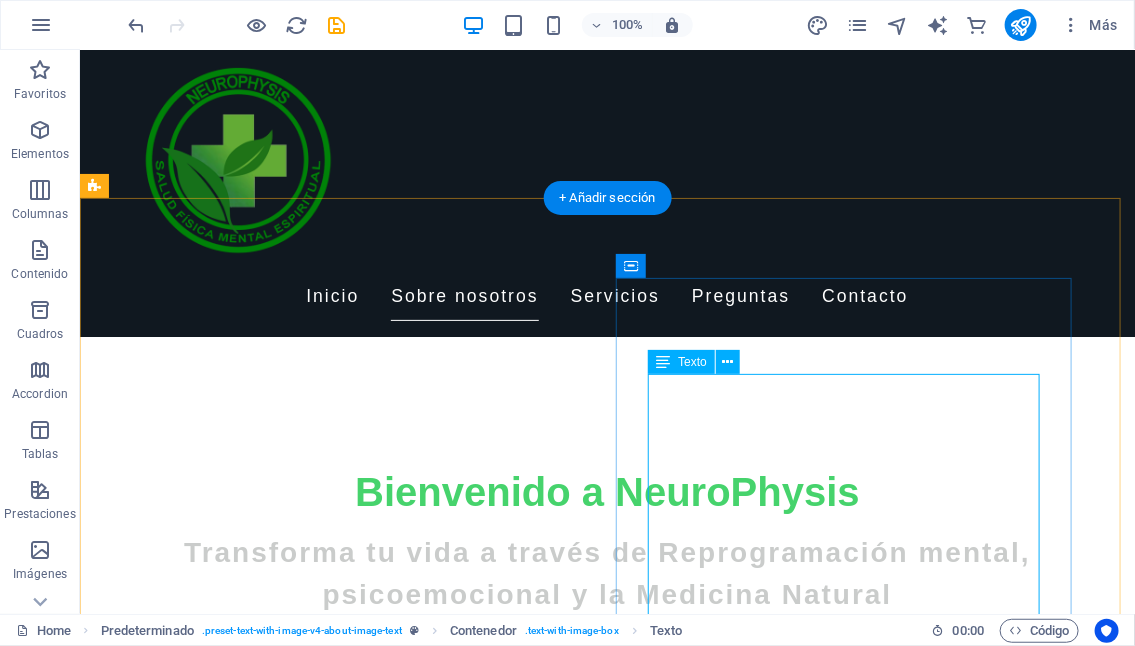click on "En Neurophysis, nos especializamos en sesiones de TELEMEDICINA, es decir, a través de un celular o computador nos conectamos con nuestros pacientes para promover la salud mental, física y espiritual. Para ello utilizamos métodos naturales y ciencias alternativas. Utilizando la Naturopatía, la Neuro reprogramación y otras técnicas, ayudamos a las personas a encontrar un equilibrio real y duradero en sus vidas. A través de la anamnesis y otras técnicas buscamos el origen real y las múltiples causas que están provocando un desequilibrio a nivel físico, mental o espiritual. Nuestro compromiso es cuidar de cada individuo de manera integral, respetando su camino hacia el bienestar." at bounding box center (567, 1708) 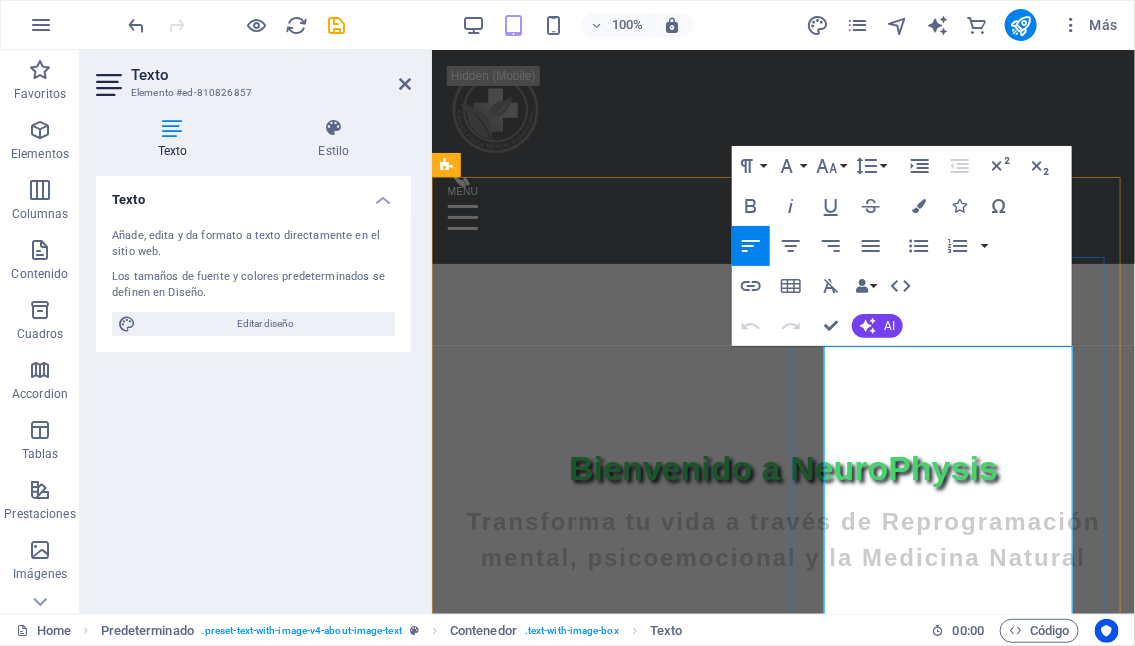 scroll, scrollTop: 479, scrollLeft: 0, axis: vertical 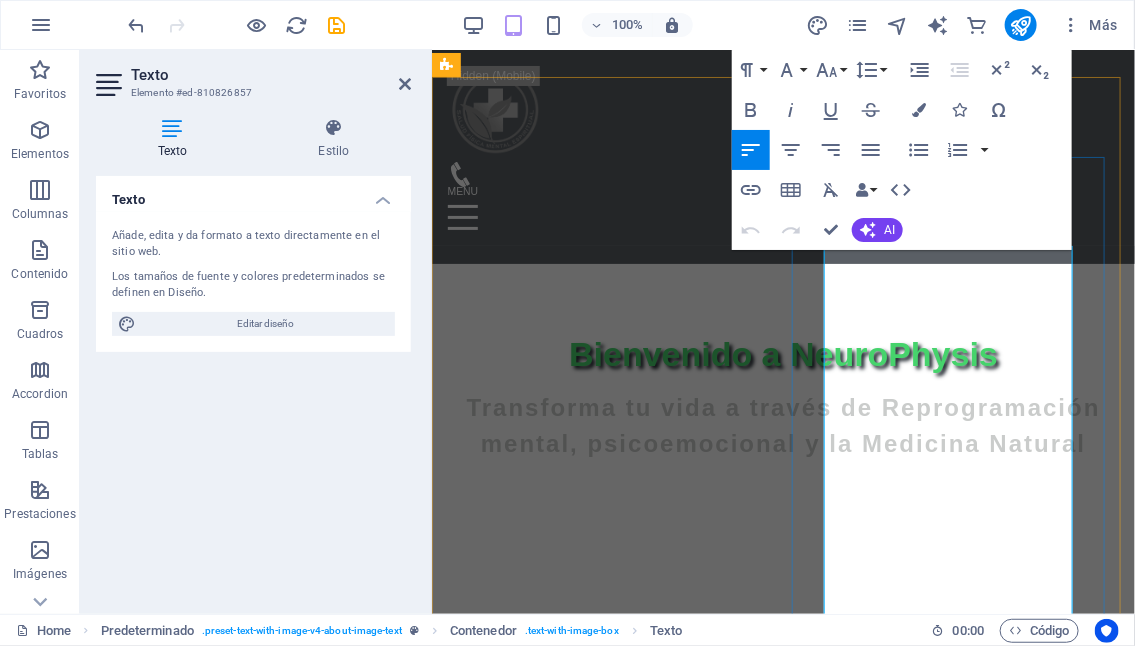 drag, startPoint x: 978, startPoint y: 445, endPoint x: 1062, endPoint y: 446, distance: 84.00595 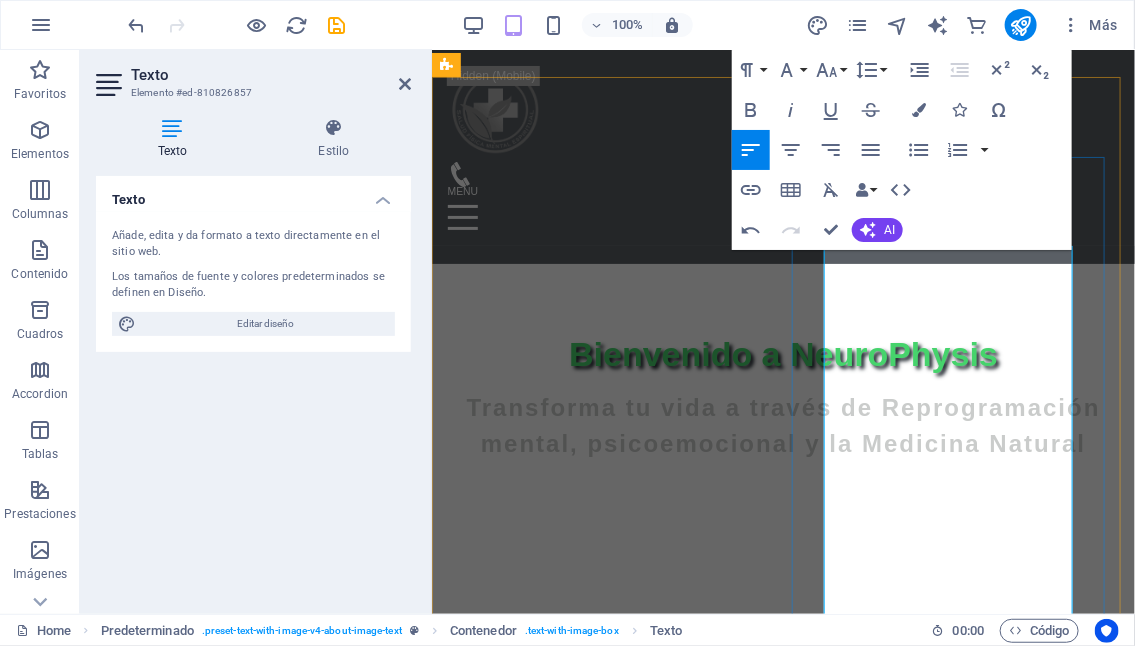 drag, startPoint x: 1060, startPoint y: 471, endPoint x: 1049, endPoint y: 471, distance: 11 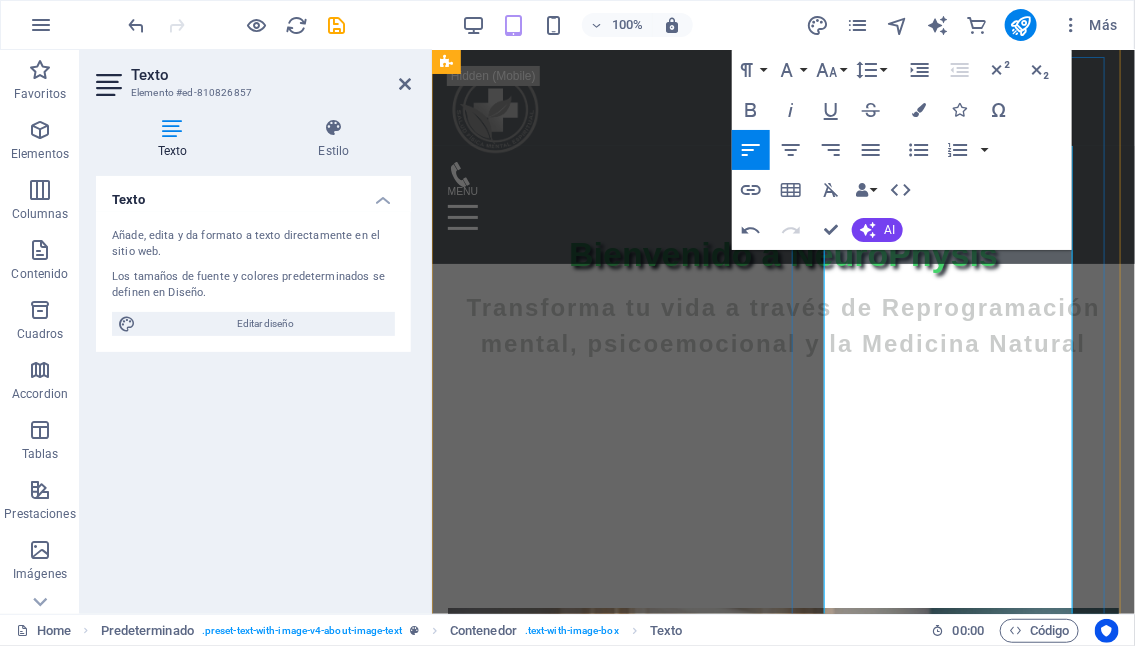 click on "En Neurophysis, nos especializamos en sesiones de TELEMEDICINA, es decir, a través de un celular o computador nos conectamos con nuestros pacientes para promover la salud mental, física y espiritual. Para ello utilizamos métodos naturales y ciencias alternativas. Nos especializamos en Naturopatía, Neuro reprogramación psicoemocional y otras técnicas, ayudamos a las personas a encontrar un equilibrio real y duradero en sus vidas. A través de la anamnesis y otras técnicas buscamos el origen real y las múltiples causas que están provocando un desequilibrio a nivel físico, mental o espiritual. Nuestro compromiso es cuidar de cada individuo de manera integral, respetando su camino hacia el bienestar." at bounding box center [782, 1715] 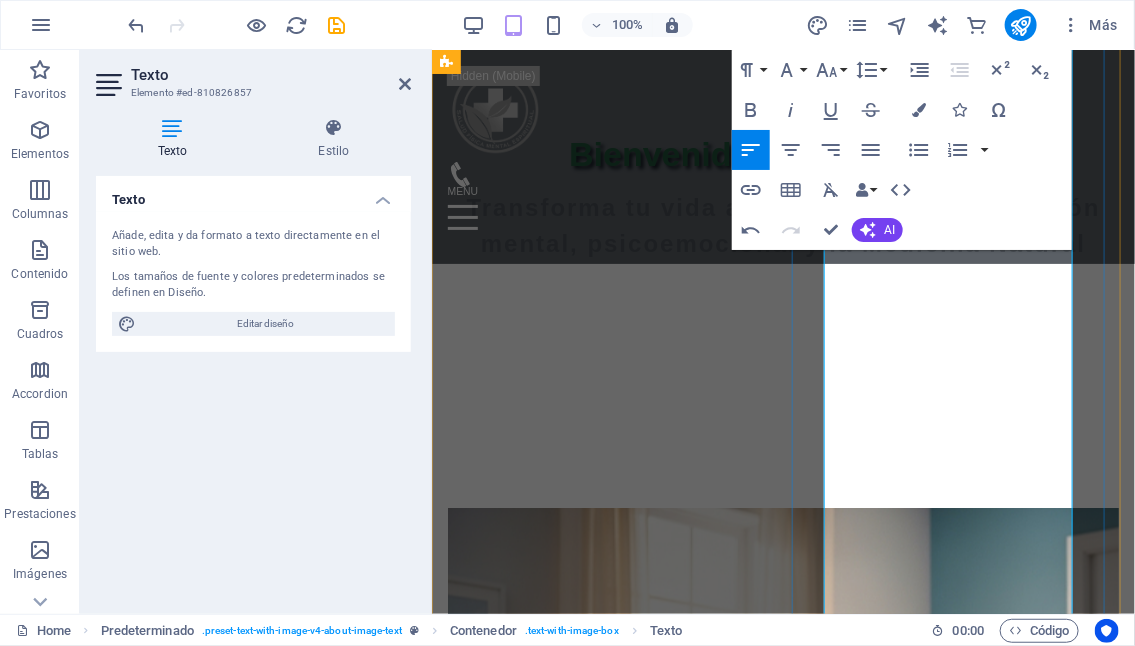 scroll, scrollTop: 879, scrollLeft: 0, axis: vertical 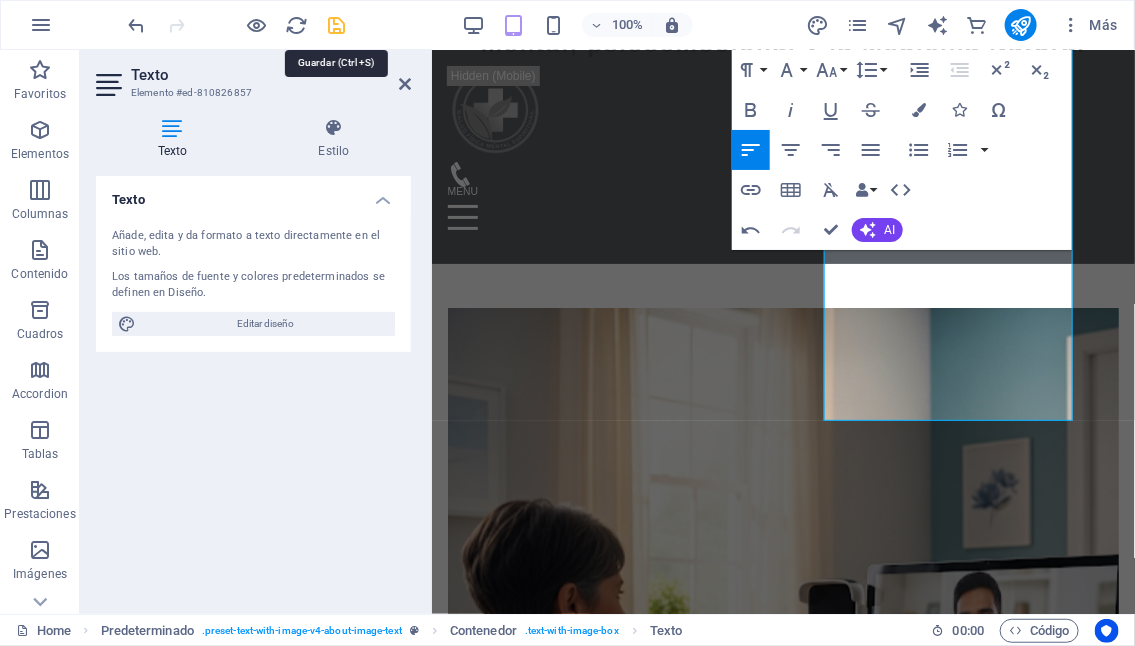 click at bounding box center [337, 25] 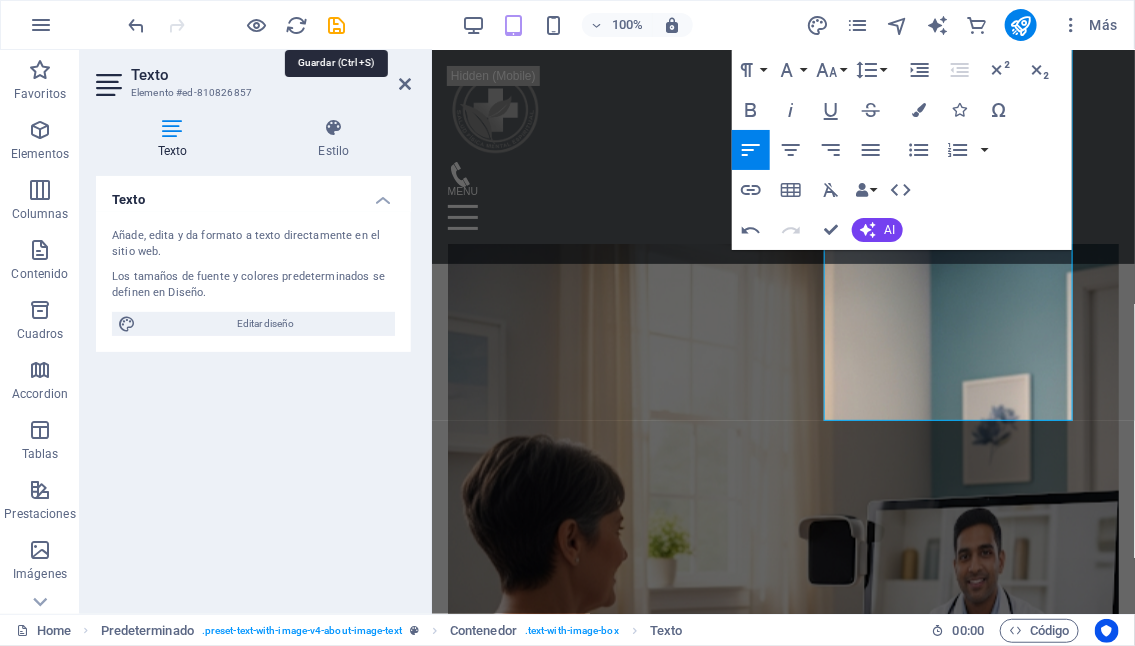 select on "px" 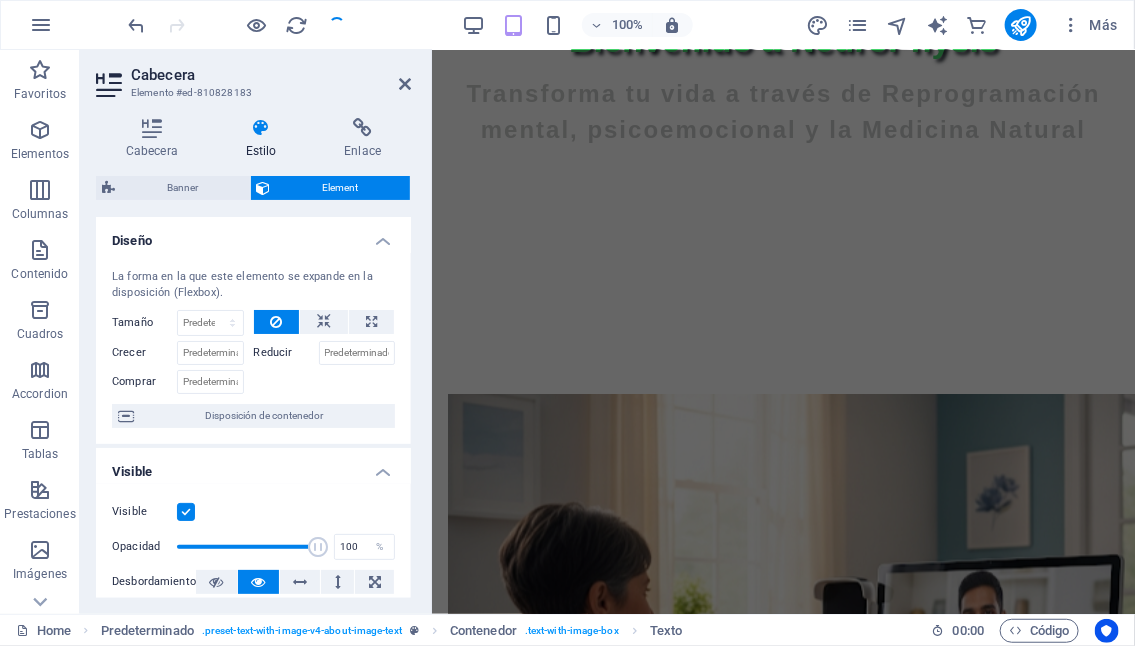 scroll, scrollTop: 0, scrollLeft: 0, axis: both 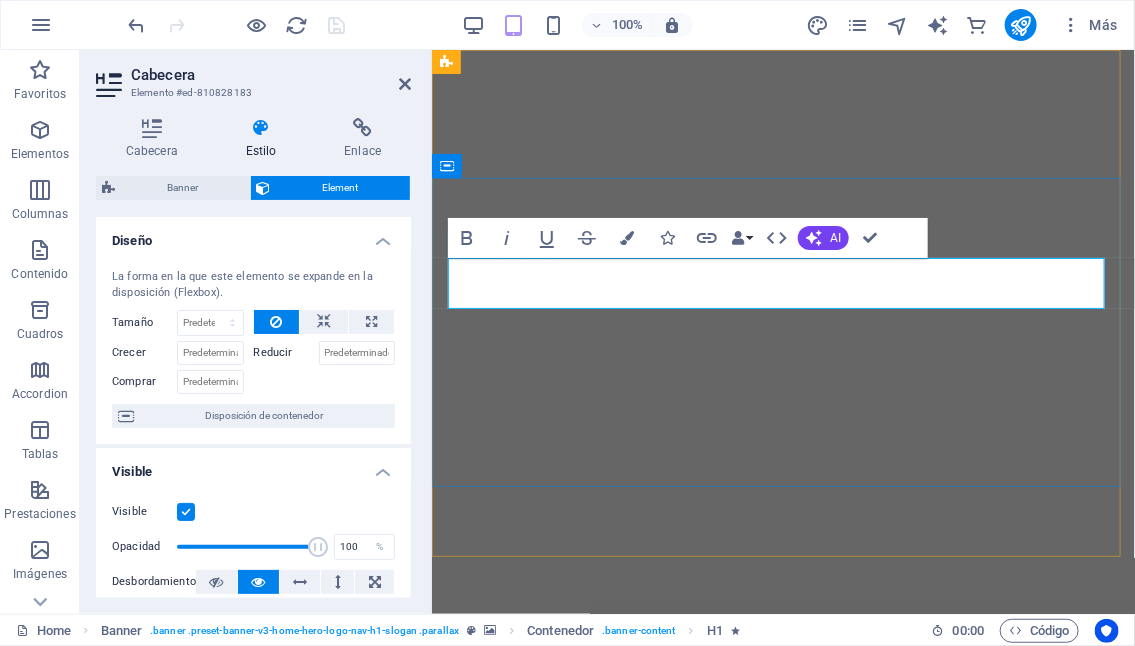 drag, startPoint x: 871, startPoint y: 280, endPoint x: 788, endPoint y: 275, distance: 83.15047 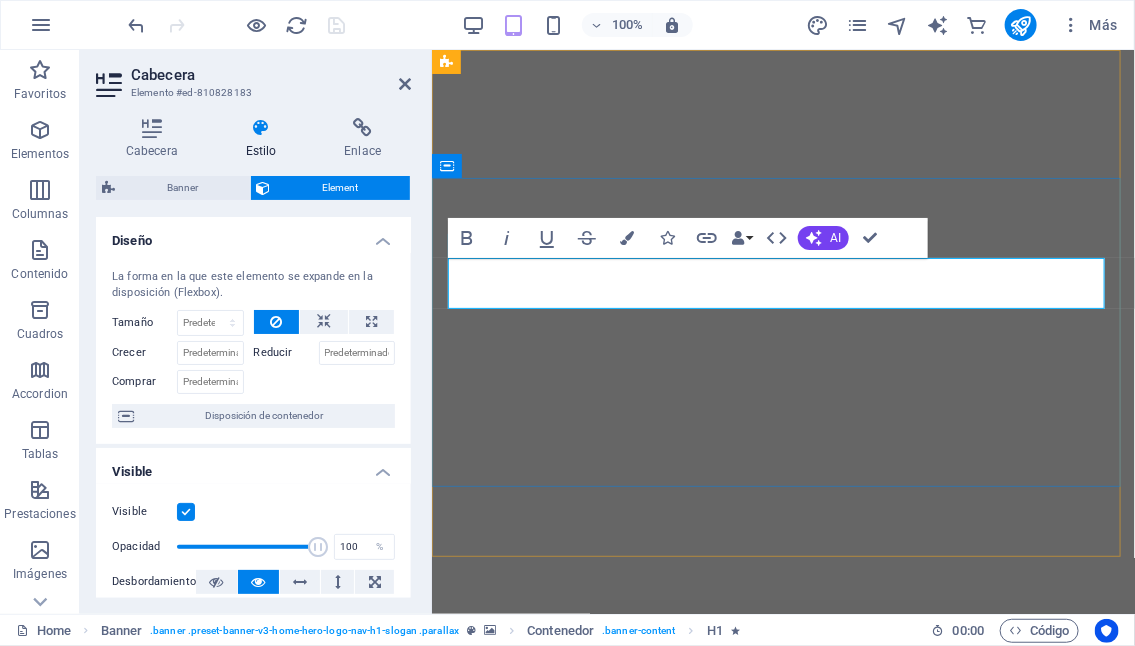 click on "Bienvenido a NeuroPhysis" at bounding box center [782, 918] 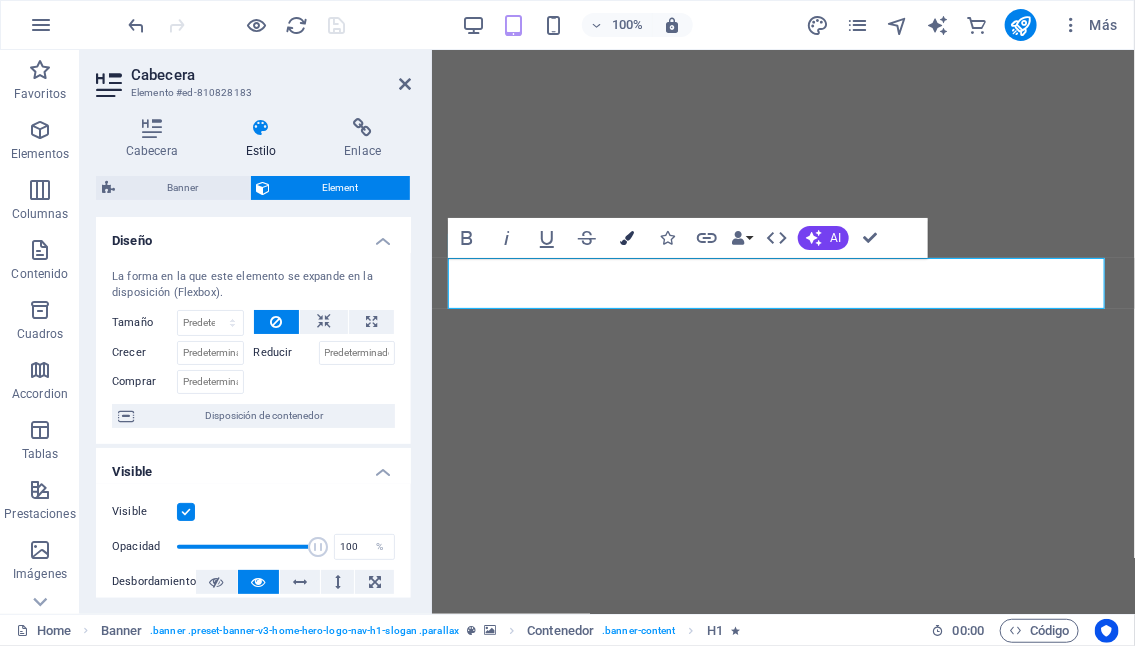 click at bounding box center [627, 238] 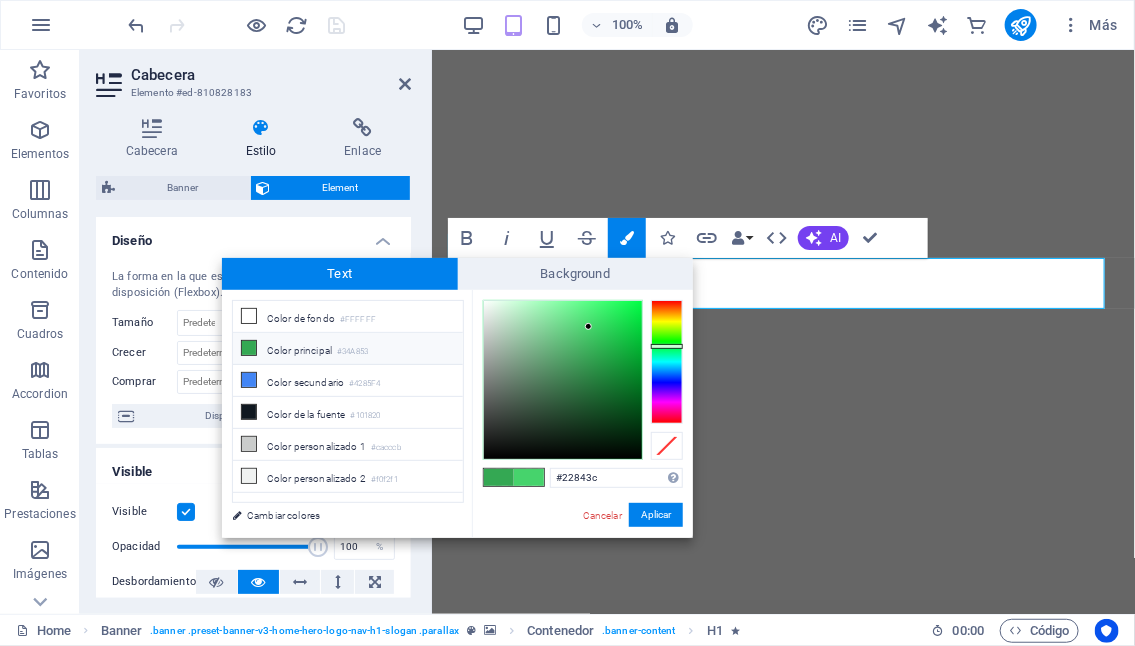 click at bounding box center [563, 380] 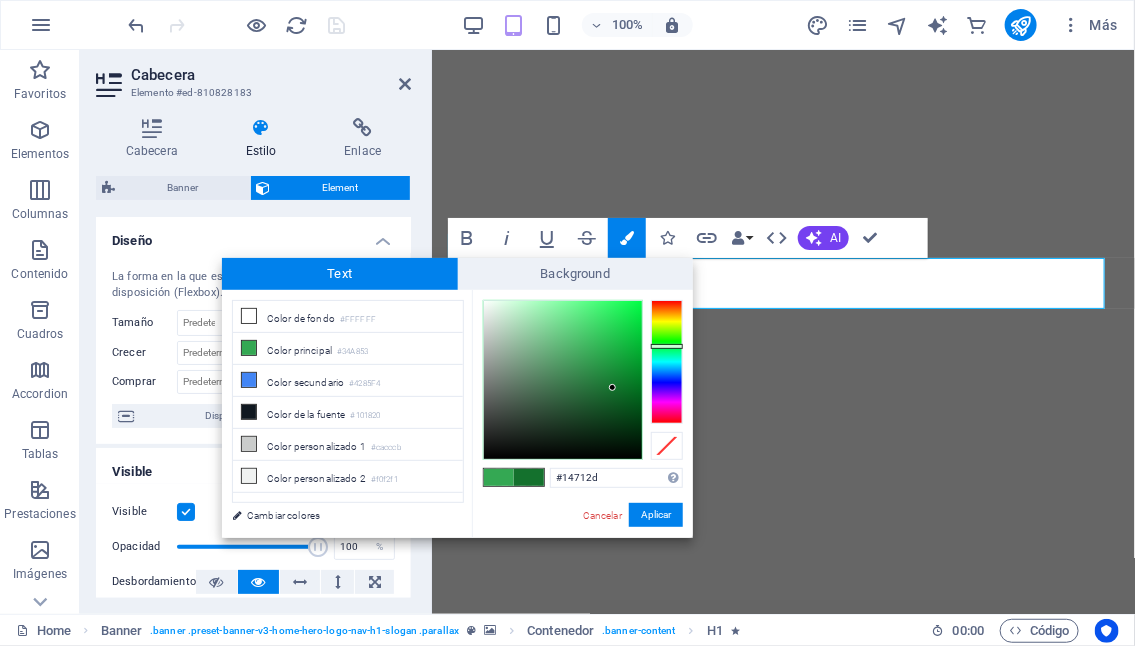 click at bounding box center [563, 380] 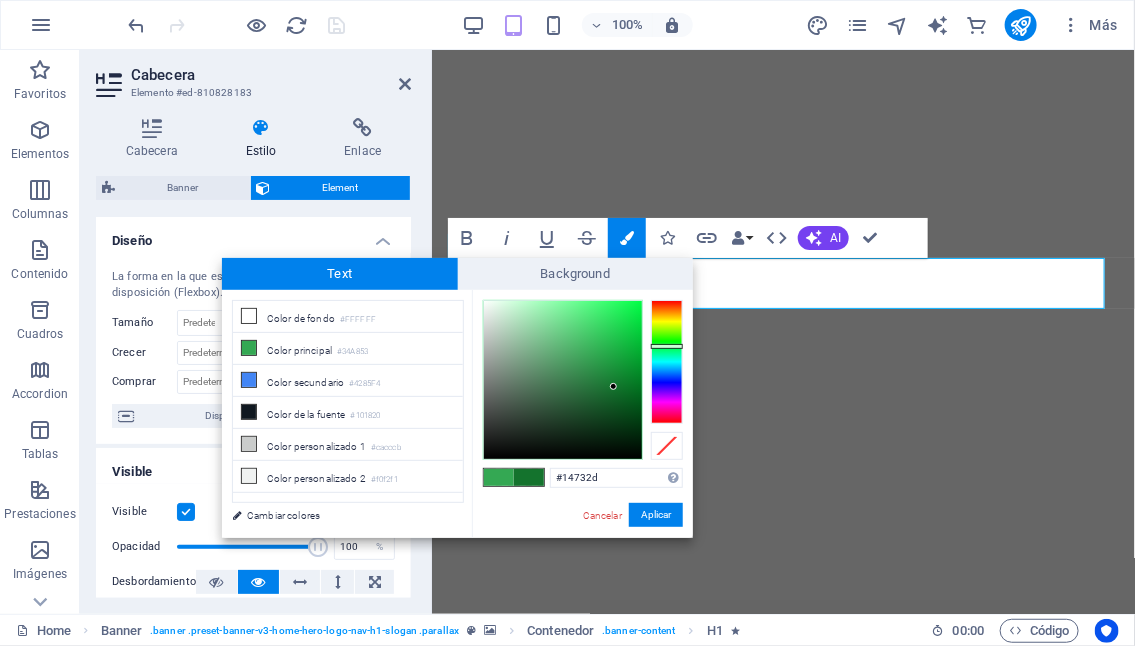 click at bounding box center (563, 380) 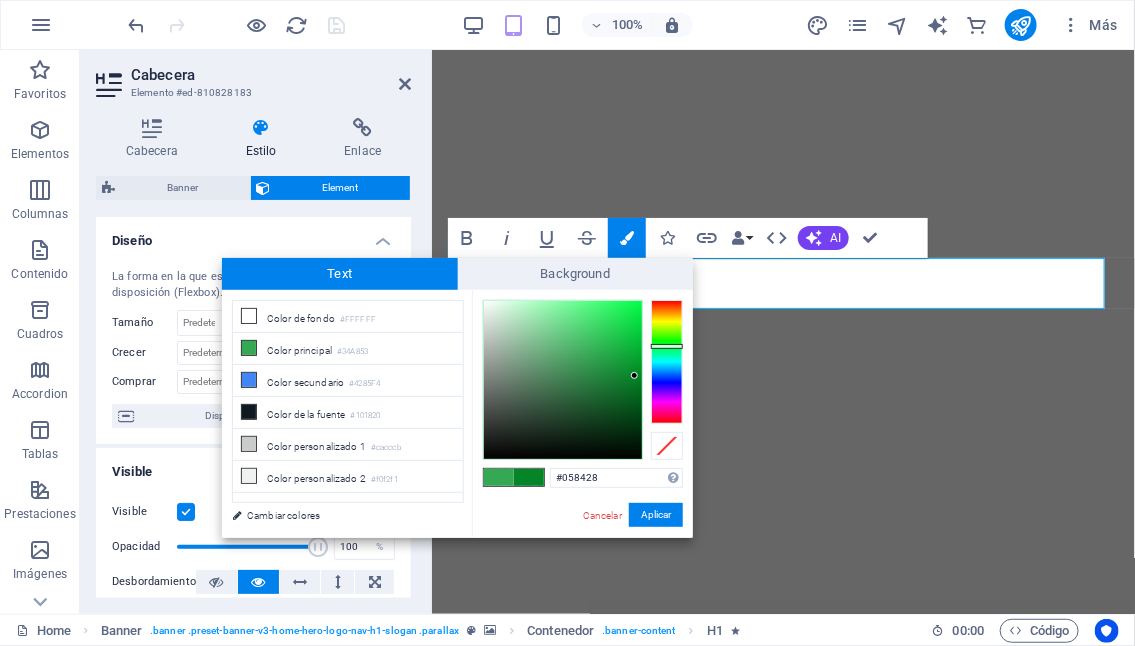 click at bounding box center [634, 375] 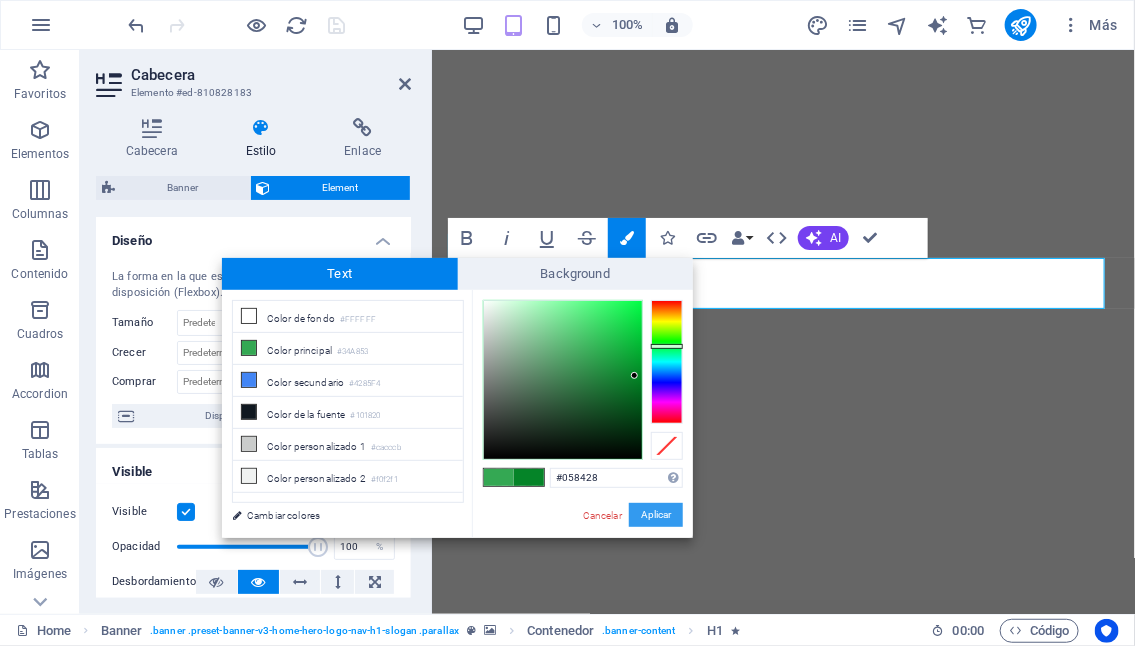 click on "Aplicar" at bounding box center [656, 515] 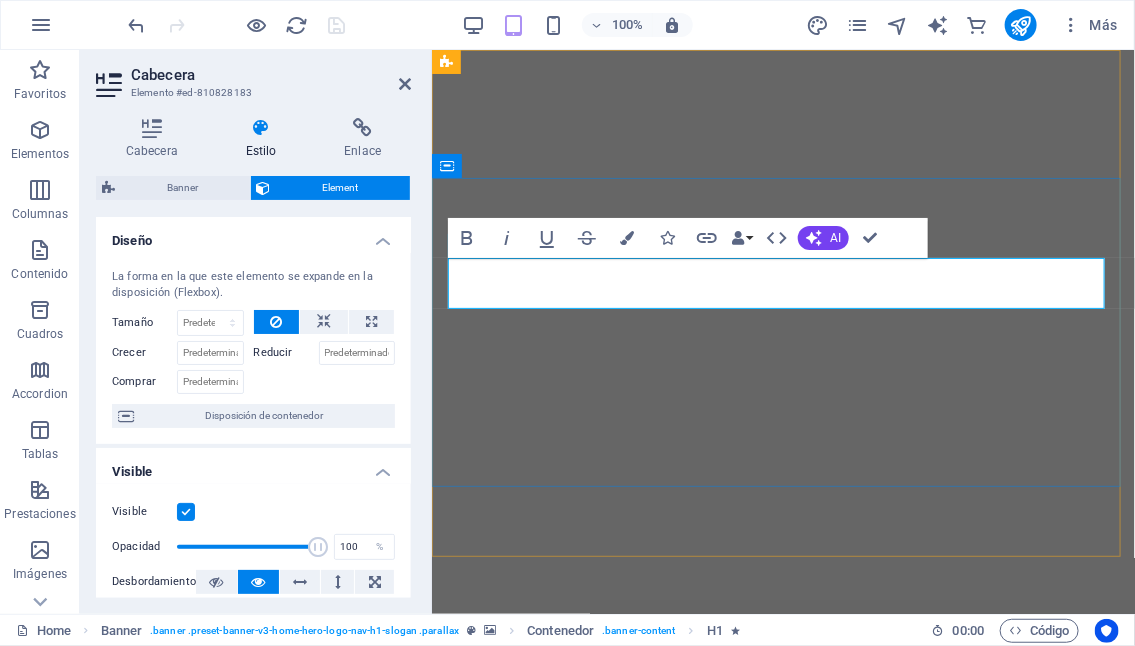 drag, startPoint x: 768, startPoint y: 281, endPoint x: 584, endPoint y: 276, distance: 184.06792 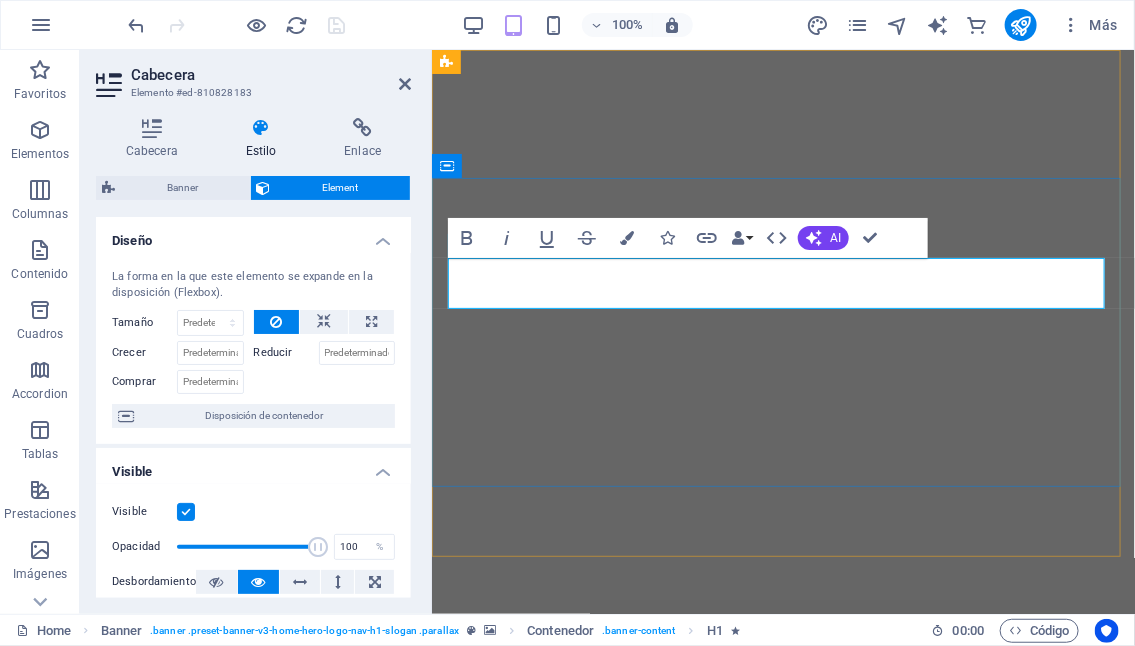 click on "Bienvenido a" at bounding box center [679, 918] 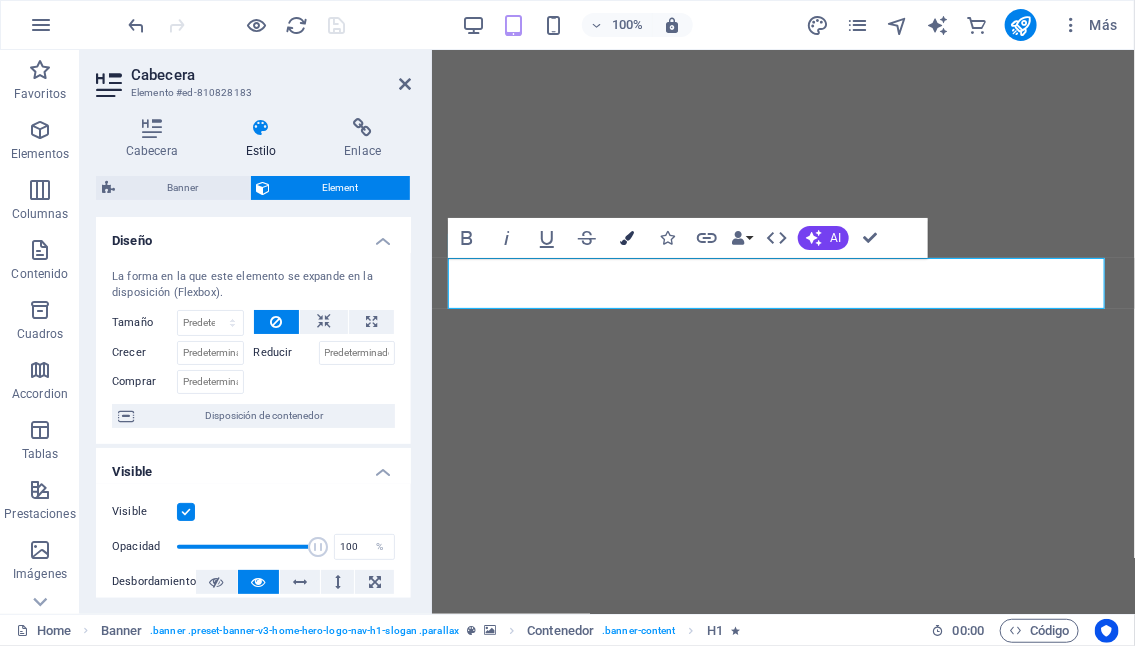click at bounding box center (627, 238) 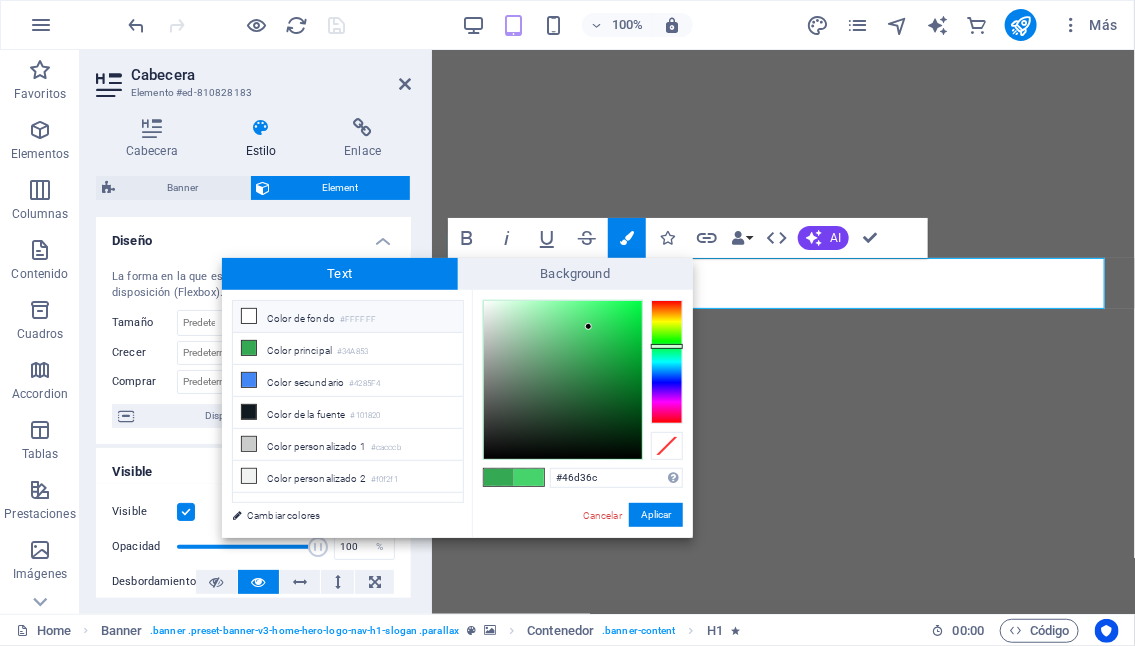 click at bounding box center (249, 316) 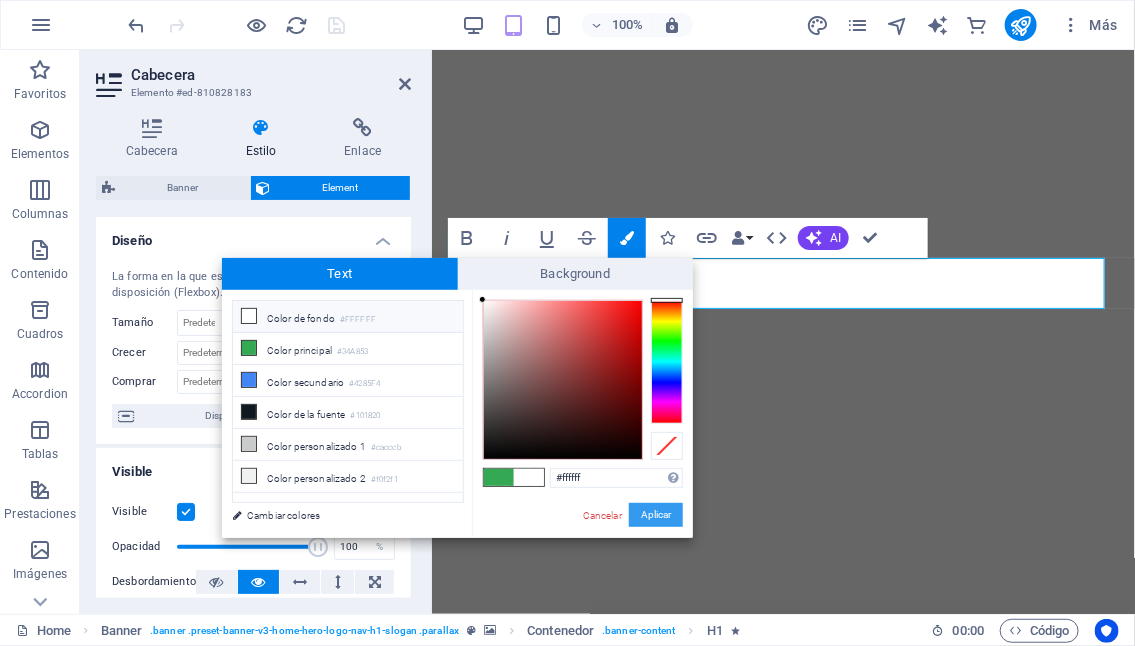 click on "Aplicar" at bounding box center [656, 515] 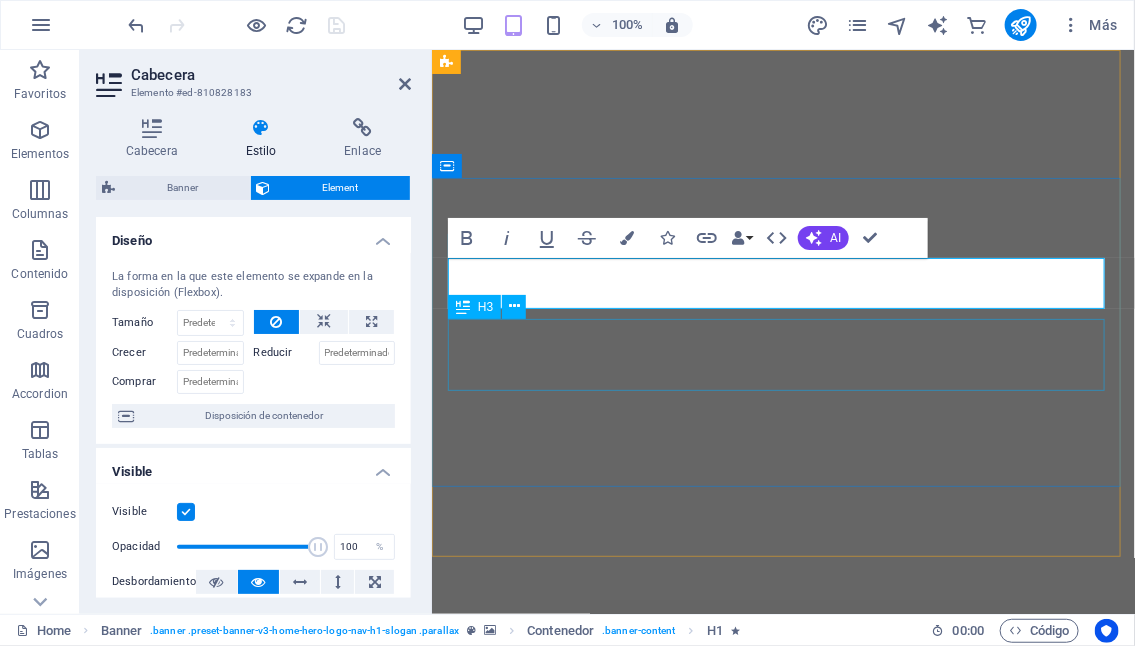 click on "Transforma tu vida a través de Reprogramación mental, psicoemocional y la Medicina Natural" at bounding box center [782, 990] 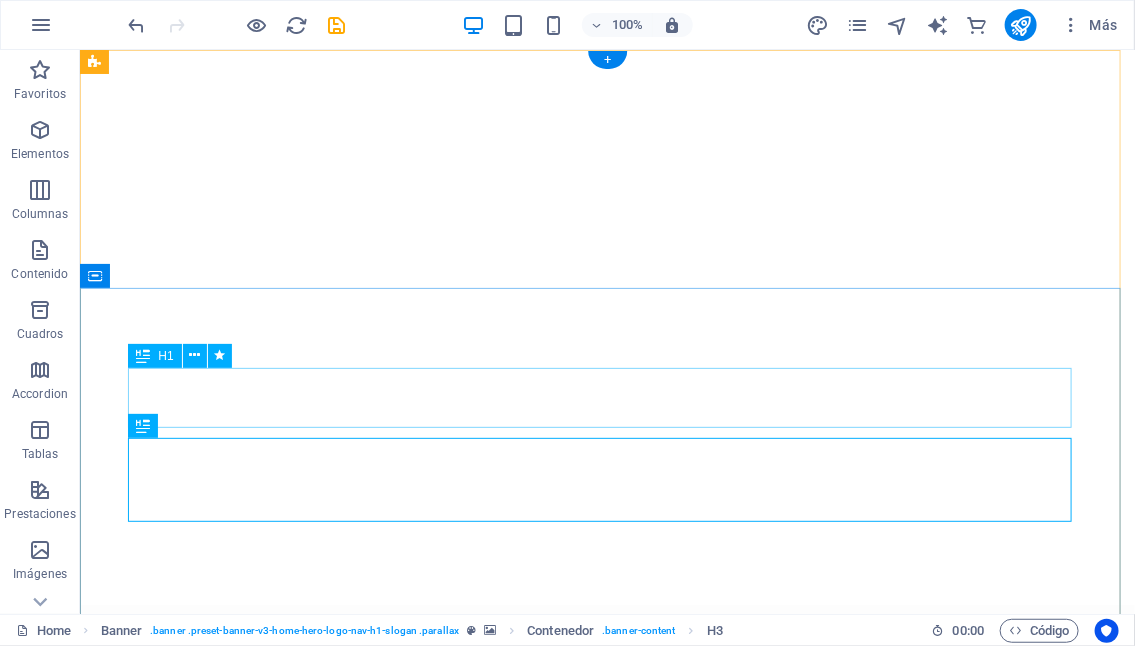 click on "Bienvenido a   Neuro Physis" at bounding box center (607, 1001) 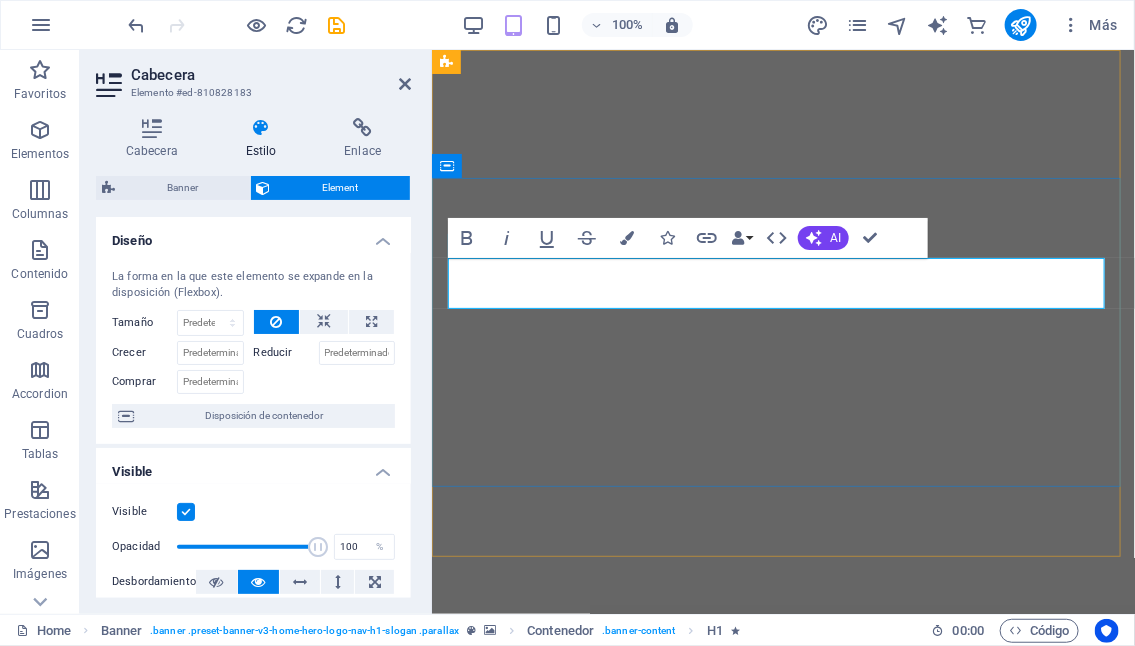 click on "Bienvenido a" at bounding box center [674, 923] 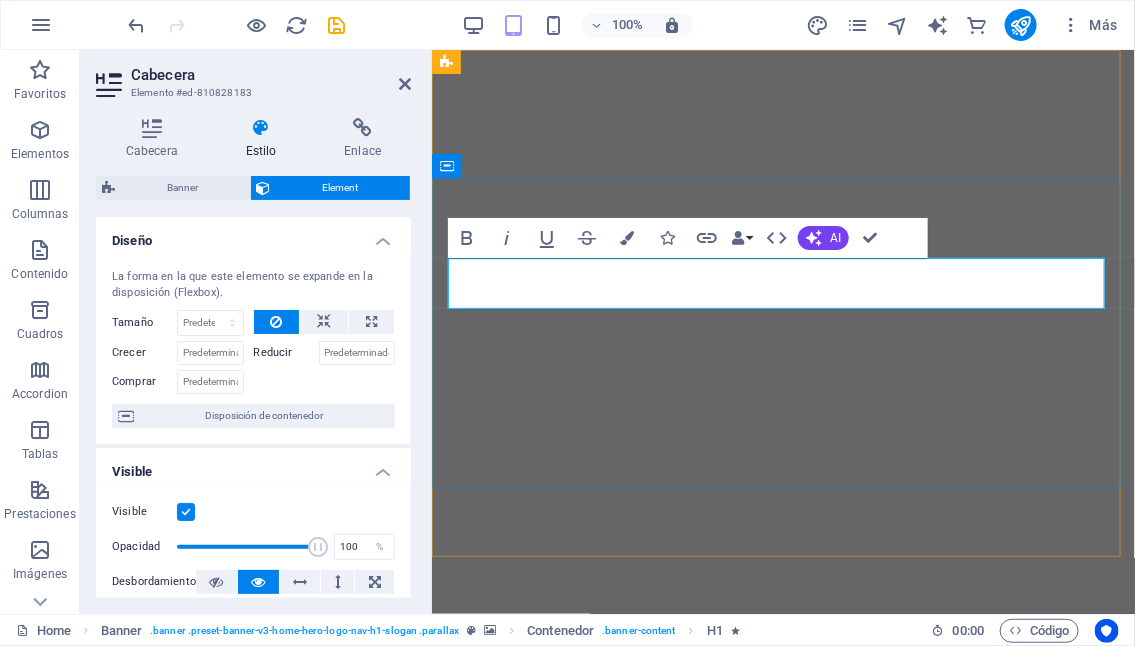type 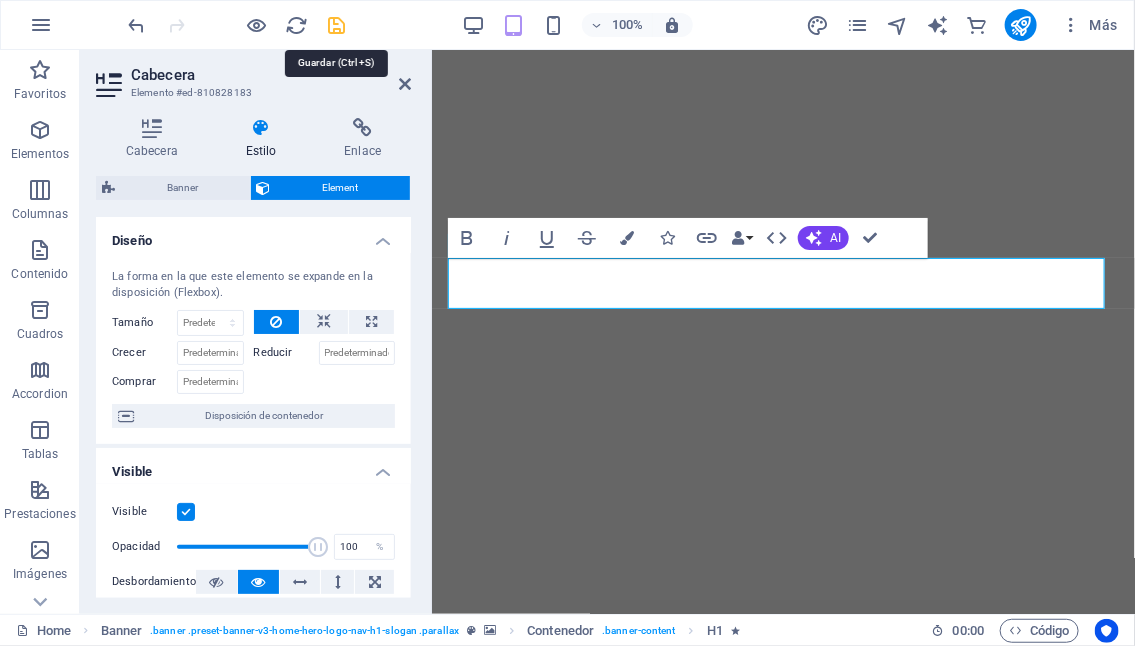 click at bounding box center (337, 25) 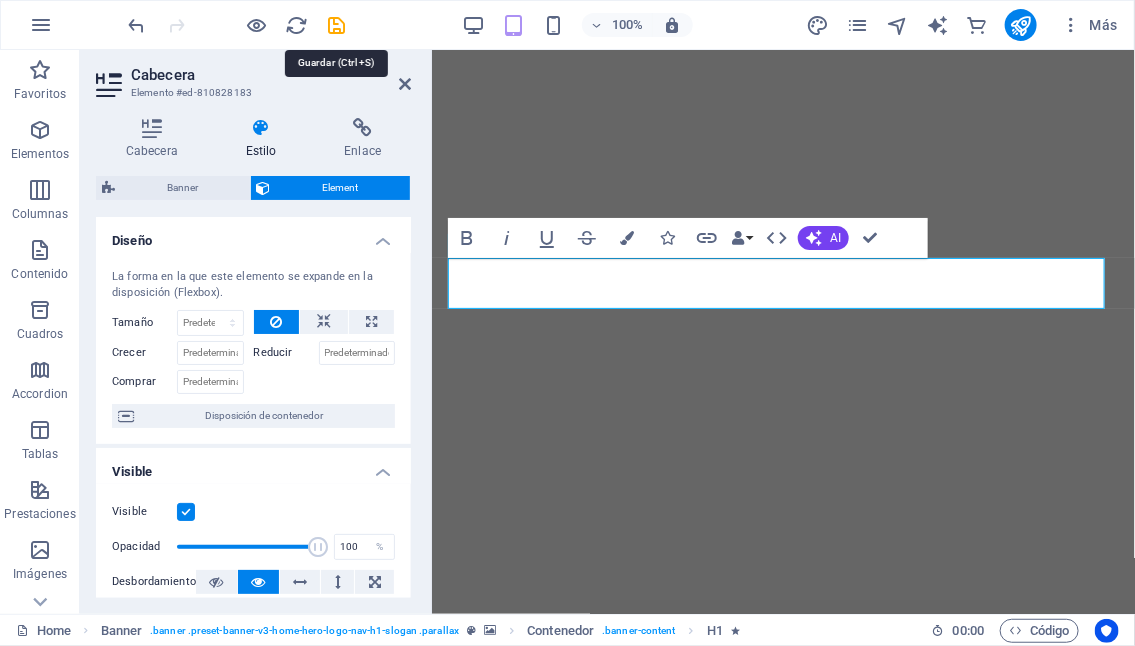 select on "px" 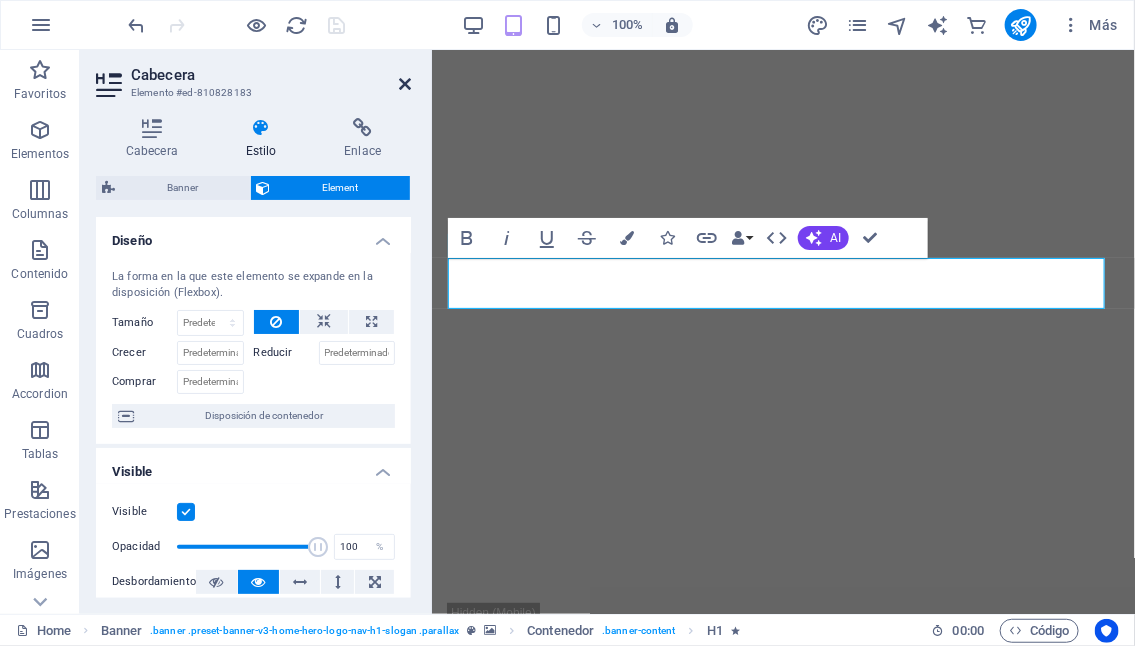 click at bounding box center (405, 84) 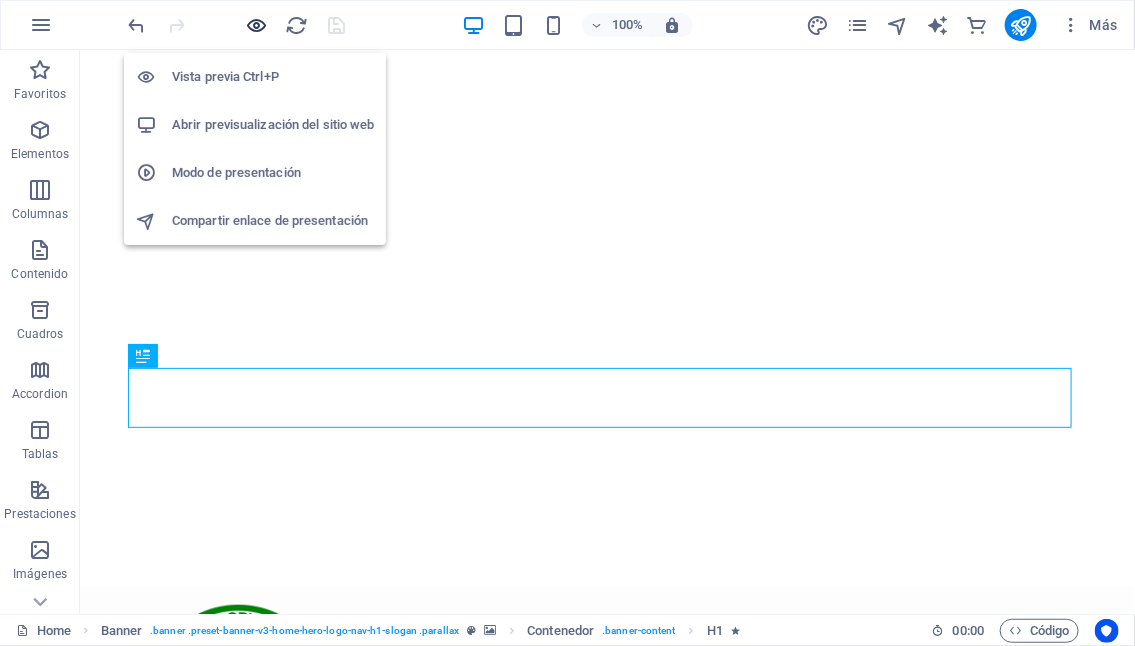 click at bounding box center (257, 25) 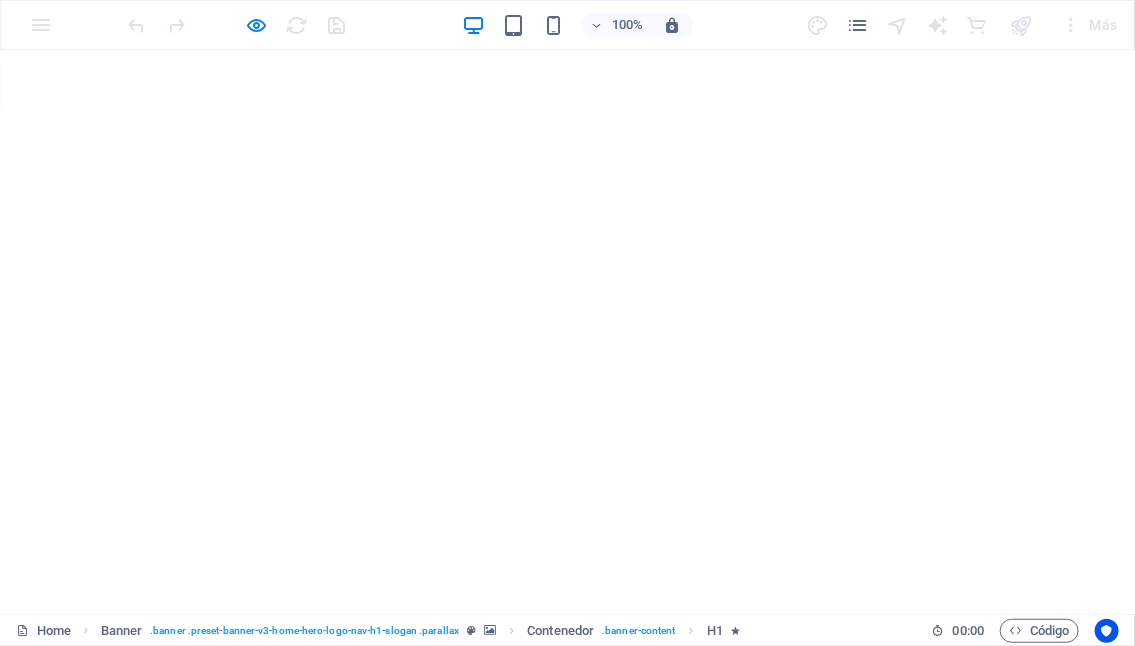 click on "Transforma tu vida a través de Reprogramación mental, psicoemocional y la Medicina Natural" at bounding box center [567, 1110] 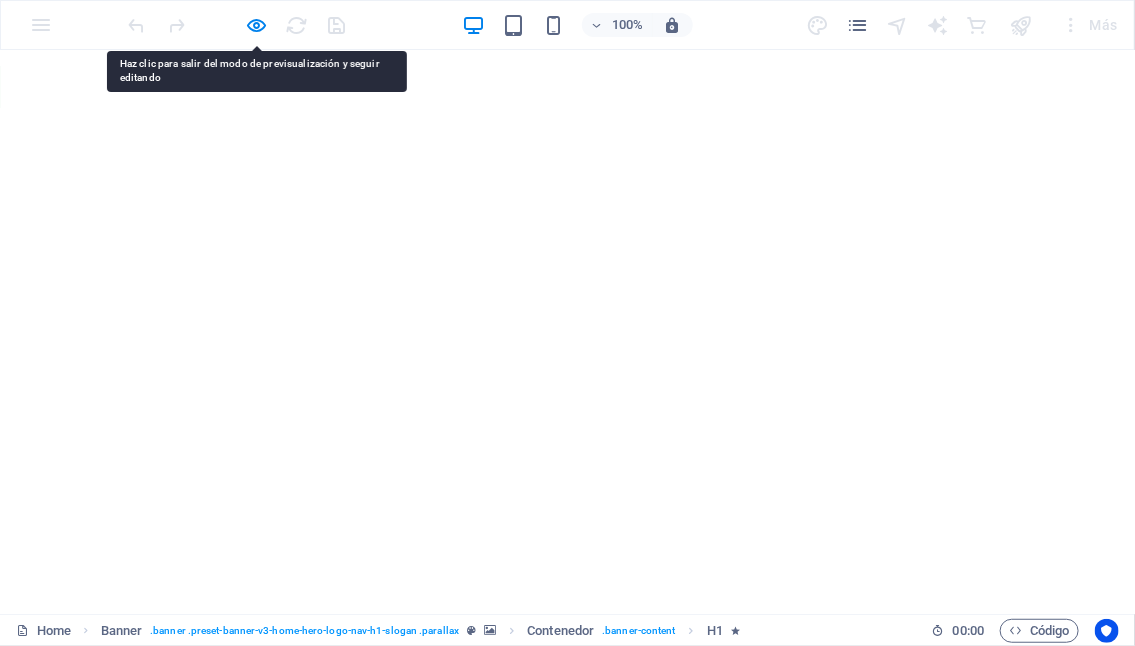 drag, startPoint x: 813, startPoint y: 502, endPoint x: 830, endPoint y: 497, distance: 17.720045 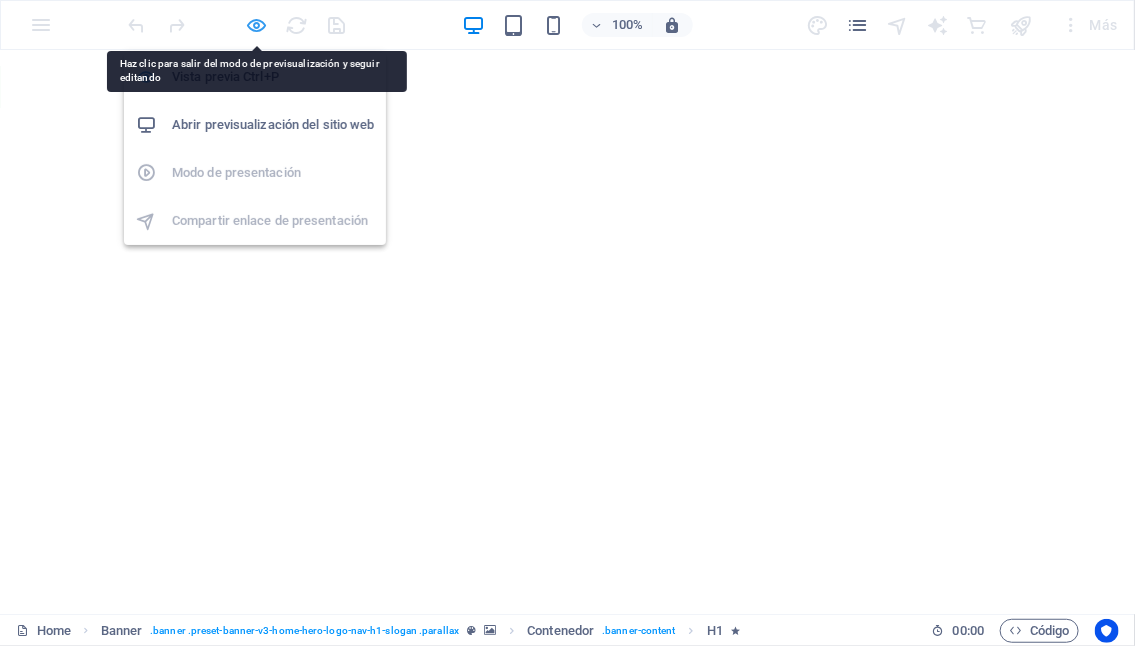click at bounding box center [257, 25] 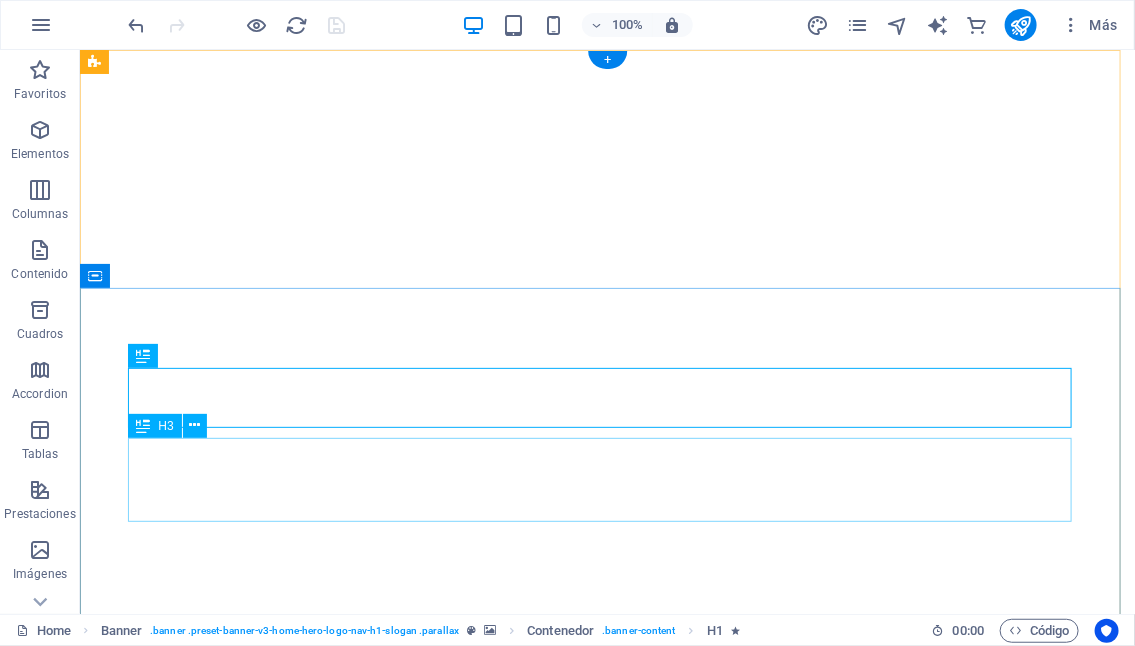 click on "Transforma tu vida a través de Reprogramación mental, psicoemocional y la Medicina Natural" at bounding box center [607, 1111] 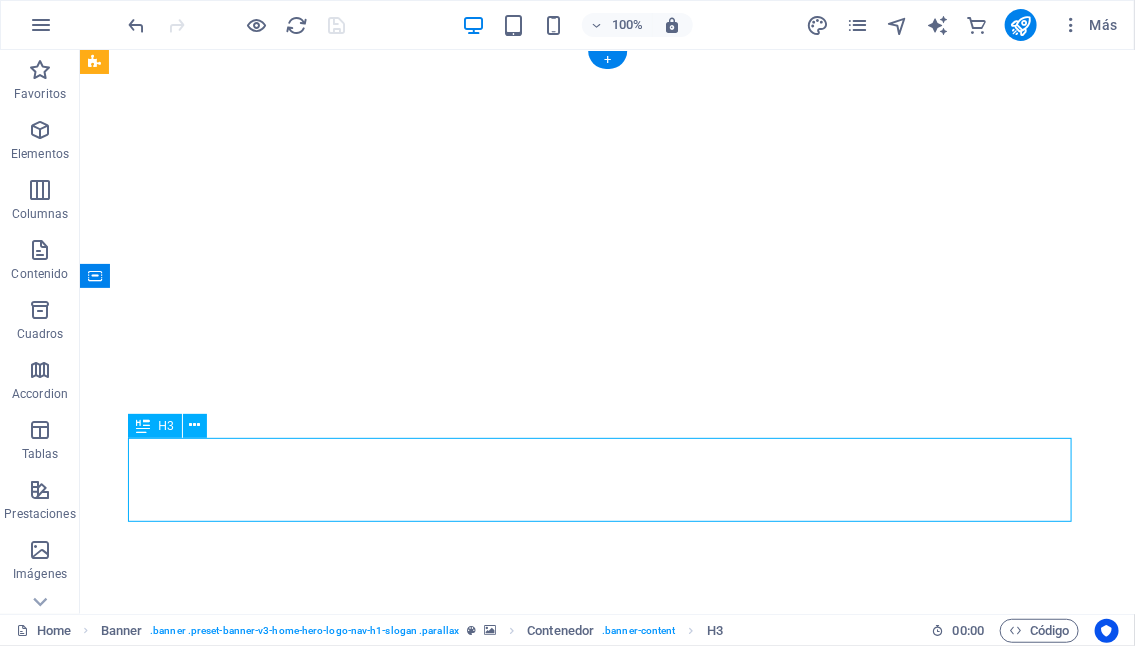 click on "Transforma tu vida a través de Reprogramación mental, psicoemocional y la Medicina Natural" at bounding box center [607, 1111] 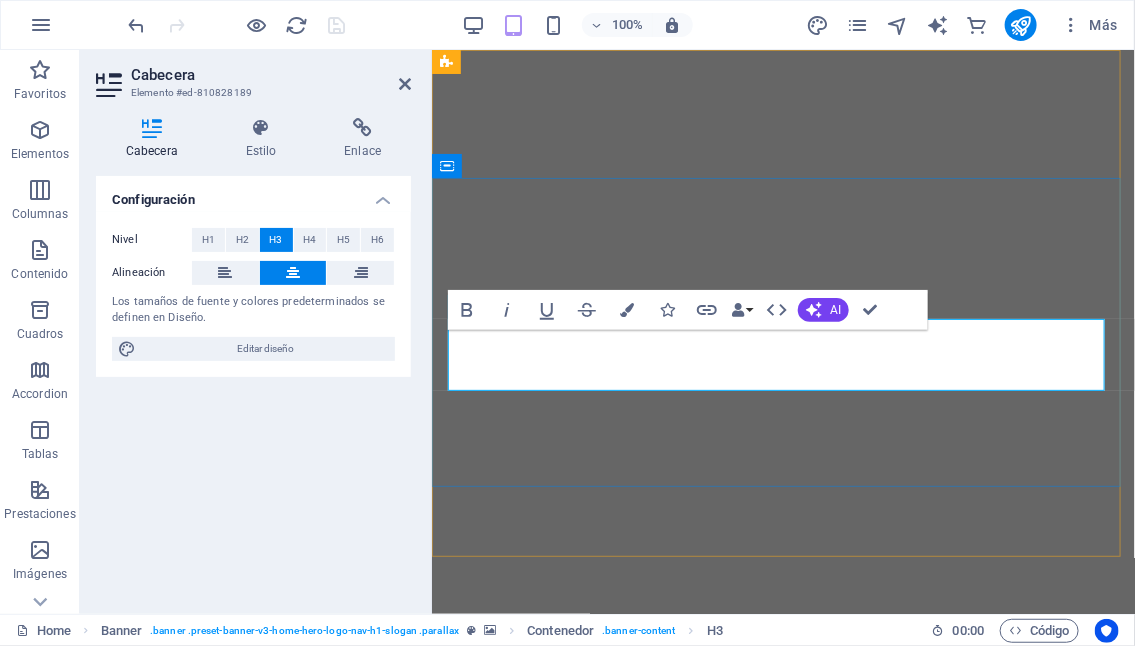 click on "Transforma tu vida a través de Reprogramación mental, psicoemocional y la Medicina Natural" at bounding box center (782, 1023) 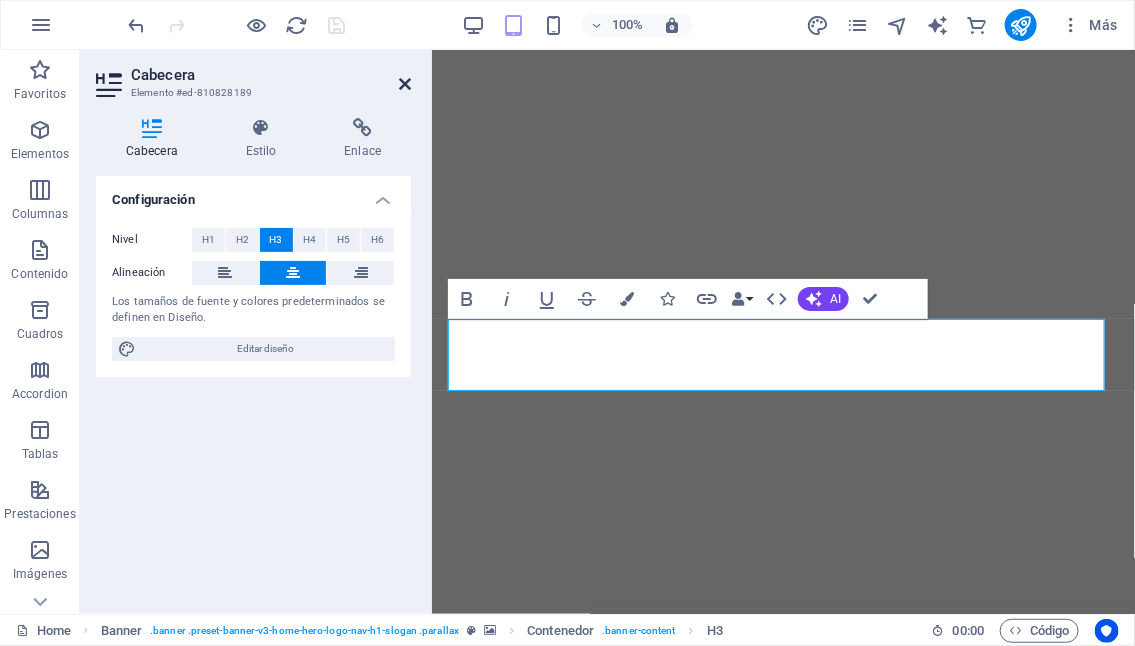 click at bounding box center (405, 84) 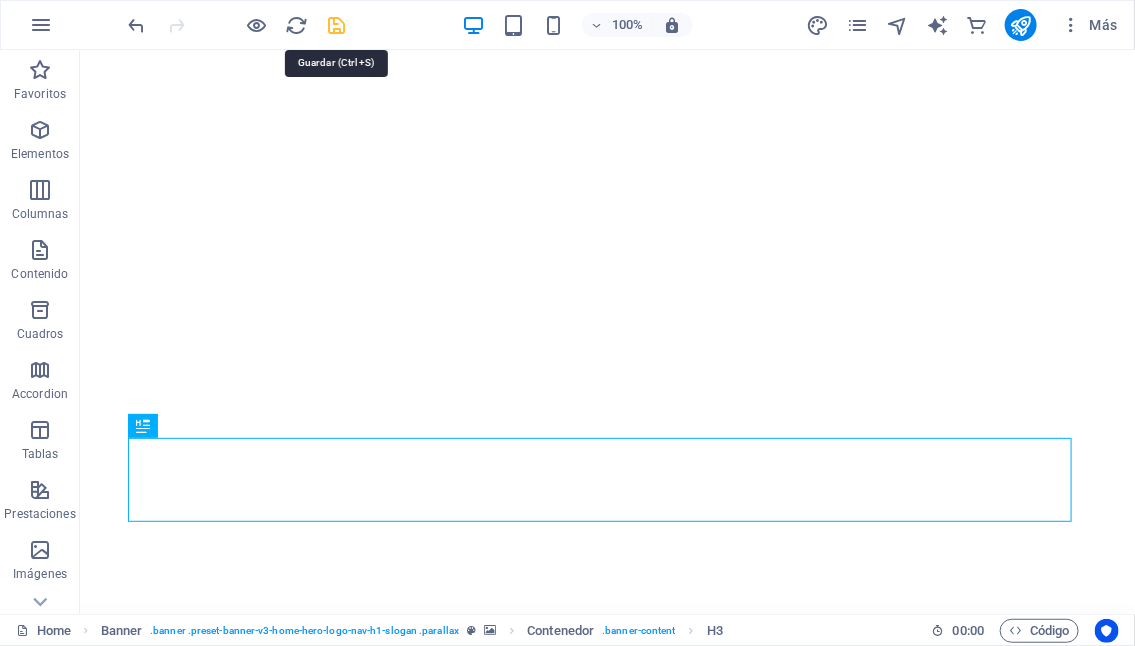 click at bounding box center (337, 25) 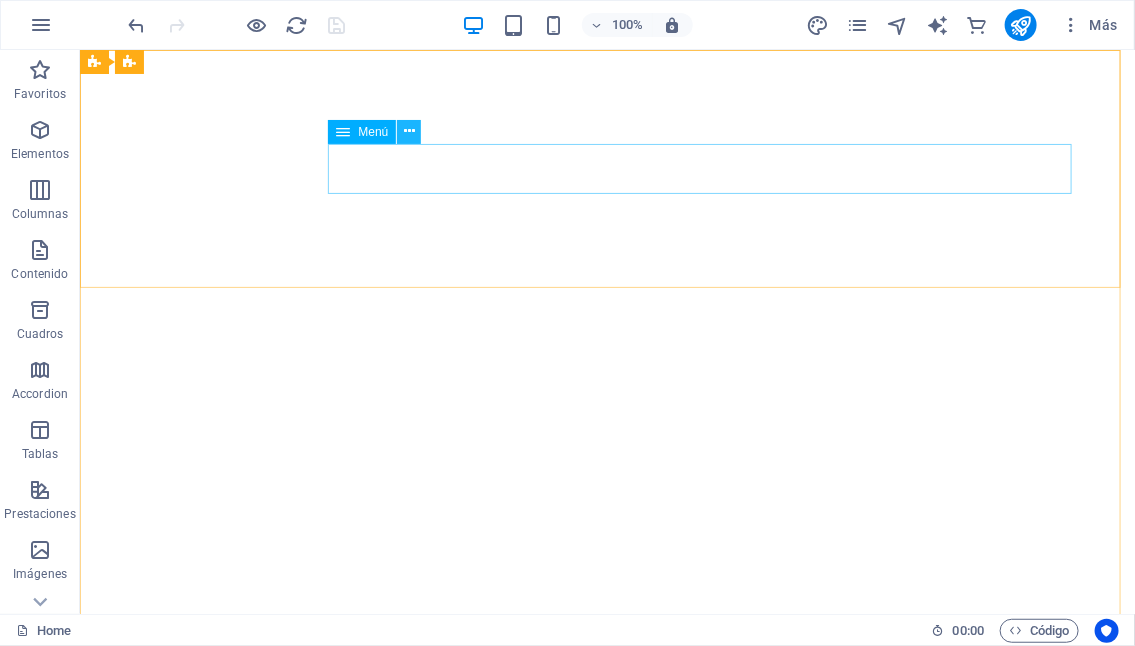 click at bounding box center (409, 131) 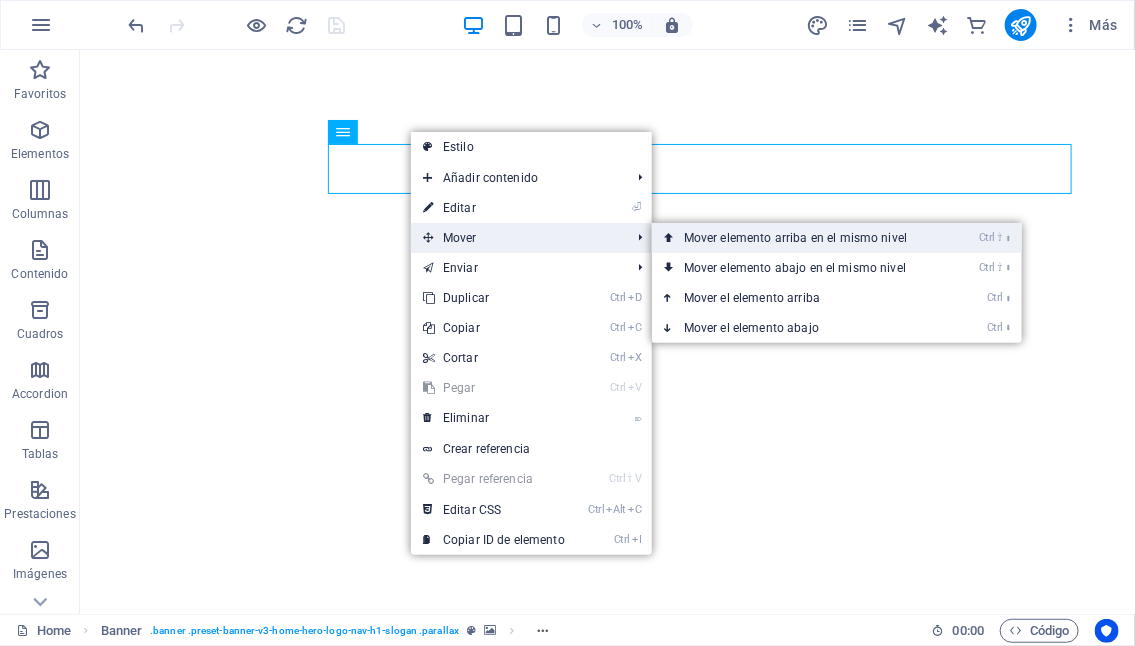 click on "Ctrl ⇧ ⬆  Mover elemento arriba en el mismo nivel" at bounding box center [799, 238] 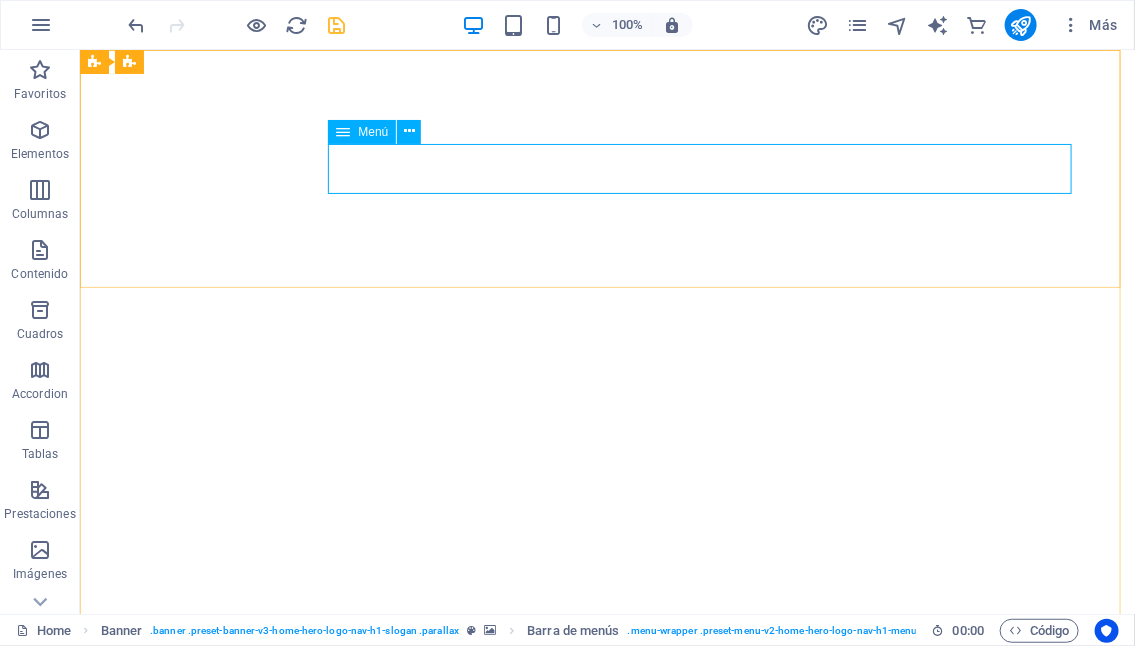 click at bounding box center (343, 132) 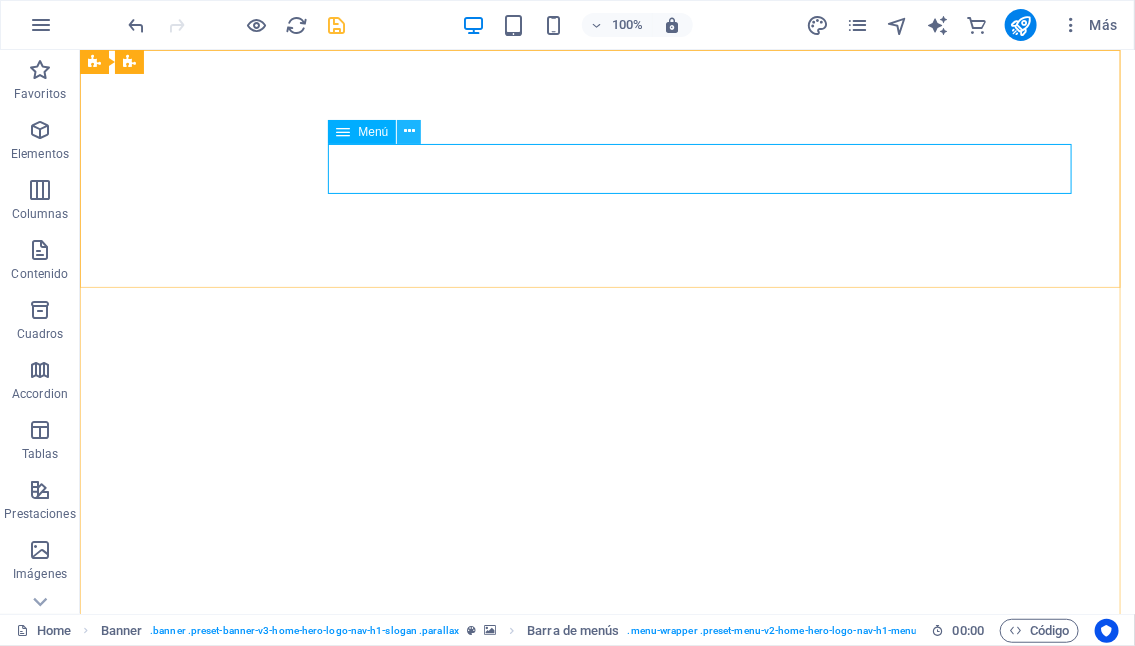click at bounding box center [409, 131] 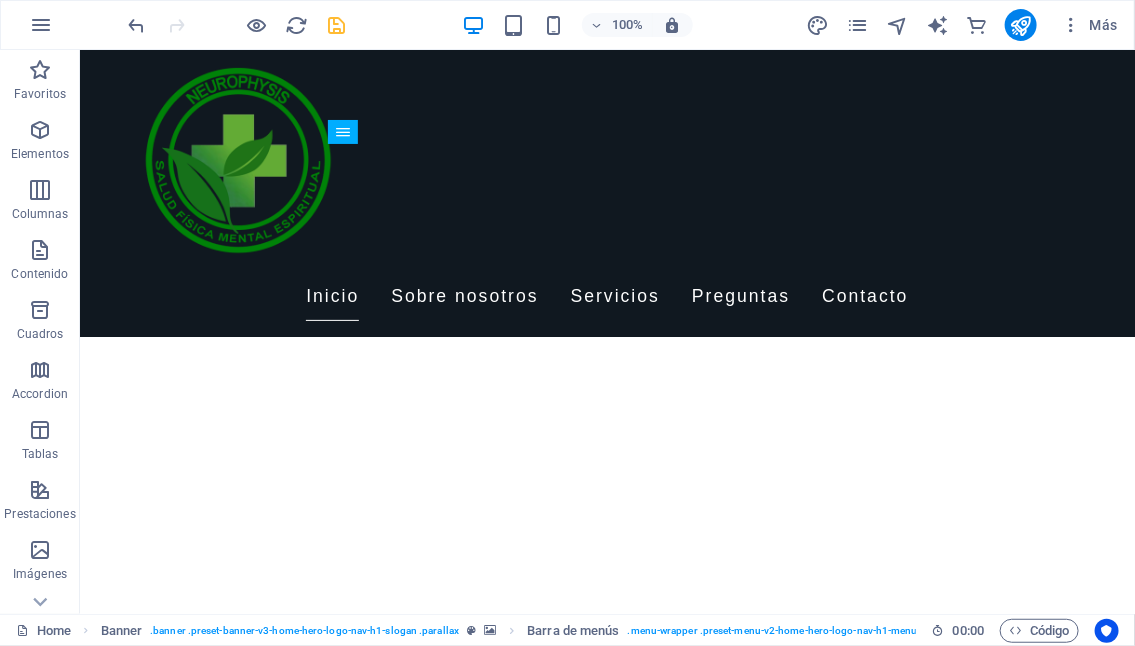 scroll, scrollTop: 300, scrollLeft: 0, axis: vertical 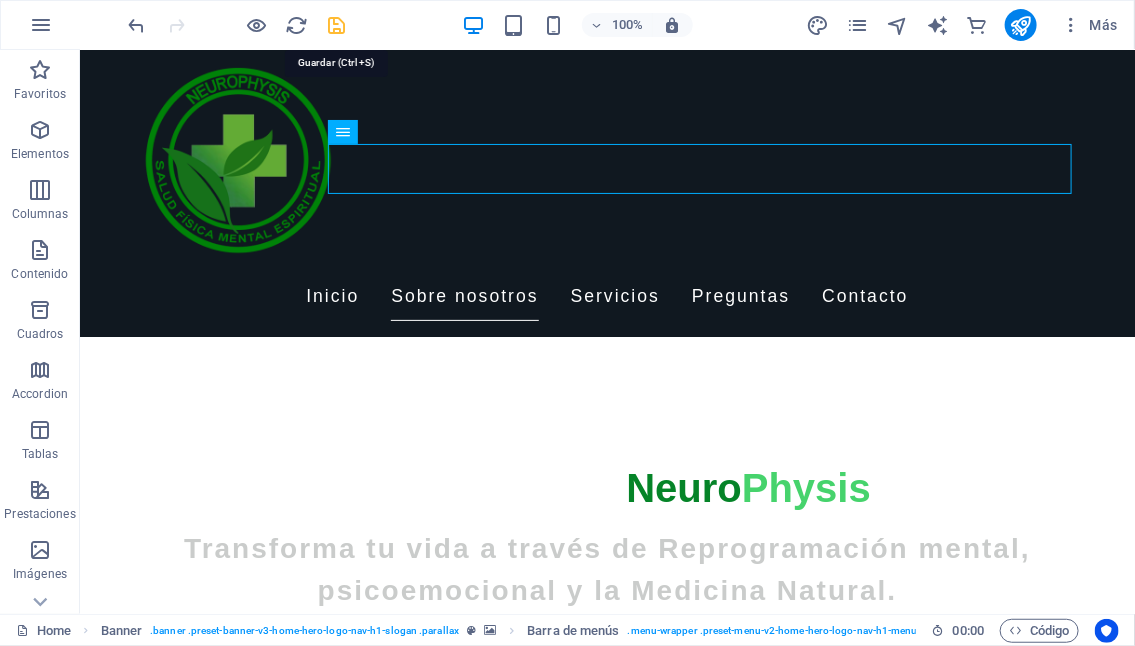 click at bounding box center [337, 25] 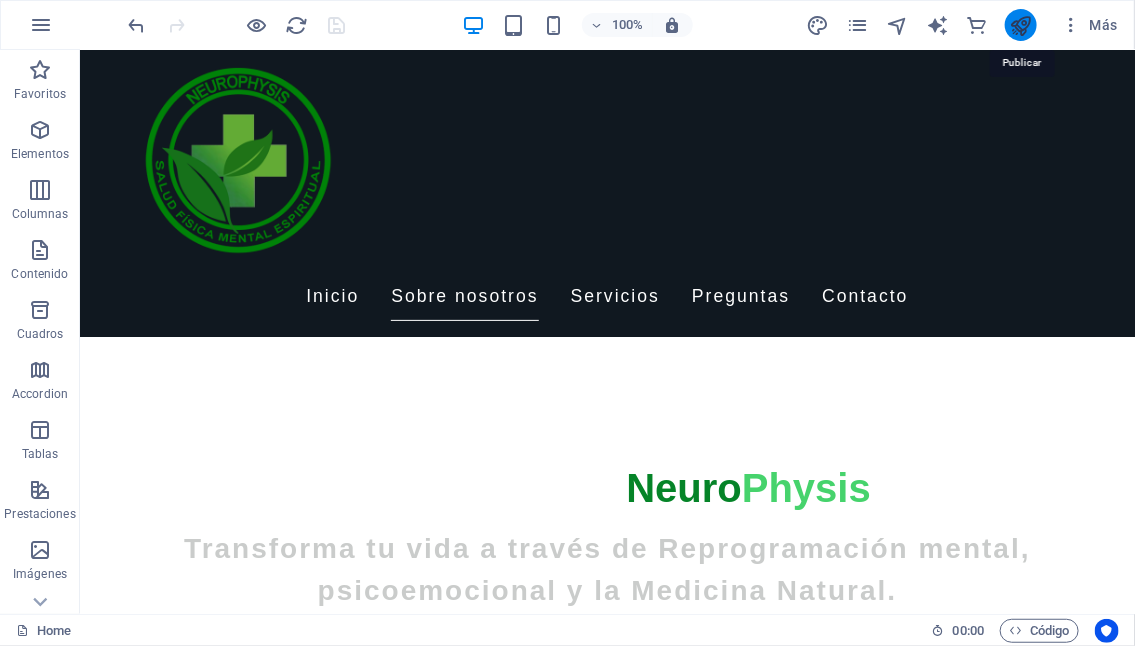 click at bounding box center [1021, 25] 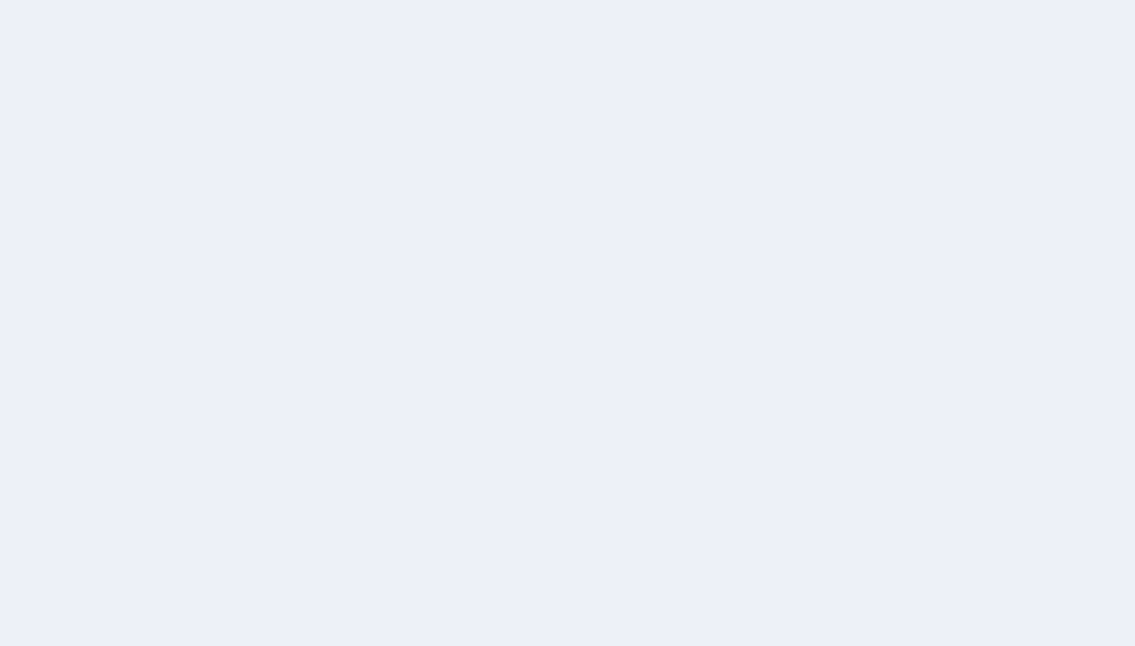 scroll, scrollTop: 0, scrollLeft: 0, axis: both 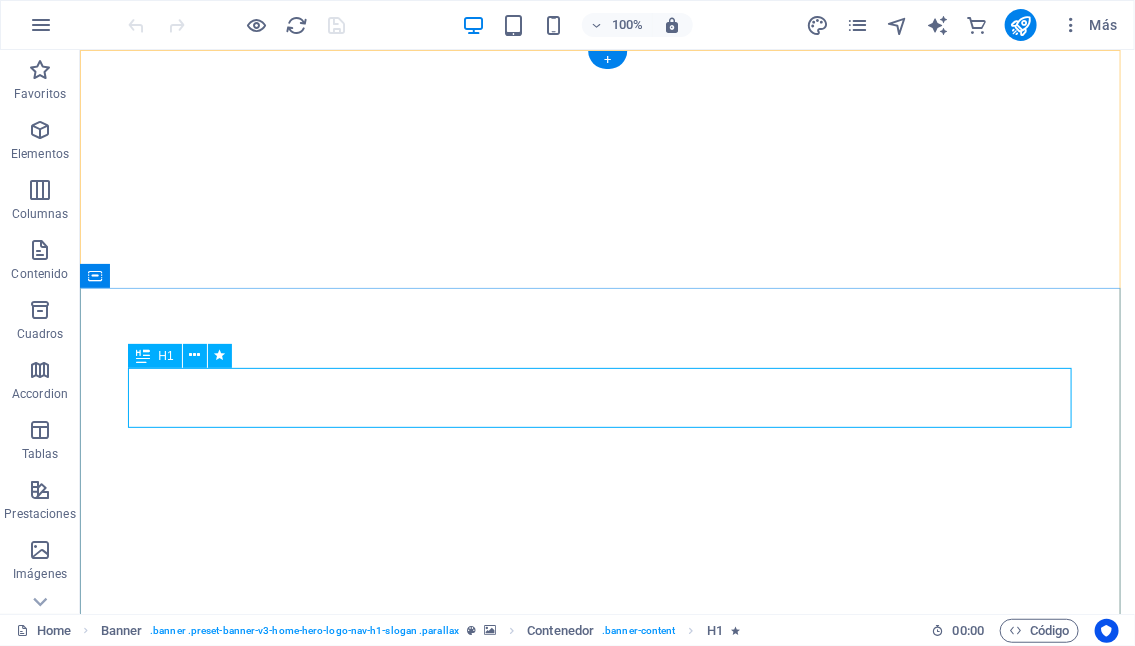 click on "Bienvenidos a   Neuro Physis" at bounding box center (607, 1029) 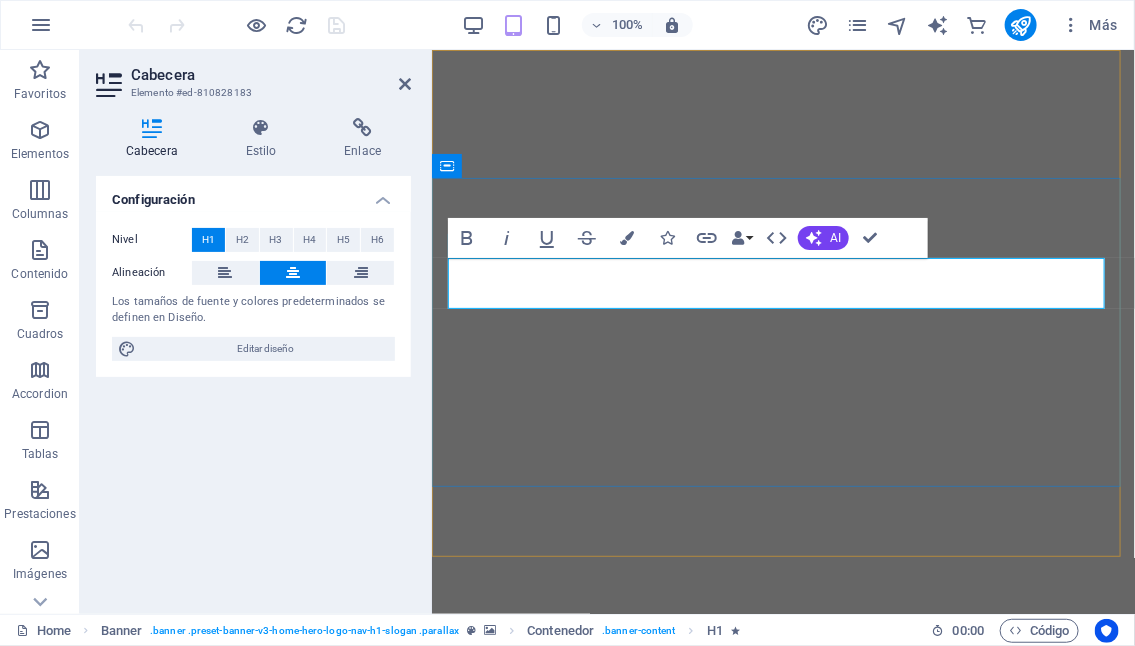 click on "Bienvenidos a" at bounding box center (674, 951) 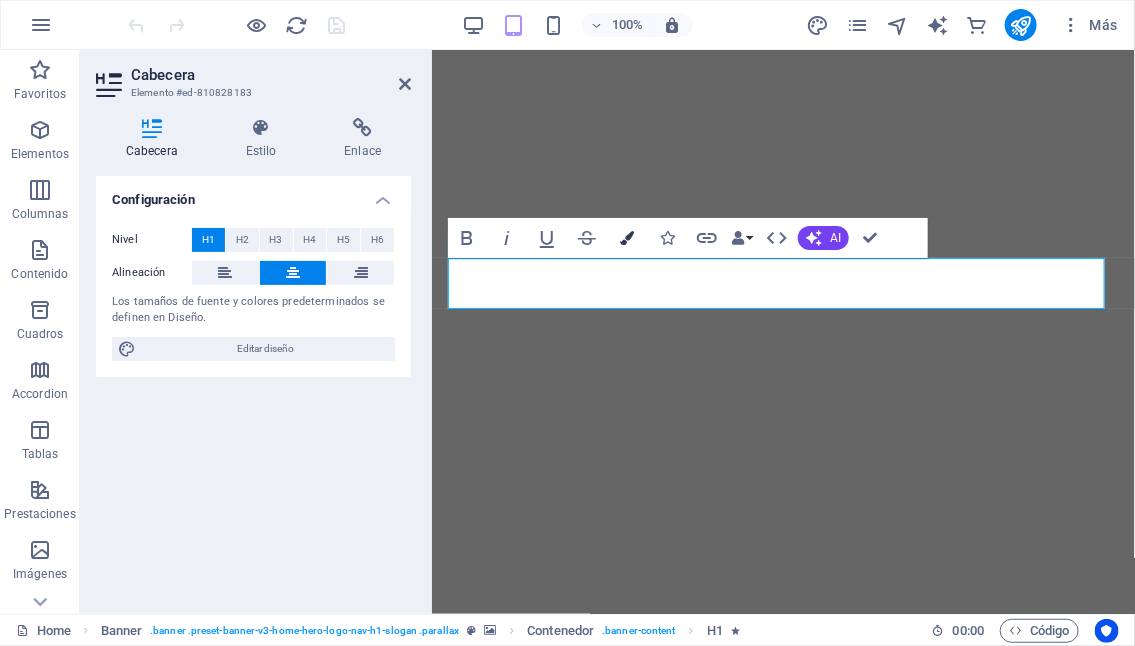click at bounding box center [627, 238] 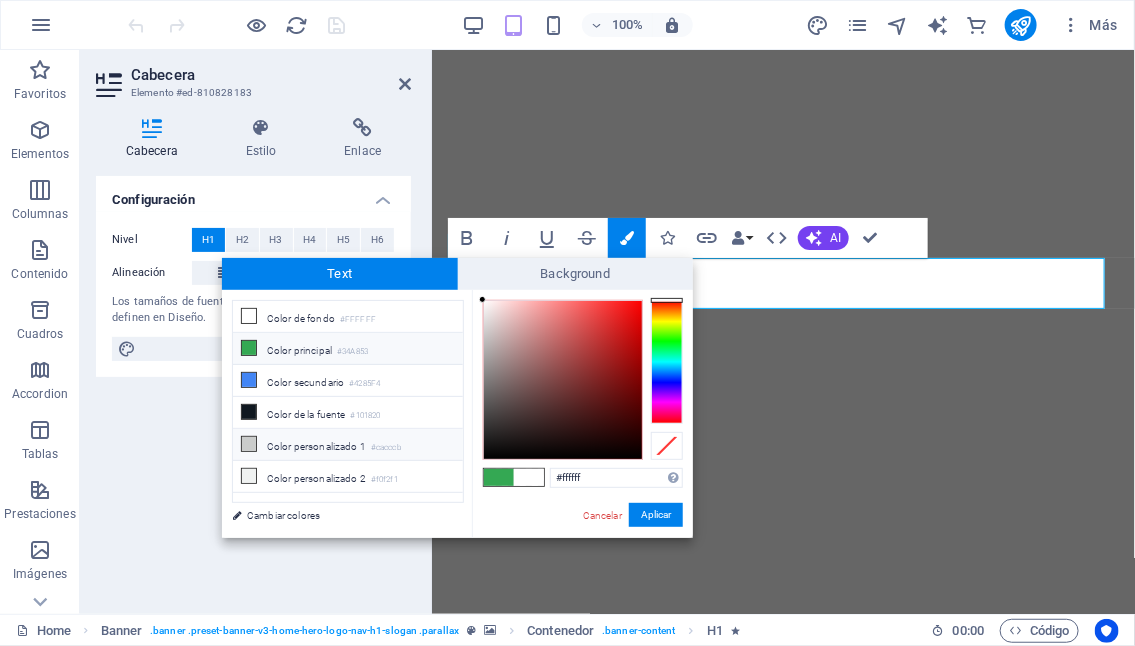 click at bounding box center [249, 444] 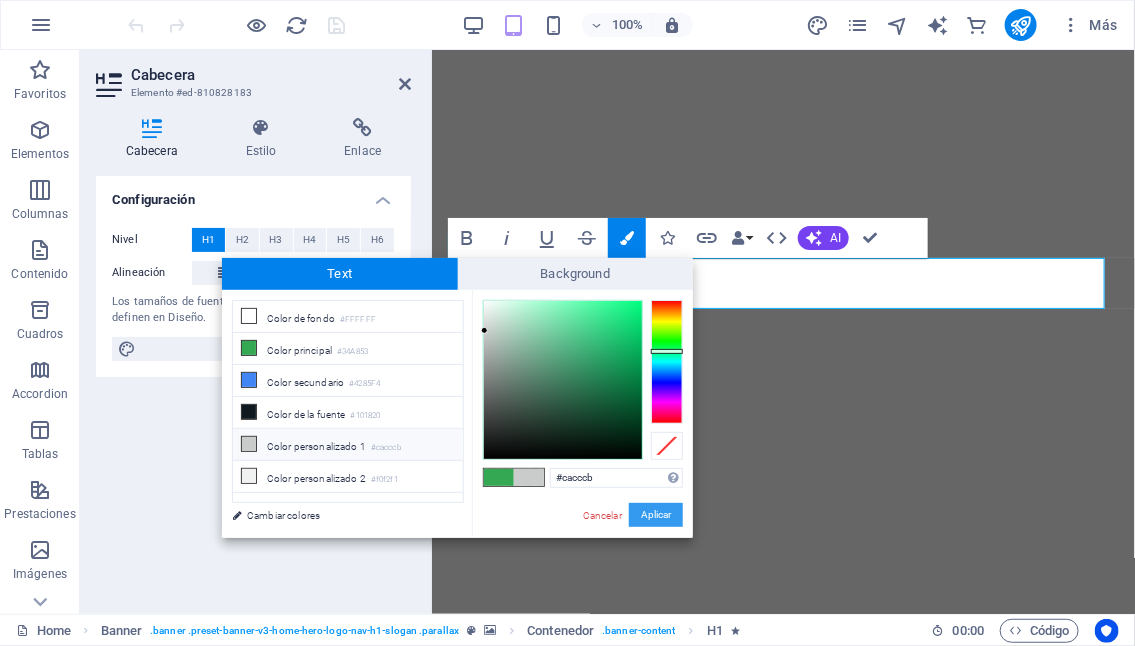 click on "Aplicar" at bounding box center [656, 515] 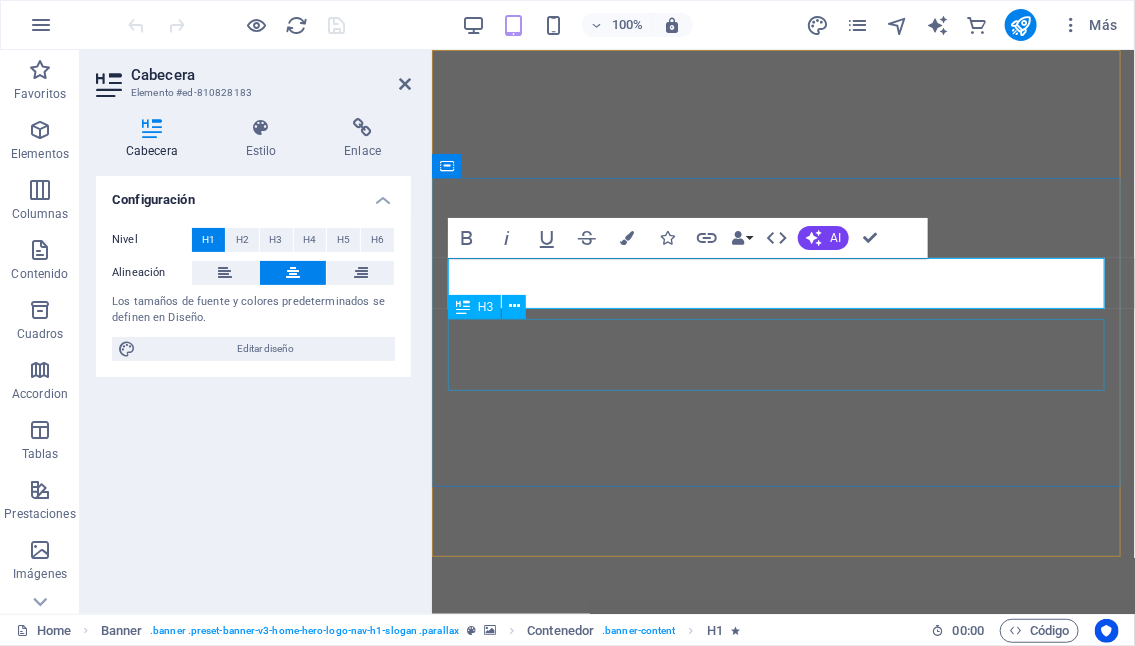 click on "Transforma tu vida a través de Reprogramación mental, psicoemocional y la Medicina Natural." at bounding box center (782, 990) 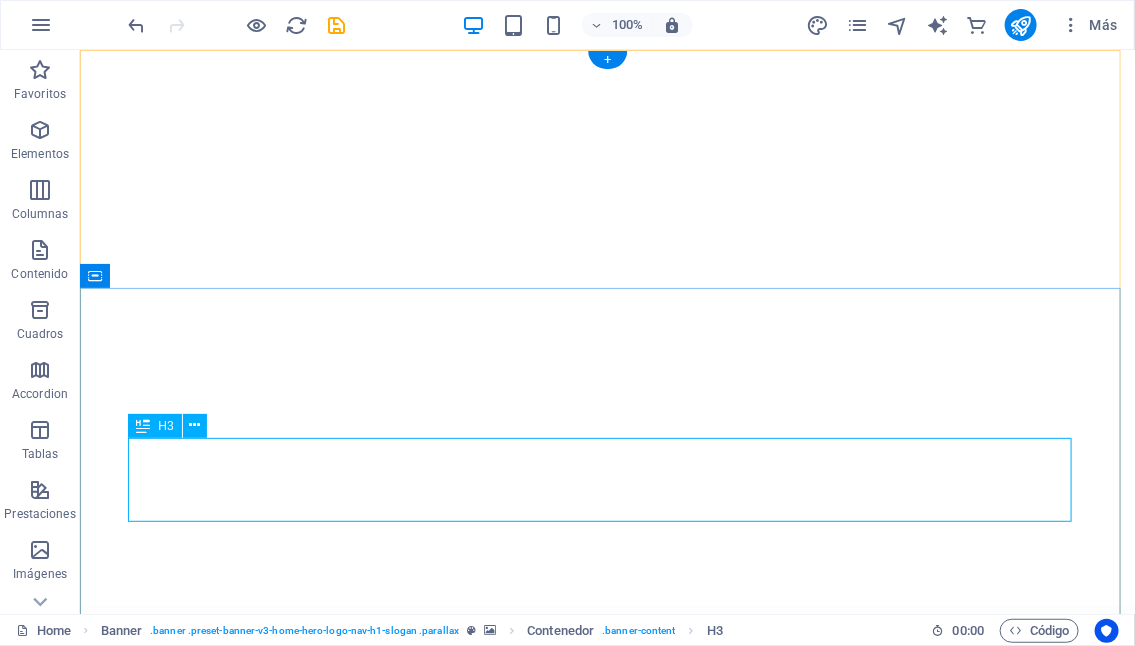 click on "Transforma tu vida a través de Reprogramación mental, psicoemocional y la Medicina Natural." at bounding box center (607, 1083) 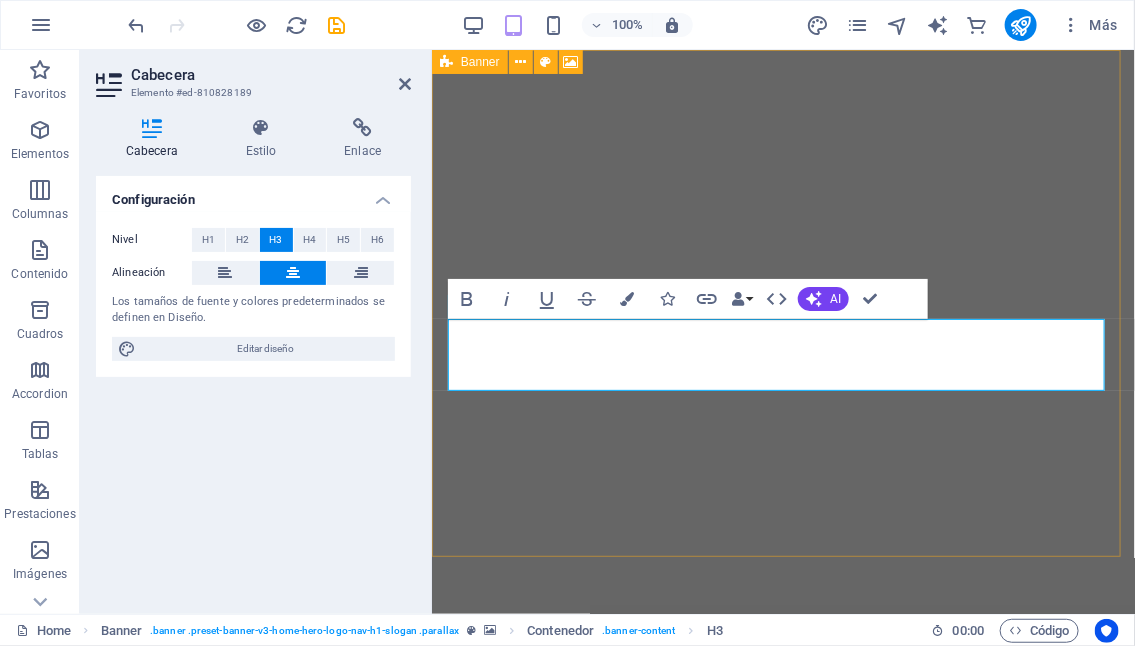 click on "Cabecera" at bounding box center [271, 75] 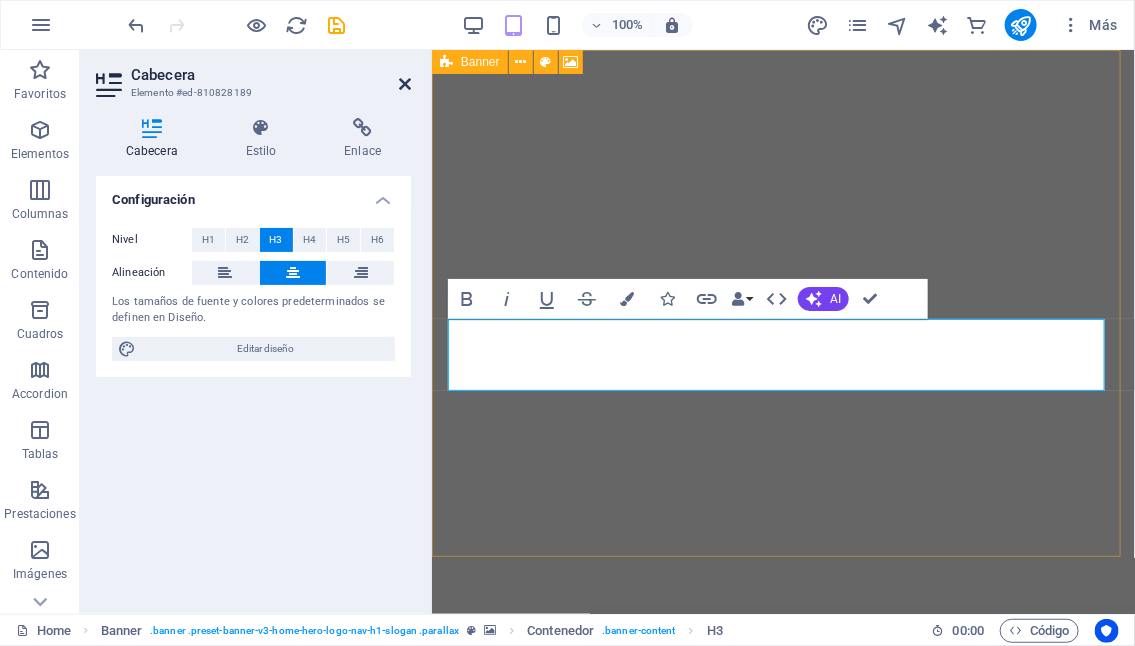 click at bounding box center [405, 84] 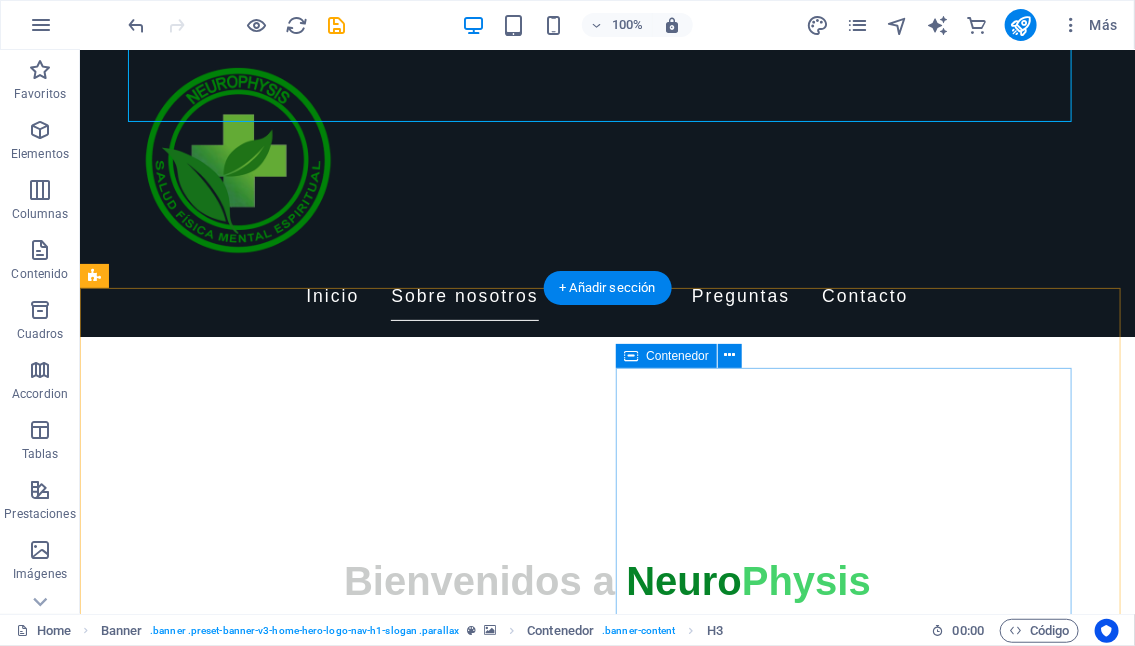 scroll, scrollTop: 500, scrollLeft: 0, axis: vertical 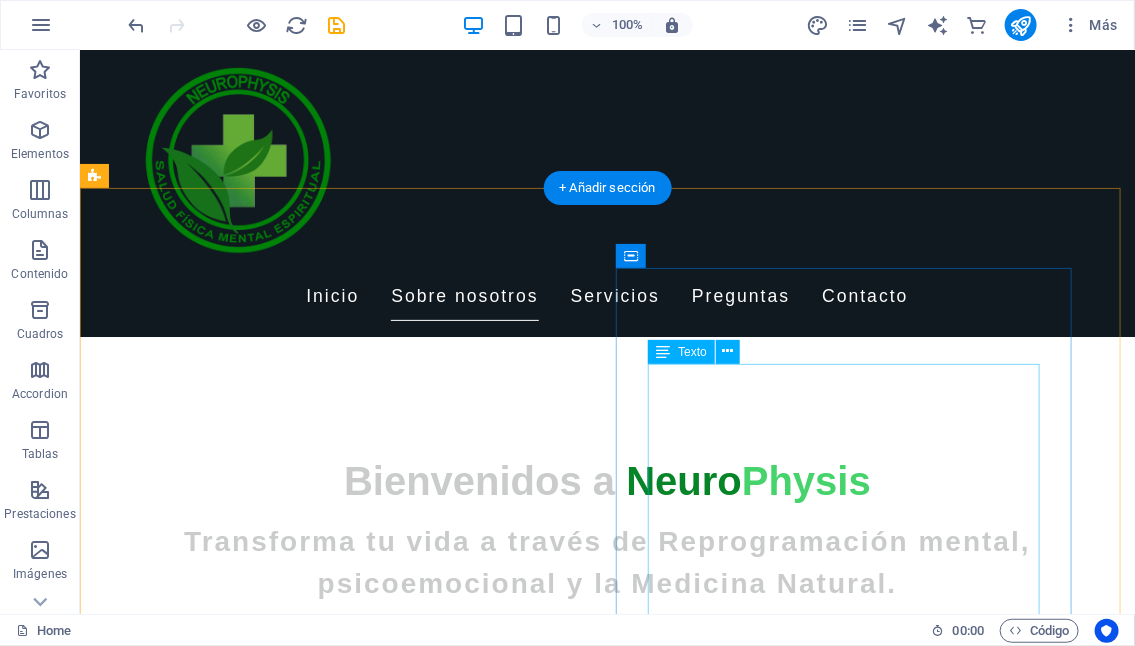 click on "En Neurophysis, nos especializamos en sesiones de TELEMEDICINA, es decir, a través de un celular o computador nos conectamos con nuestros pacientes para promover la salud mental, física y espiritual. Para ello utilizamos métodos naturales y ciencias alternativas. Nos especializamos en Naturopatía,  Neuro reprogramación psicoemocional y otras técnicas. Ayudamos a las personas a encontrar un equilibrio real y duradero en sus vidas. A través de la anamnesis y otras técnicas buscamos el origen real y las múltiples causas que están provocando un desequilibrio a nivel físico, mental o espiritual. Nuestro compromiso es cuidar de cada individuo de manera integral, respetando su camino hacia el bienestar." at bounding box center (567, 1697) 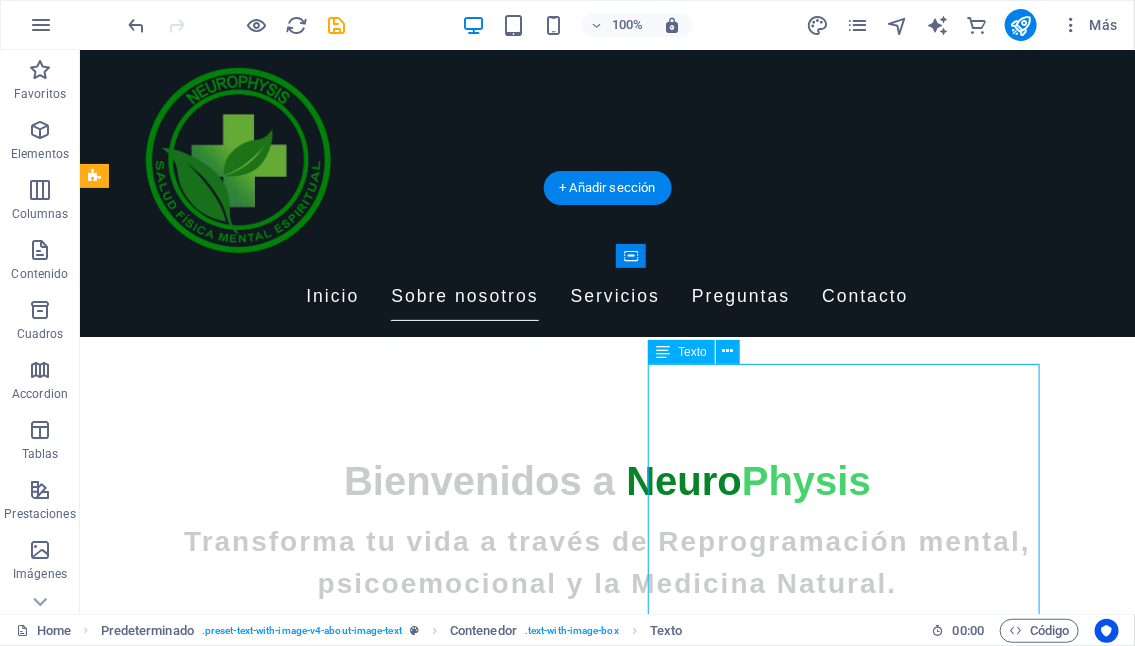 click on "En Neurophysis, nos especializamos en sesiones de TELEMEDICINA, es decir, a través de un celular o computador nos conectamos con nuestros pacientes para promover la salud mental, física y espiritual. Para ello utilizamos métodos naturales y ciencias alternativas. Nos especializamos en Naturopatía,  Neuro reprogramación psicoemocional y otras técnicas. Ayudamos a las personas a encontrar un equilibrio real y duradero en sus vidas. A través de la anamnesis y otras técnicas buscamos el origen real y las múltiples causas que están provocando un desequilibrio a nivel físico, mental o espiritual. Nuestro compromiso es cuidar de cada individuo de manera integral, respetando su camino hacia el bienestar." at bounding box center [567, 1697] 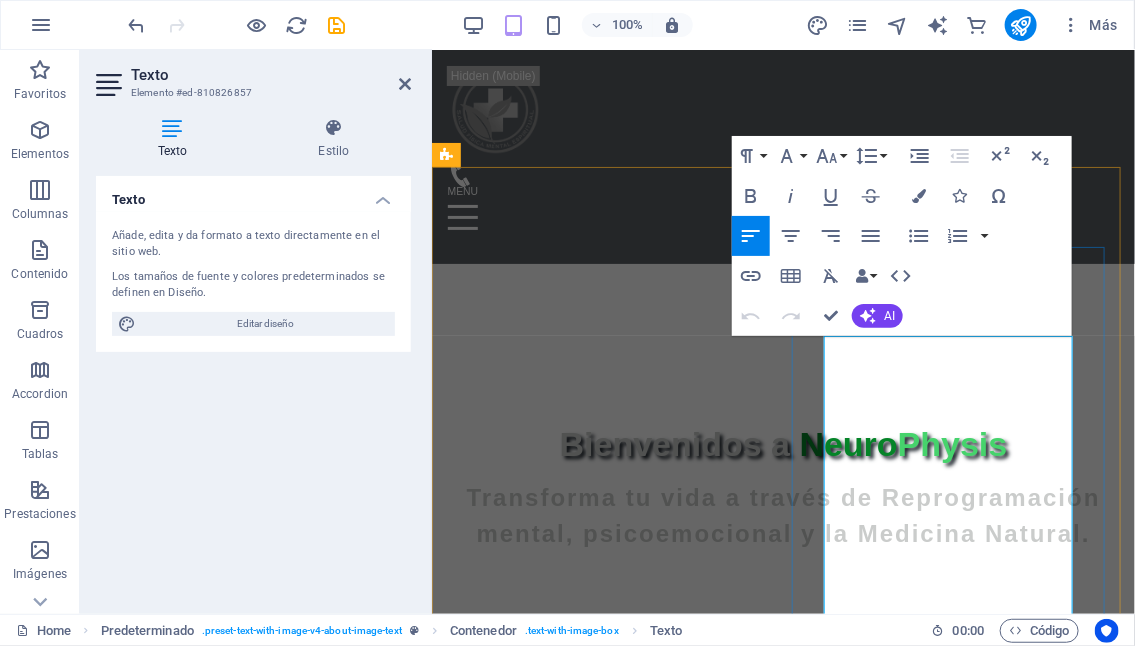 scroll, scrollTop: 489, scrollLeft: 0, axis: vertical 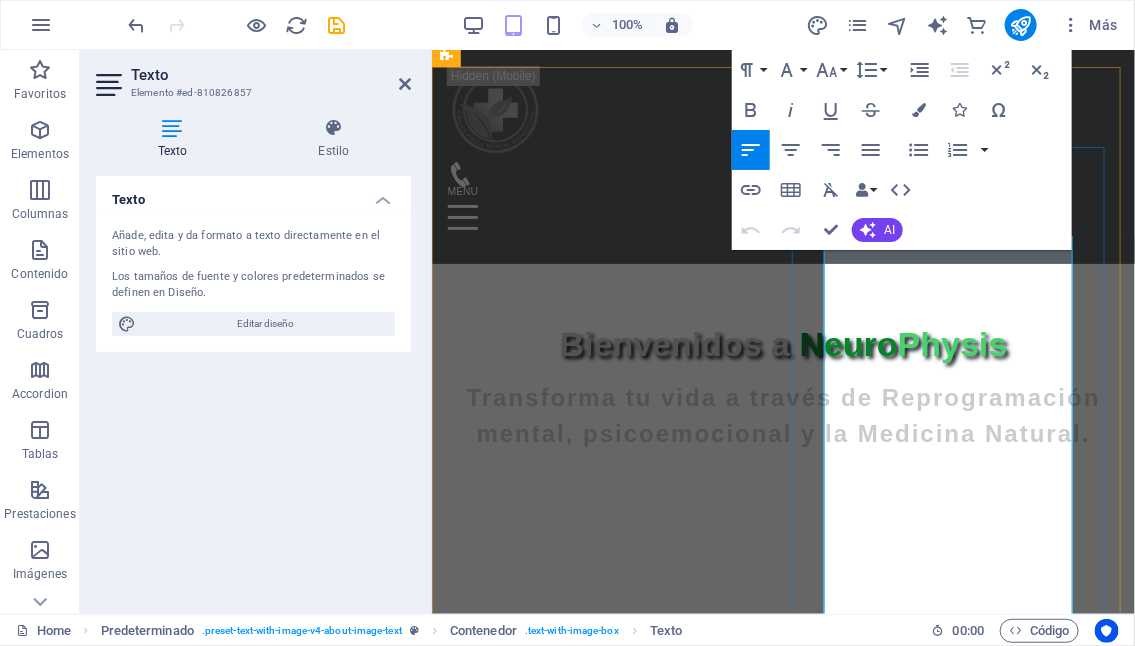 drag, startPoint x: 1008, startPoint y: 384, endPoint x: 1066, endPoint y: 386, distance: 58.034473 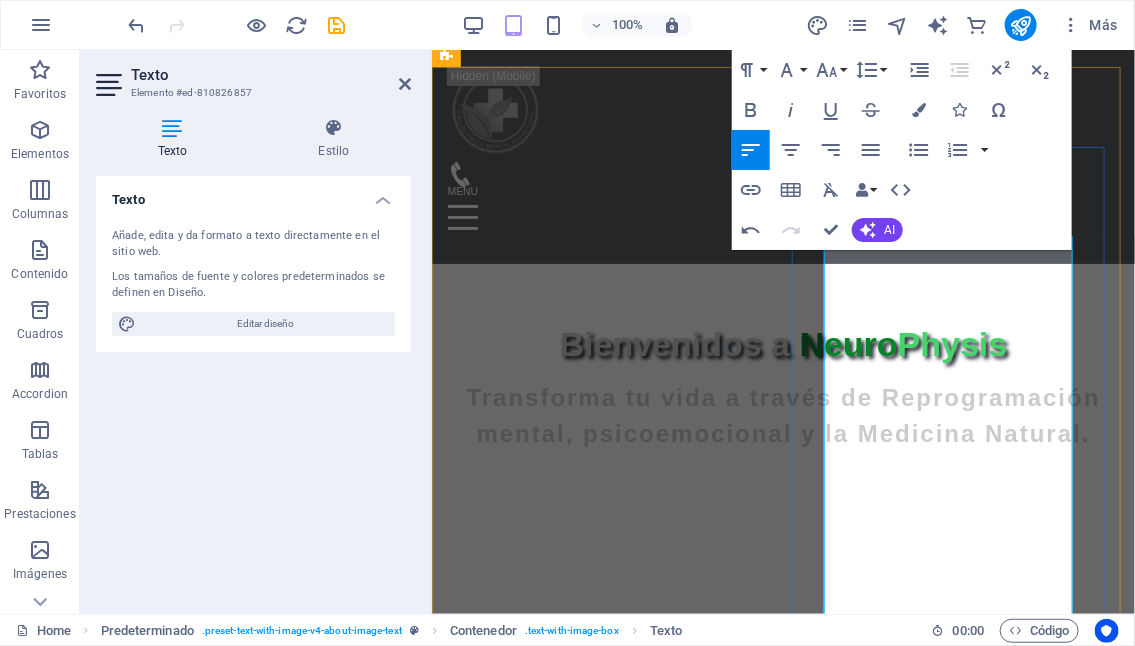 click on "En Neurophysis, nos especializamos en sesiones de TELEMEDICINA, es decir, a través de un celular o computador nos conectamos con nuestros pacientes para promover la salud mental, física y espiritual.  utilizamos métodos naturales y ciencias alternativas. Nos especializamos en Naturopatía,  Neuro reprogramación psicoemocional y otras técnicas. Ayudamos a las personas a encontrar un equilibrio real y duradero en sus vidas. A través de la anamnesis y otras técnicas buscamos el origen real y las múltiples causas que están provocando un desequilibrio a nivel físico, mental o espiritual. Nuestro compromiso es cuidar de cada individuo de manera integral, respetando su camino hacia el bienestar." at bounding box center [782, 1805] 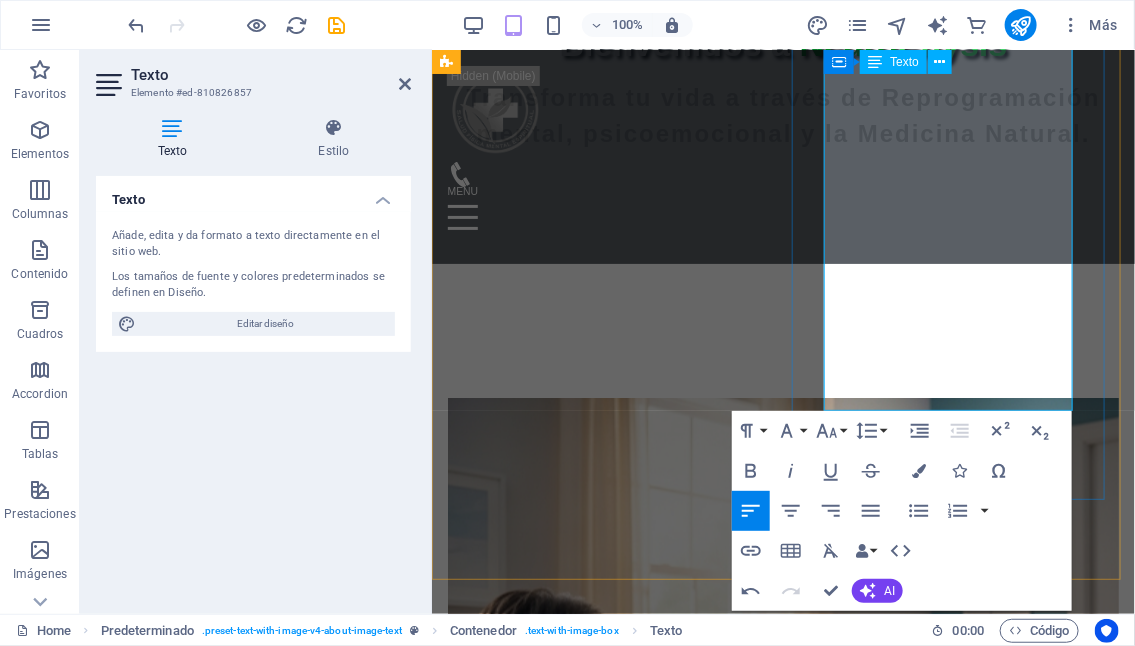 scroll, scrollTop: 889, scrollLeft: 0, axis: vertical 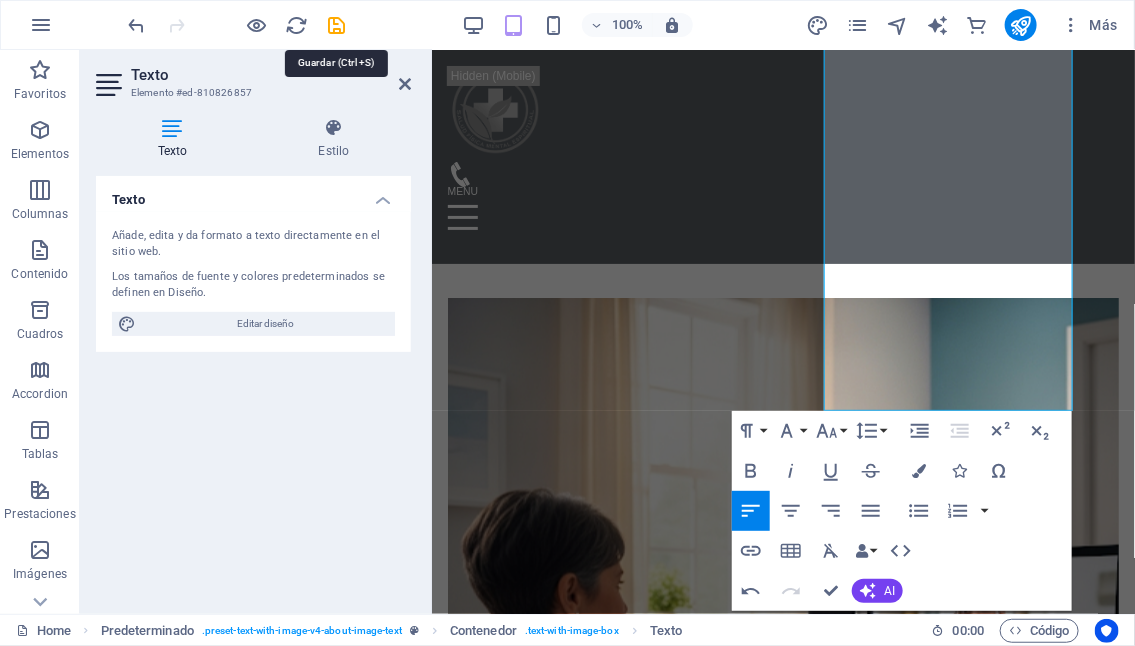 click at bounding box center [337, 25] 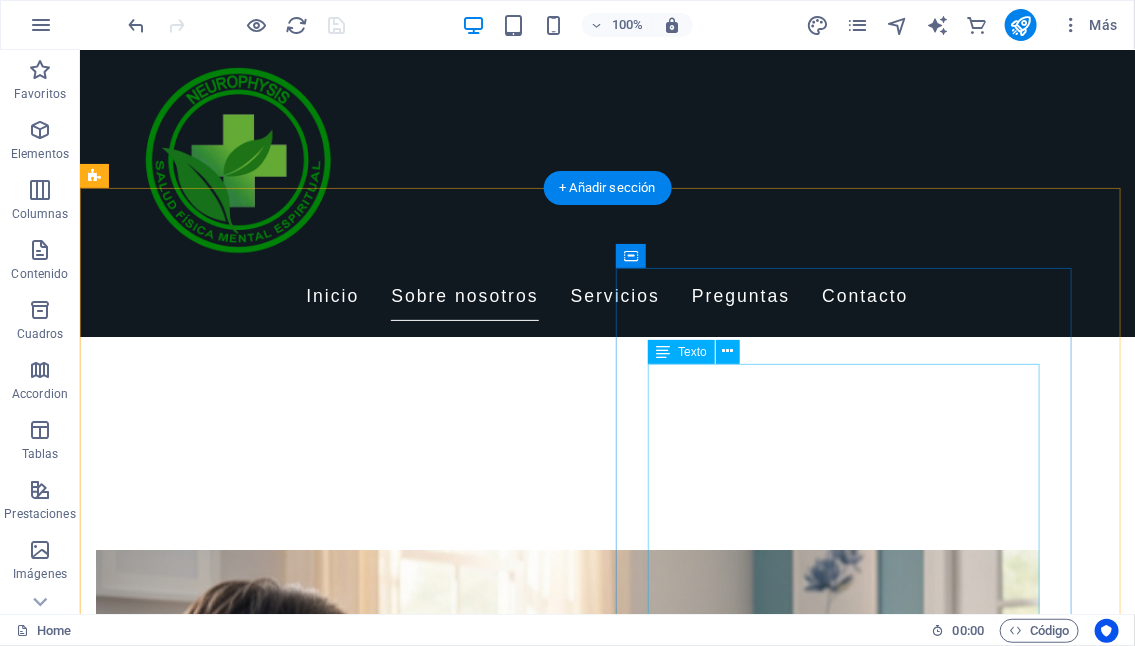 scroll, scrollTop: 500, scrollLeft: 0, axis: vertical 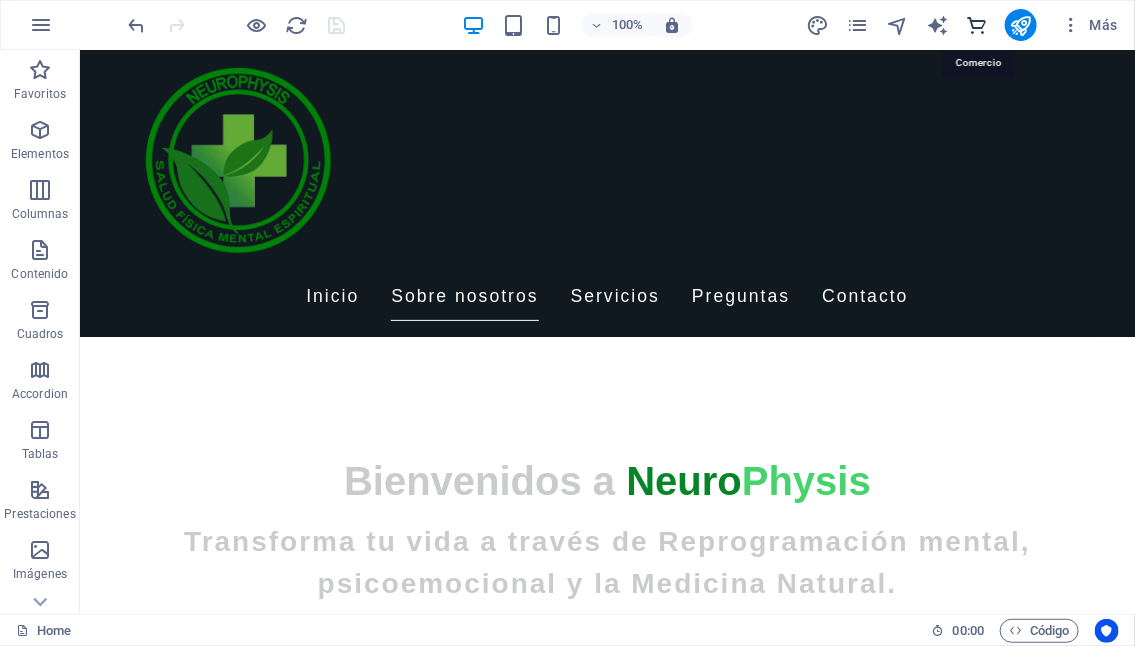 click at bounding box center [977, 25] 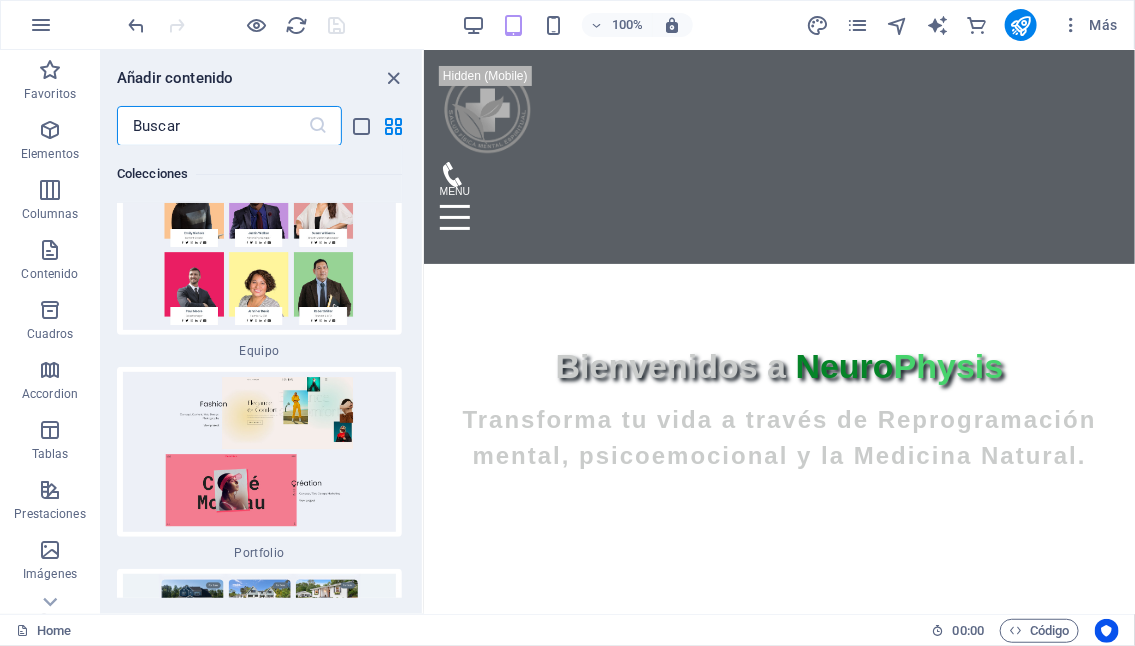 scroll, scrollTop: 37605, scrollLeft: 0, axis: vertical 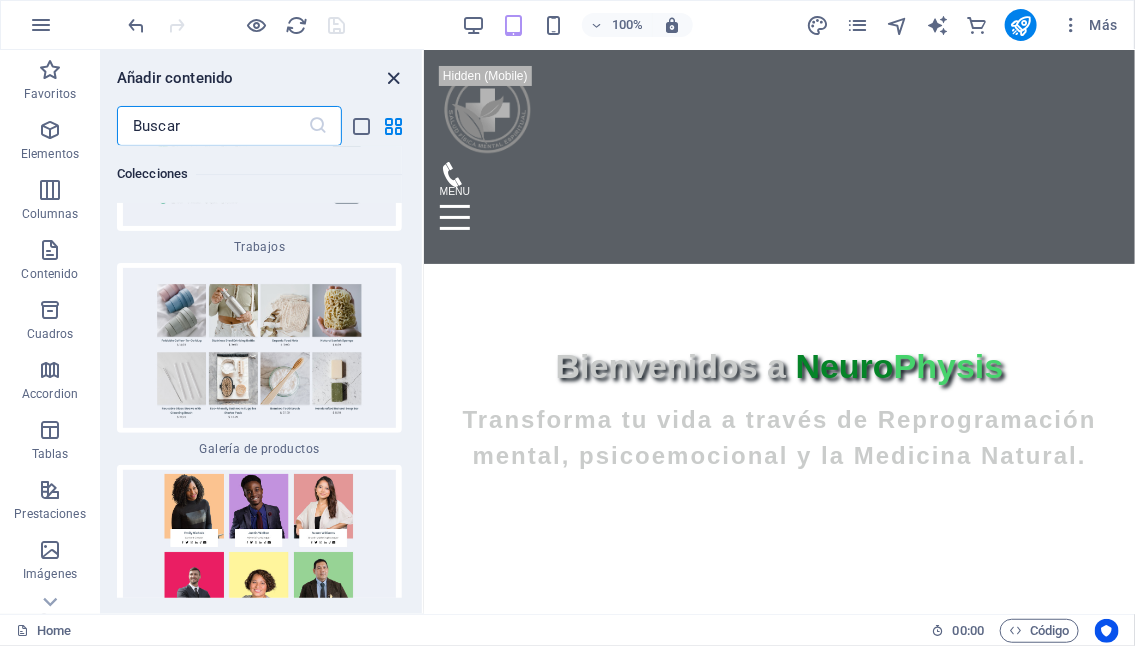 click at bounding box center [394, 78] 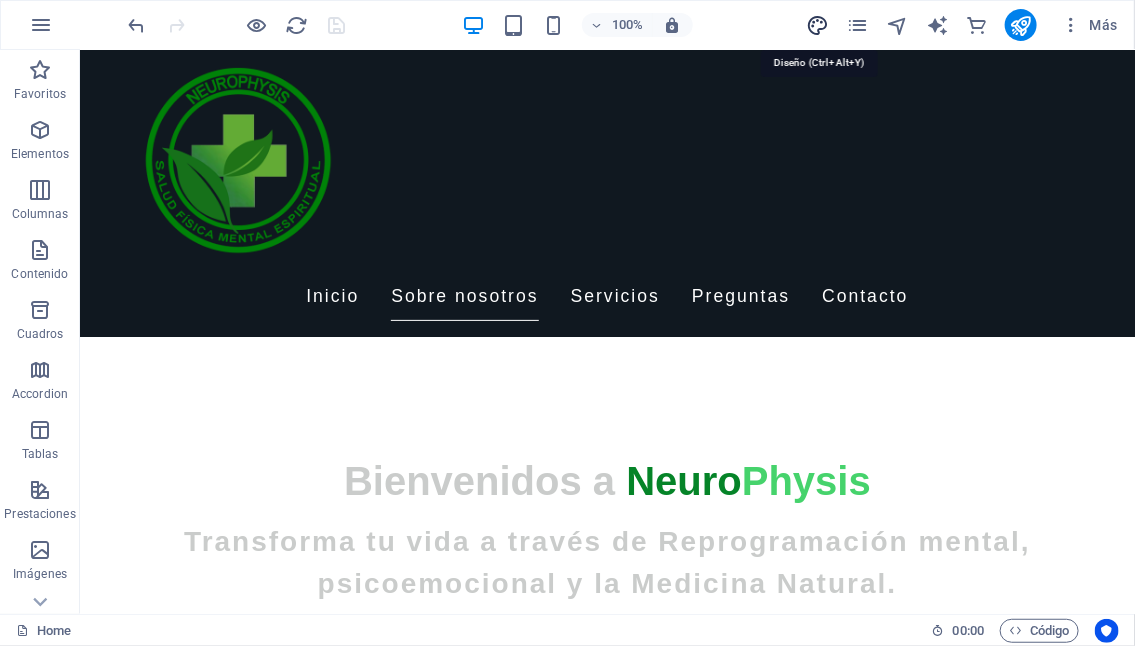 click at bounding box center [817, 25] 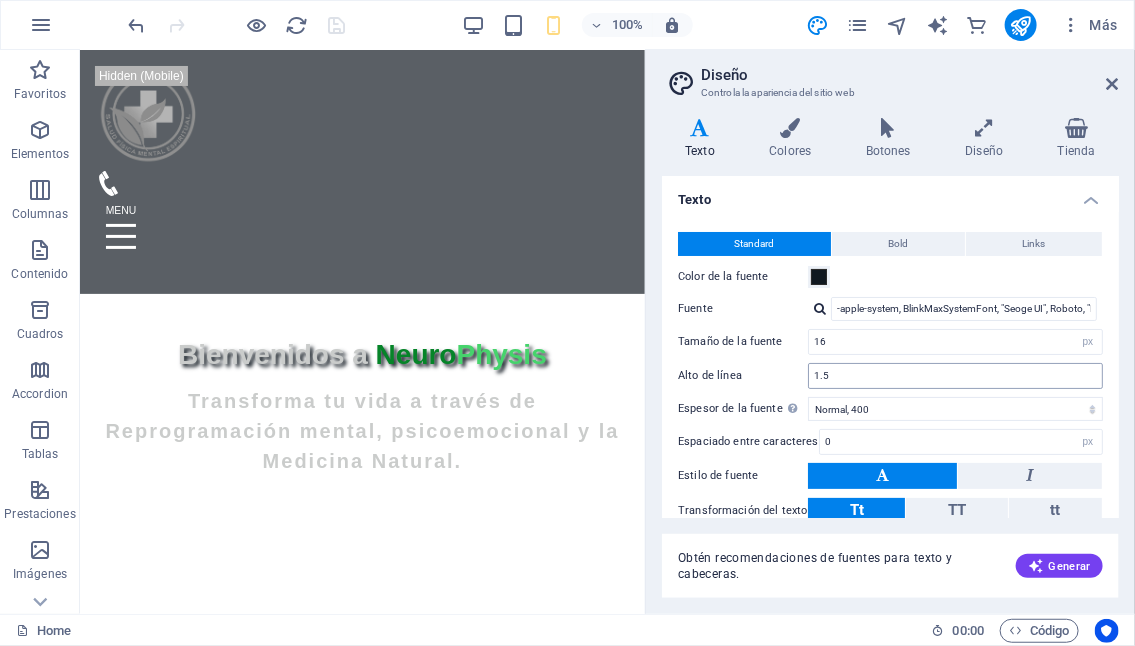 scroll, scrollTop: 109, scrollLeft: 0, axis: vertical 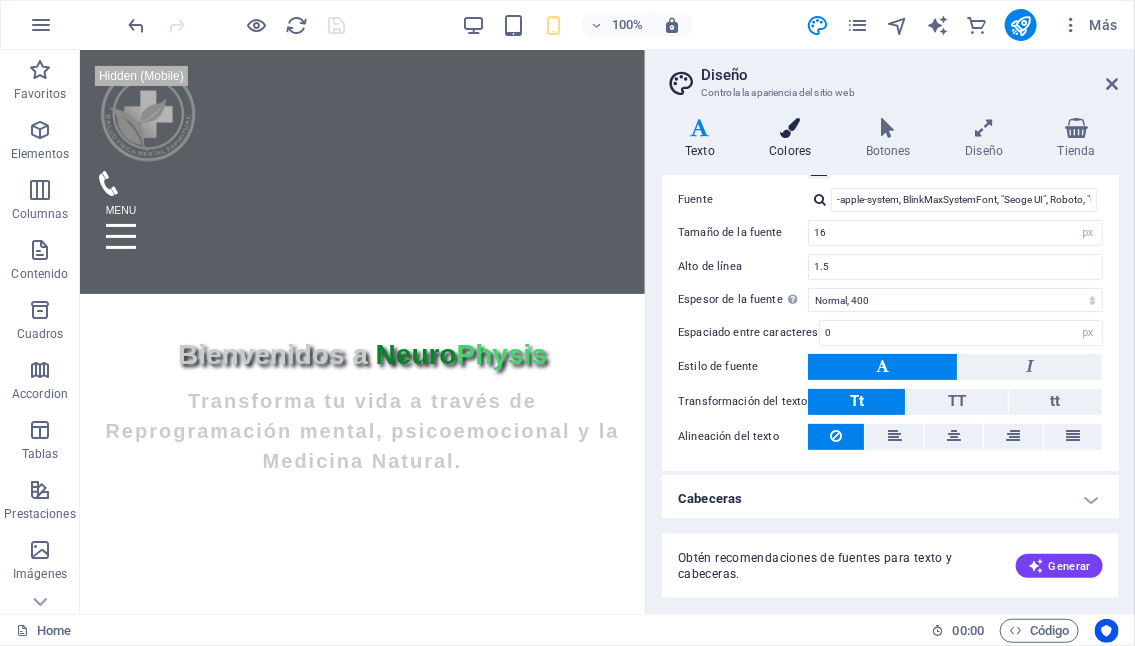 click on "Colores" at bounding box center (794, 139) 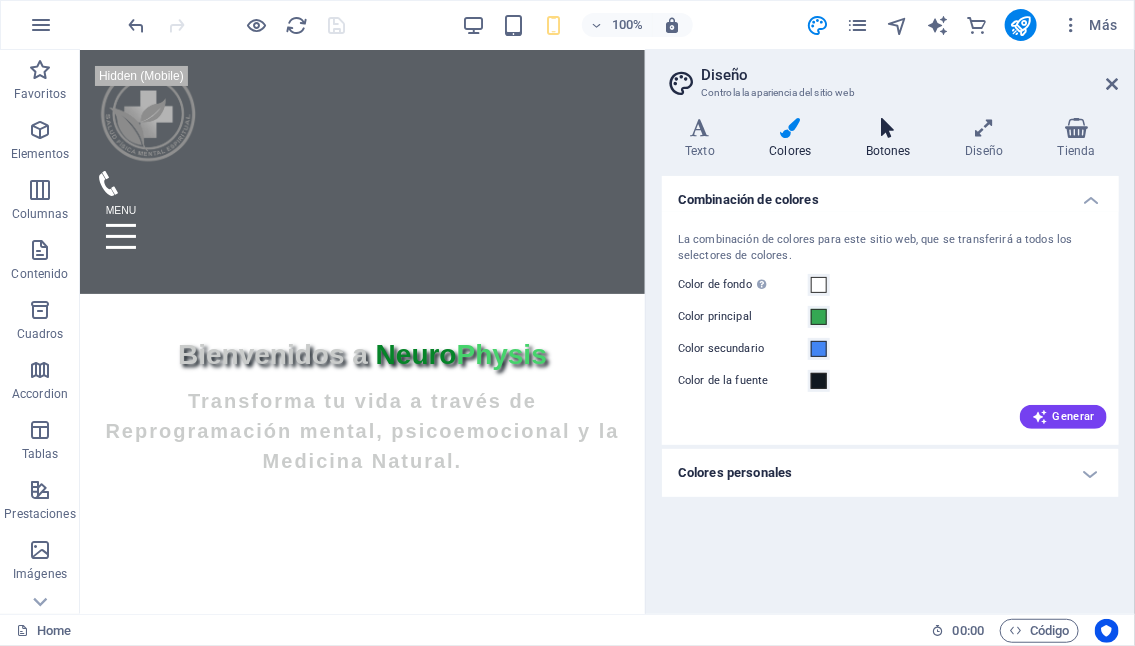 click on "Botones" at bounding box center (893, 139) 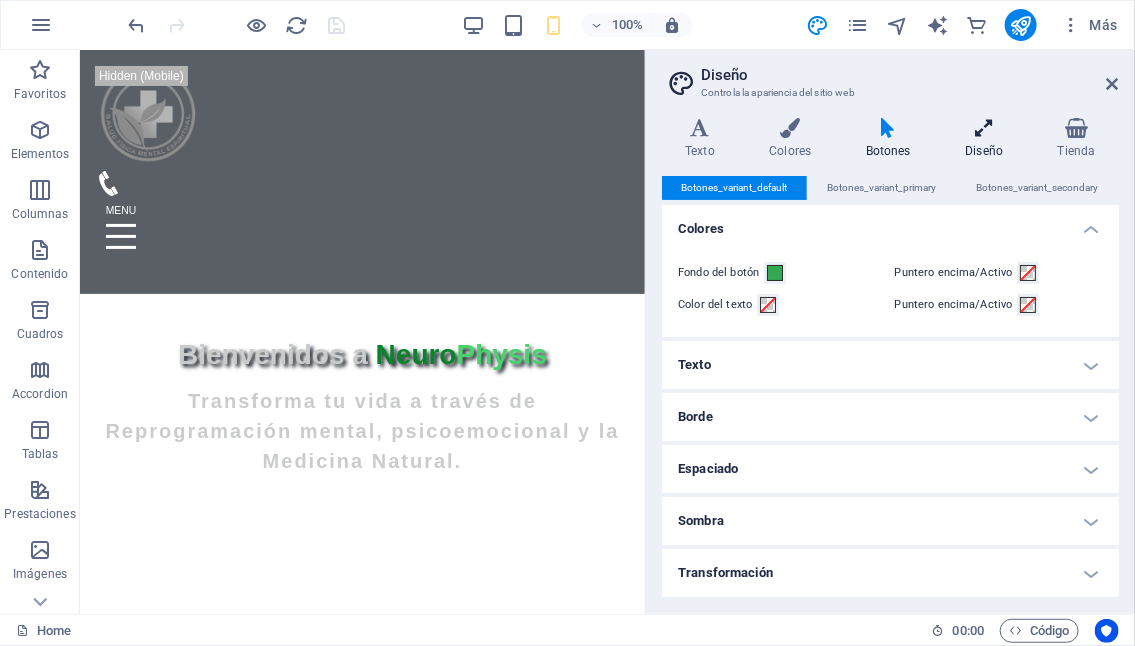 click on "Diseño" at bounding box center [988, 139] 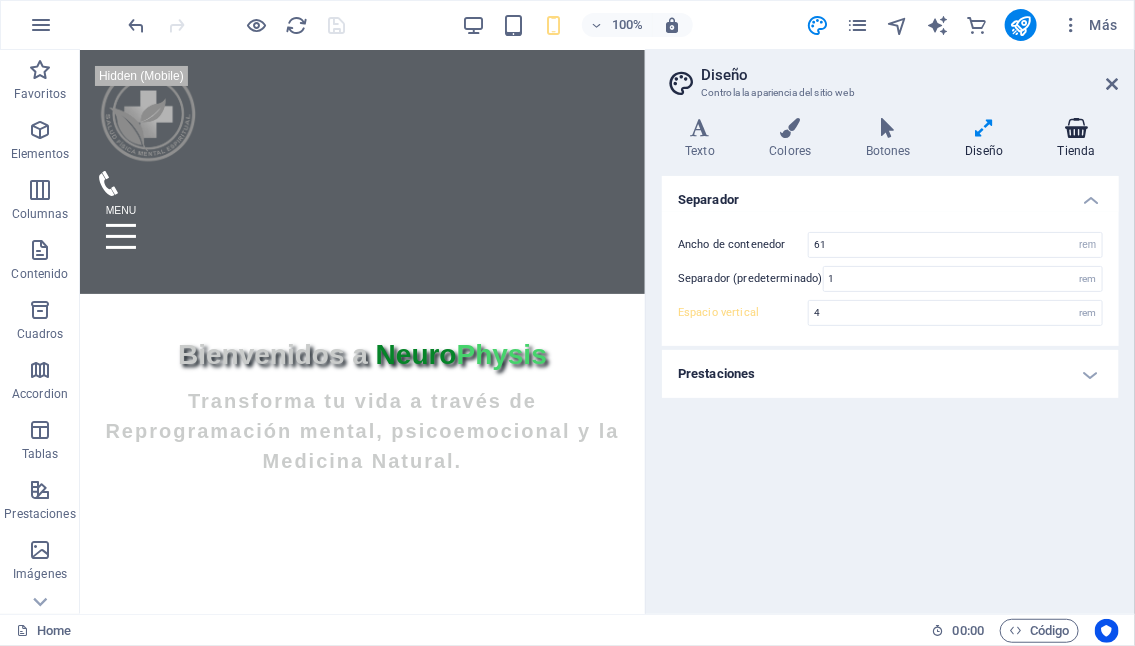 click on "Tienda" at bounding box center (1077, 139) 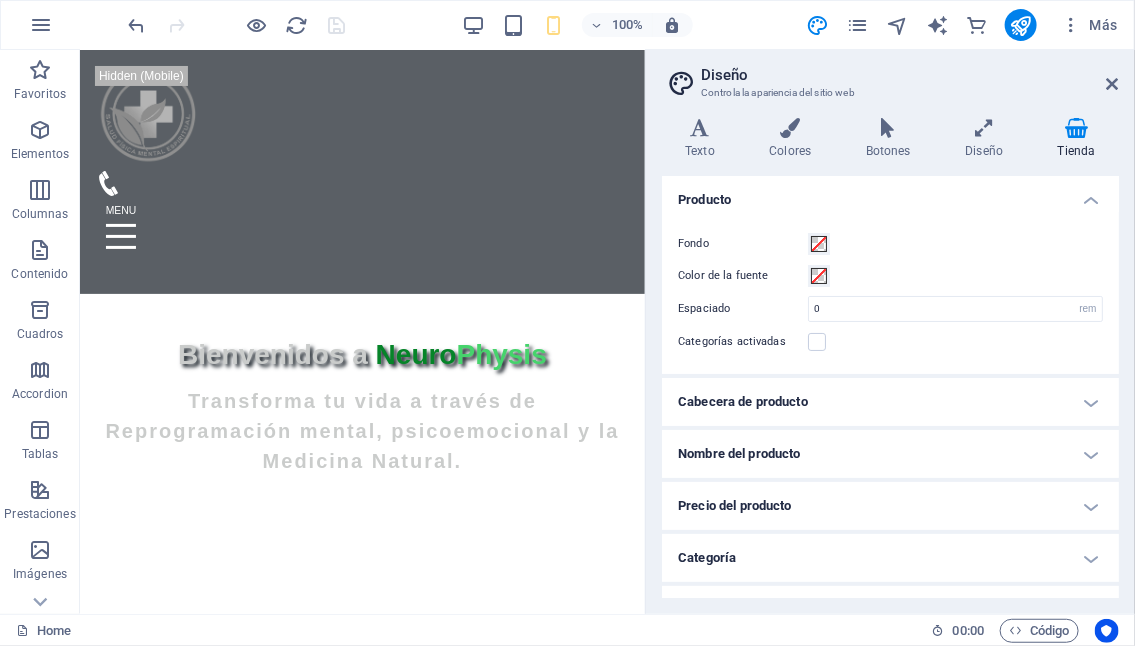 scroll, scrollTop: 190, scrollLeft: 0, axis: vertical 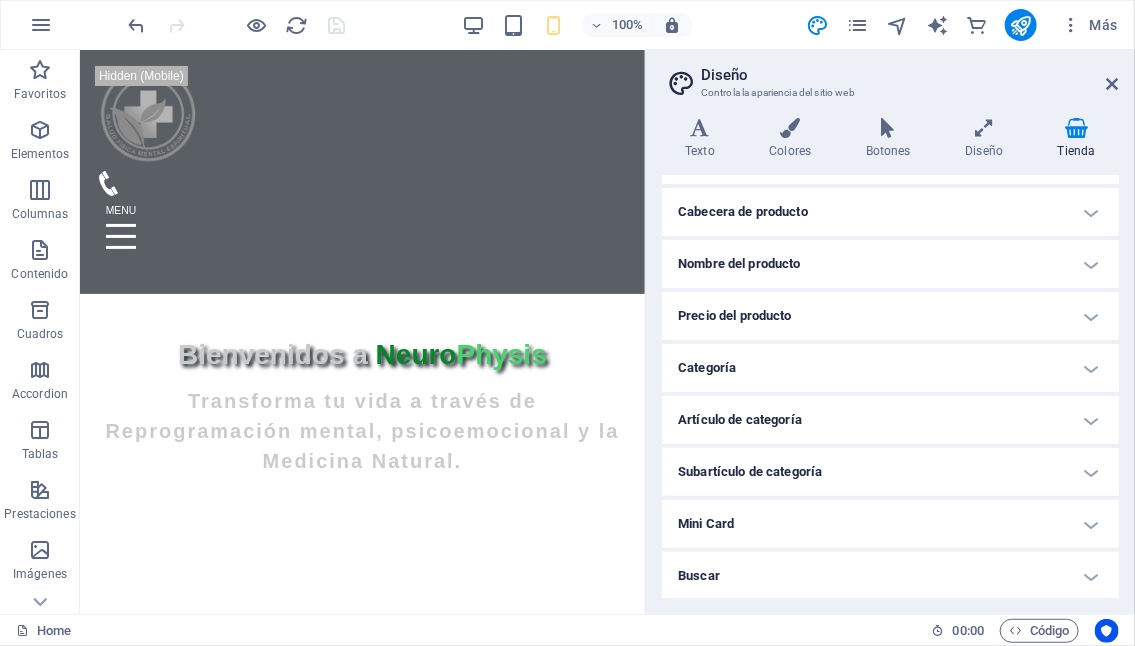 click on "Diseño" at bounding box center [910, 75] 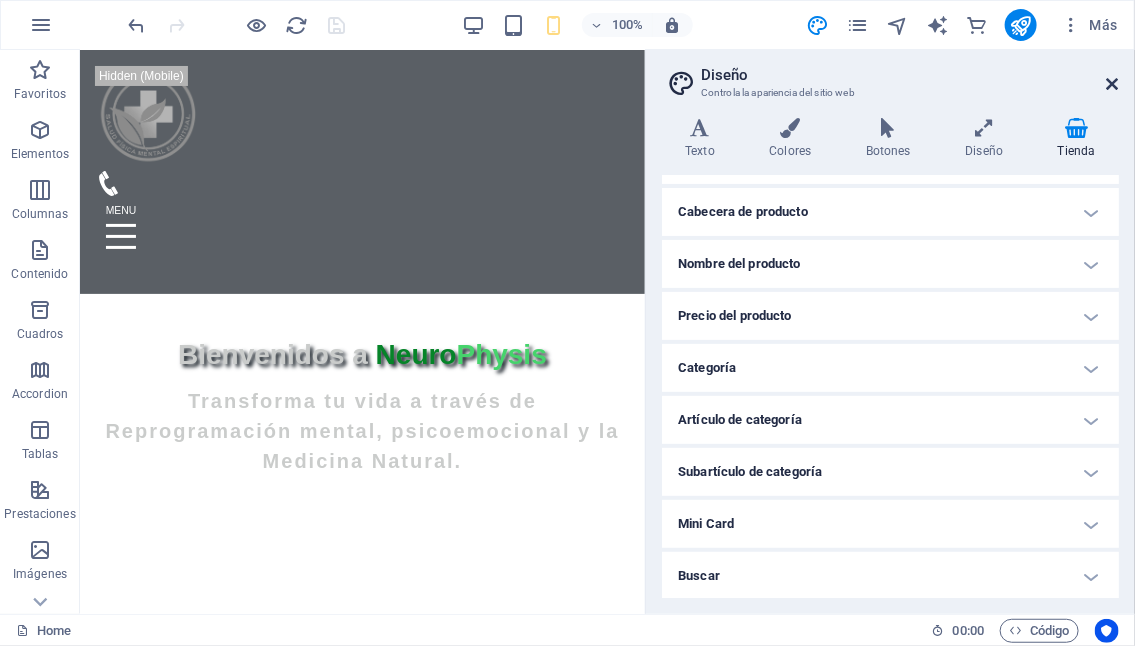 click at bounding box center [1113, 84] 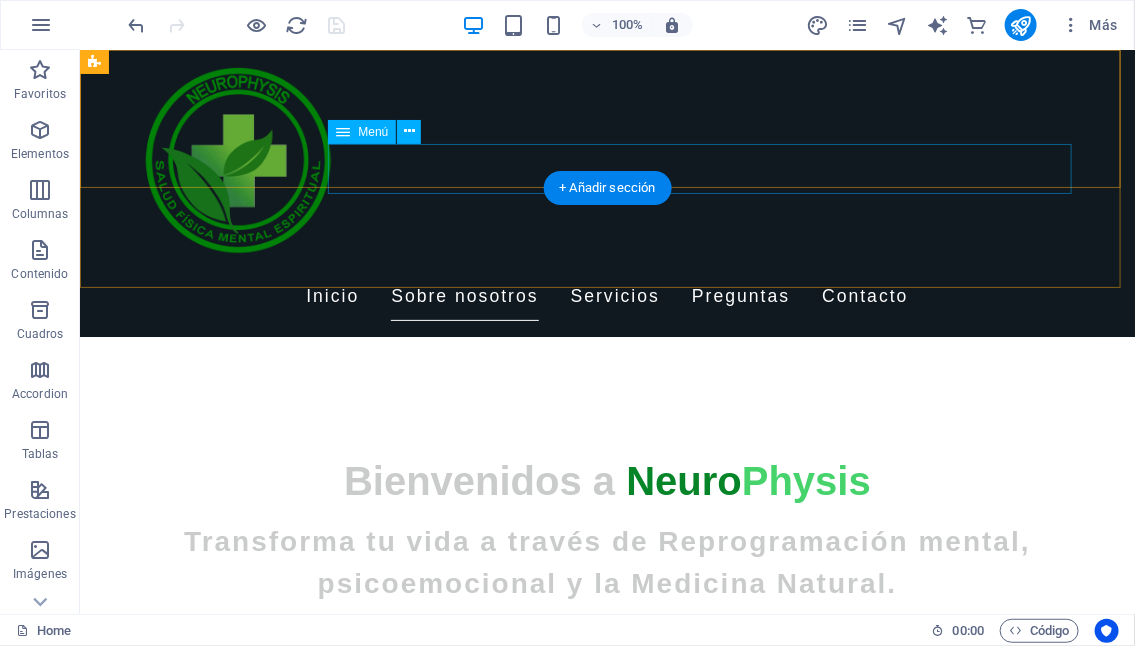click on "Inicio Sobre nosotros Servicios Preguntas Contacto" at bounding box center [607, 296] 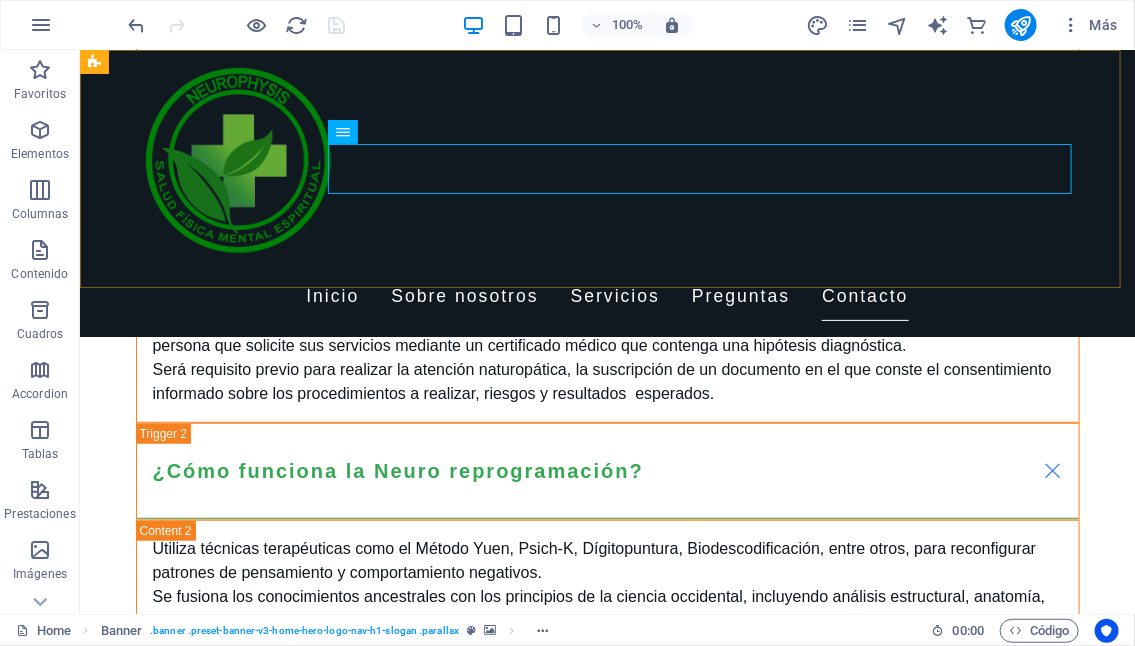 scroll, scrollTop: 5500, scrollLeft: 0, axis: vertical 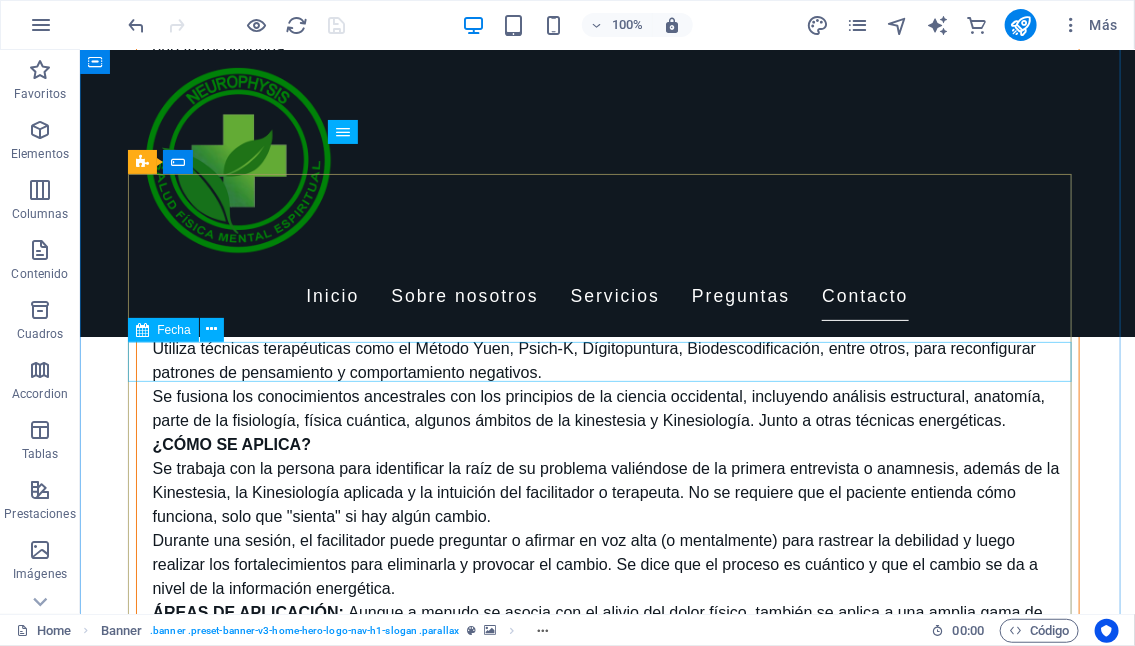 click at bounding box center [142, 330] 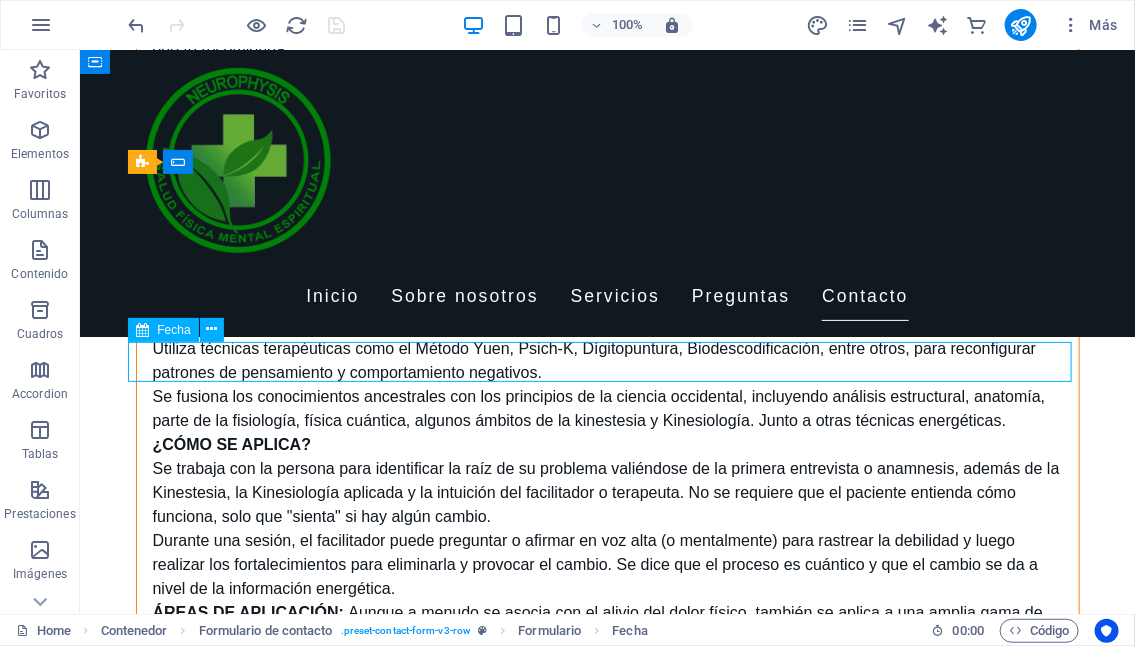 click at bounding box center (142, 330) 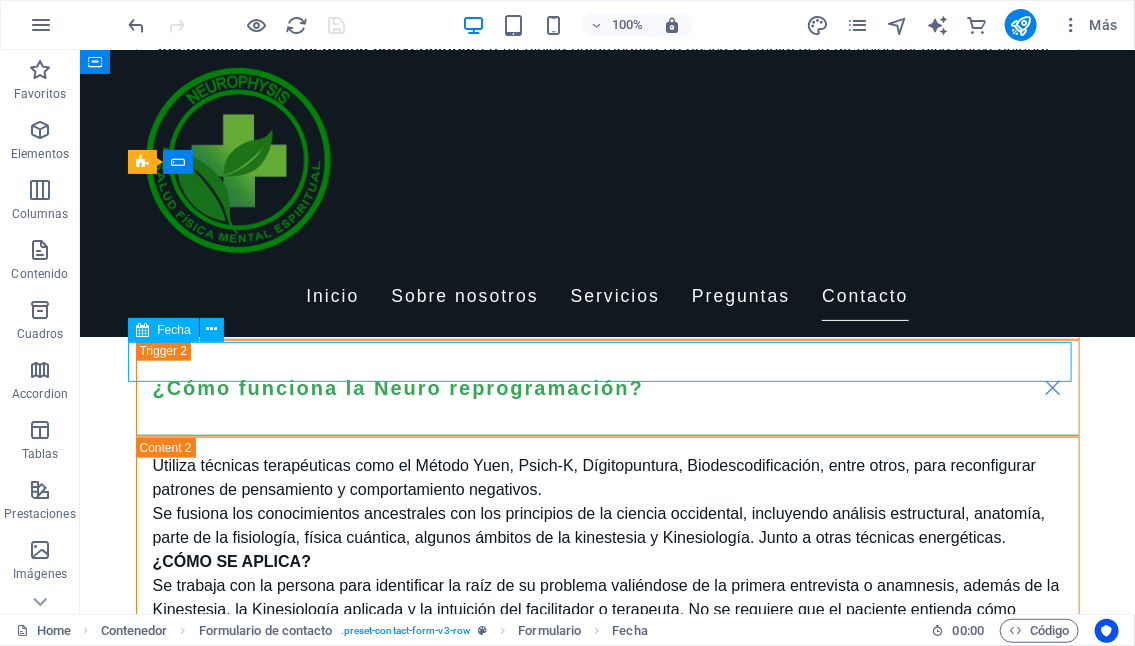 select on "days-from-today" 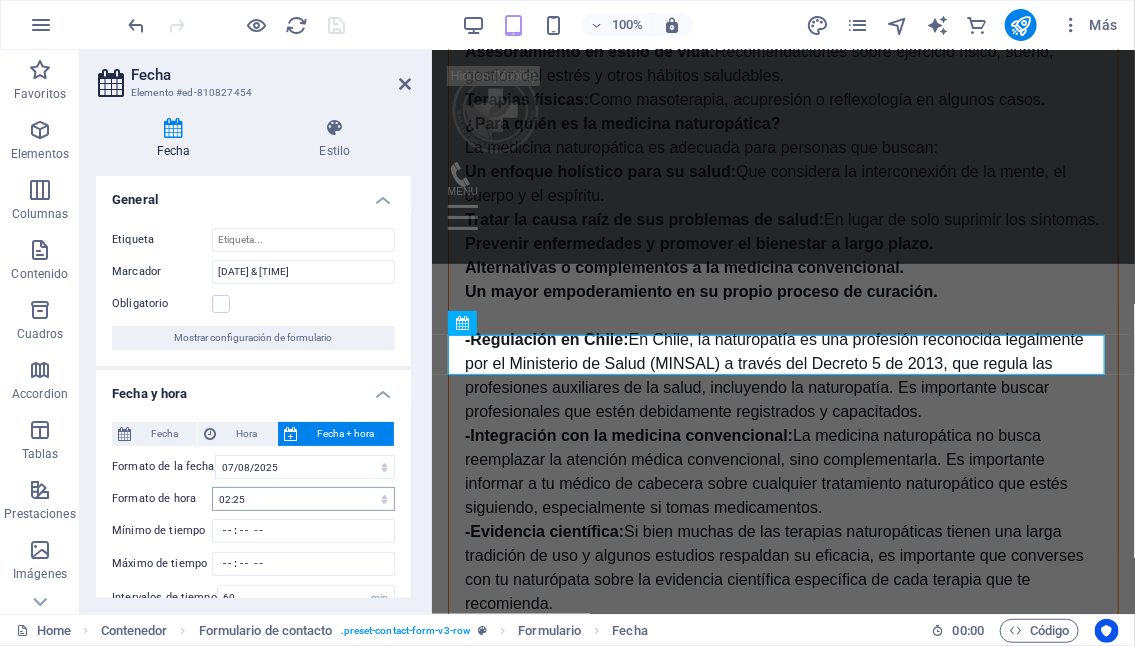 scroll, scrollTop: 6305, scrollLeft: 0, axis: vertical 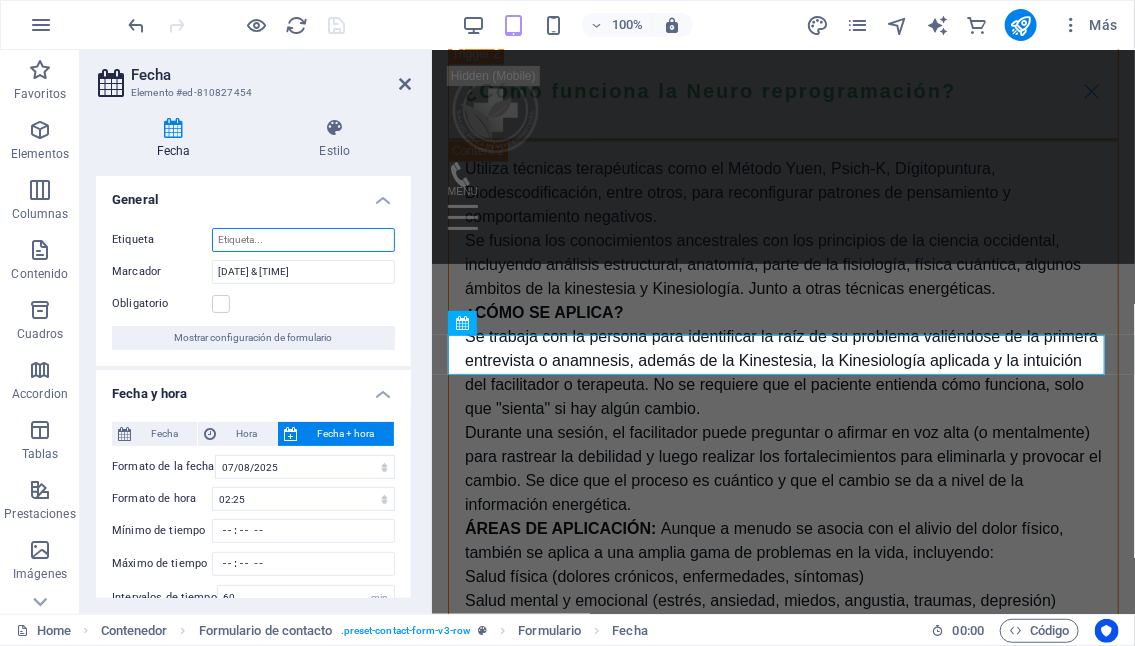 click on "Etiqueta" at bounding box center (303, 240) 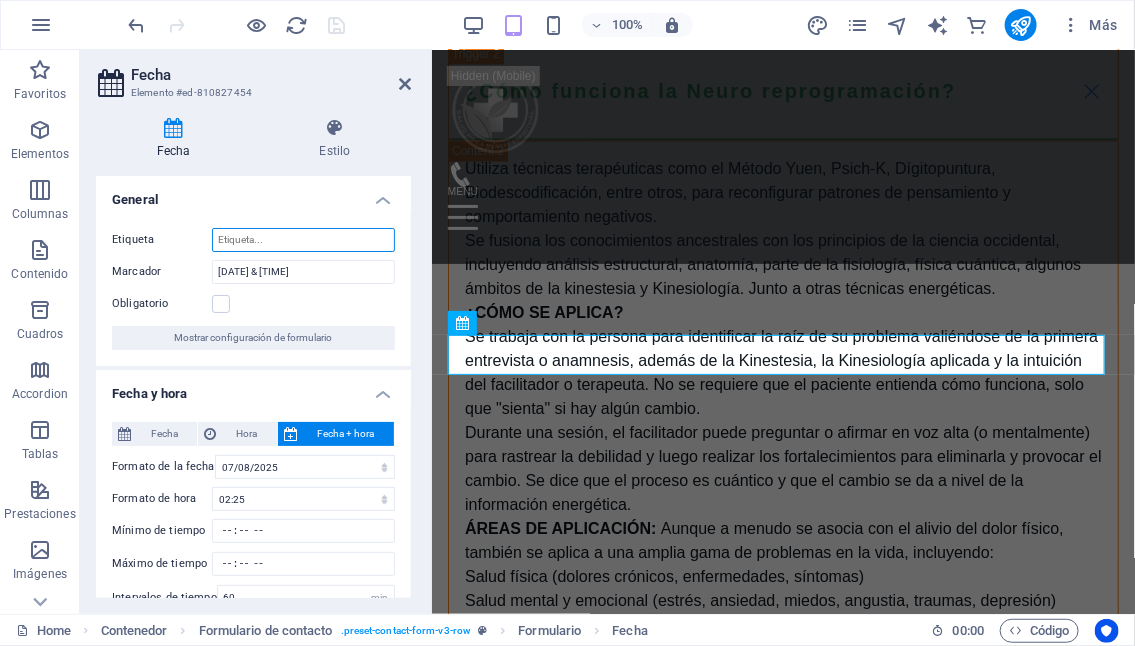 scroll, scrollTop: 200, scrollLeft: 0, axis: vertical 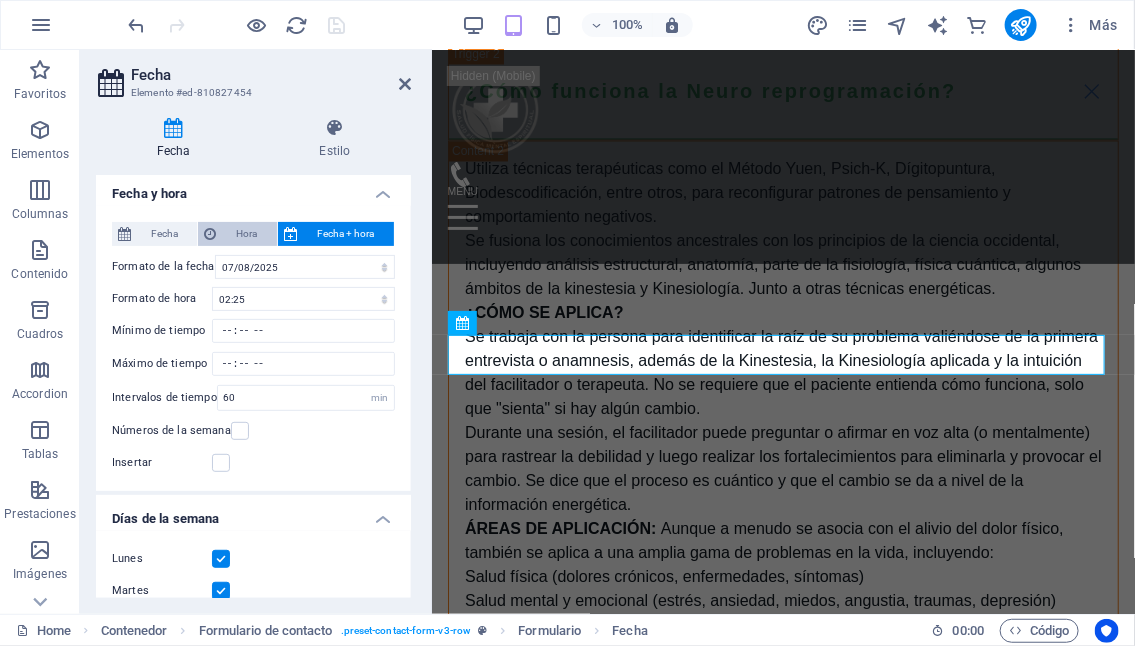 click on "Hora" at bounding box center (246, 234) 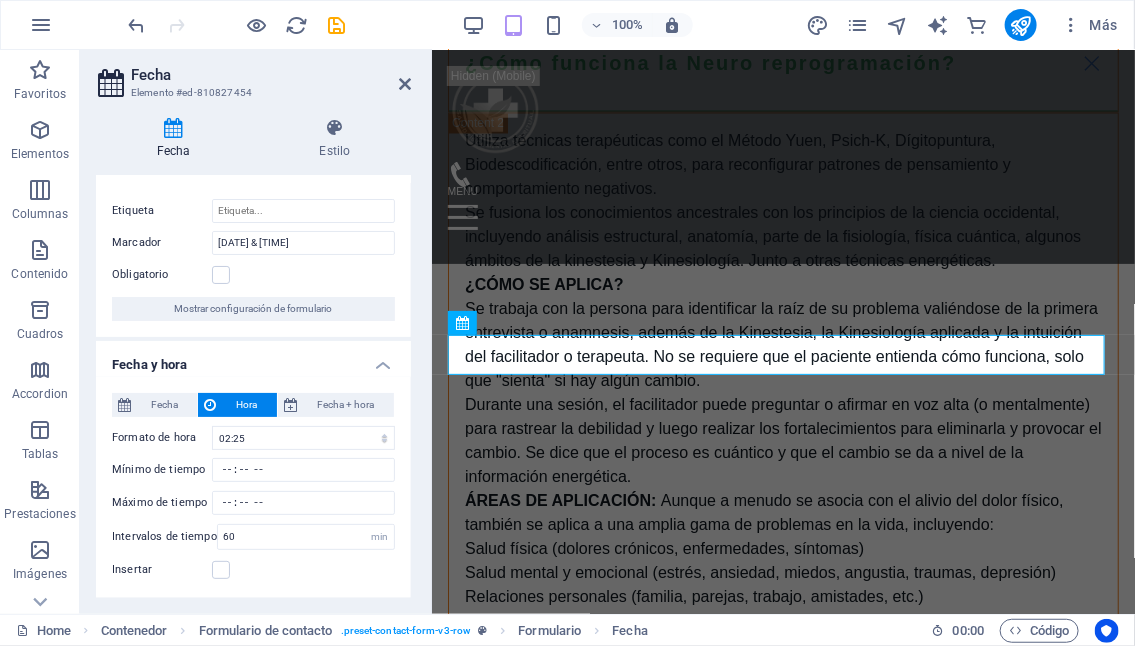 scroll, scrollTop: 27, scrollLeft: 0, axis: vertical 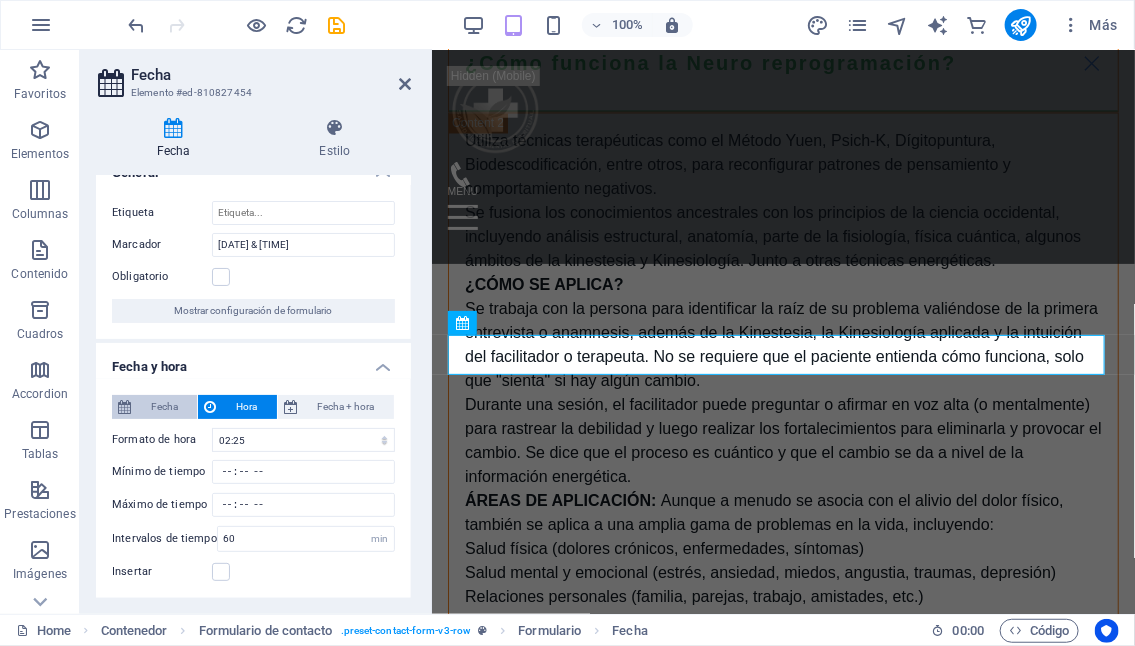click on "Fecha" at bounding box center [164, 407] 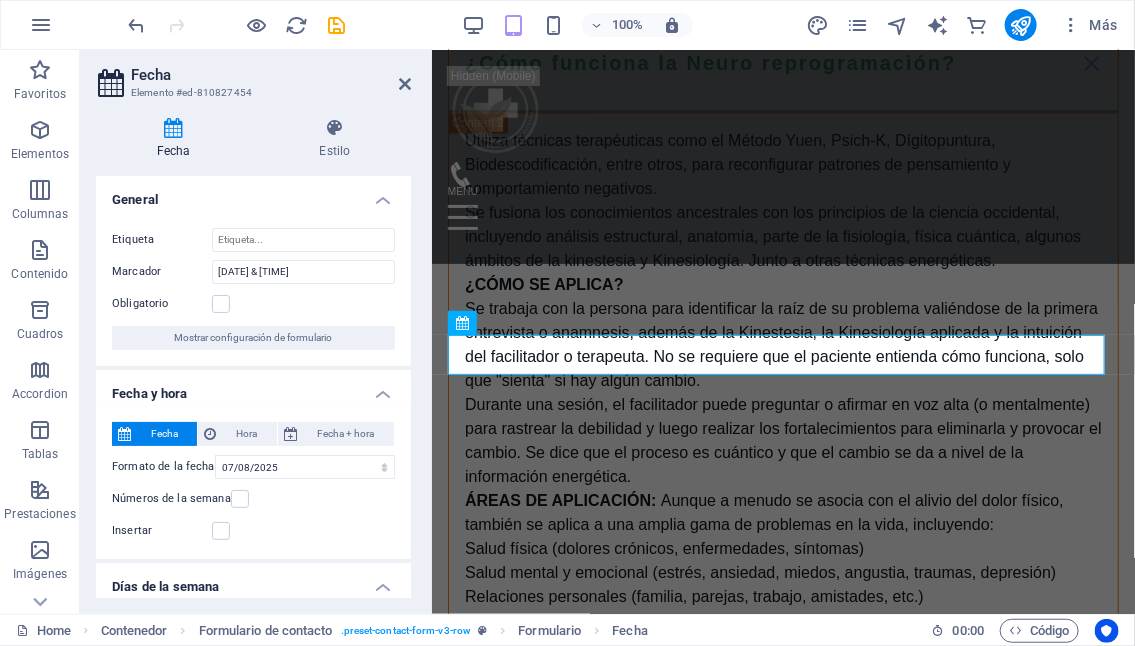 scroll, scrollTop: 100, scrollLeft: 0, axis: vertical 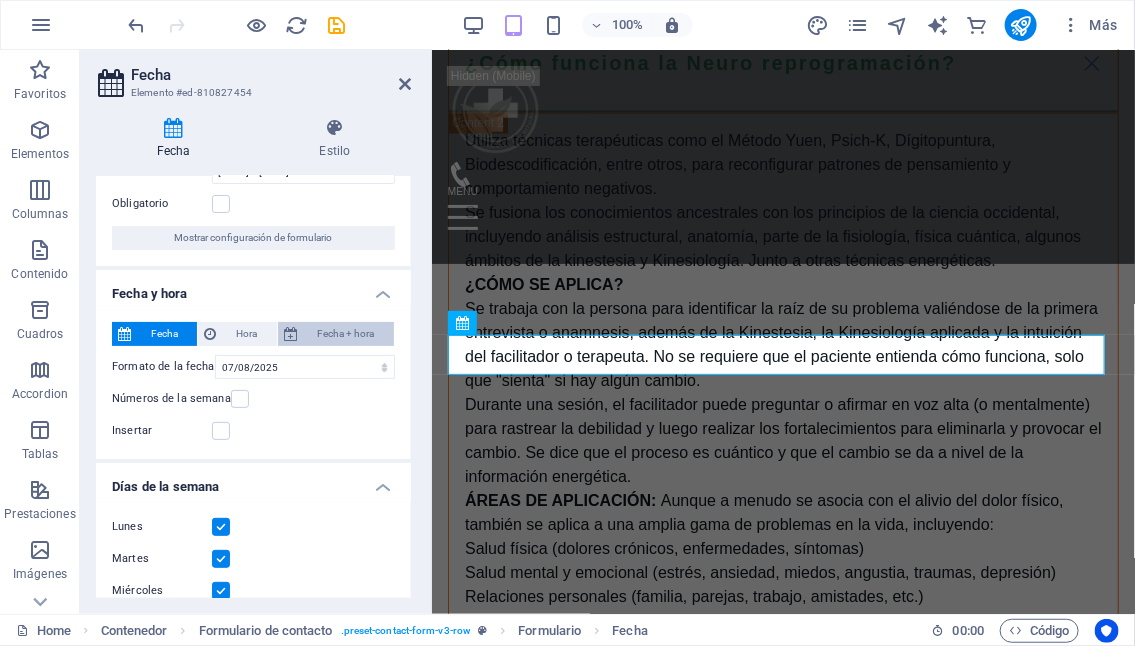click on "Fecha + hora" at bounding box center [346, 334] 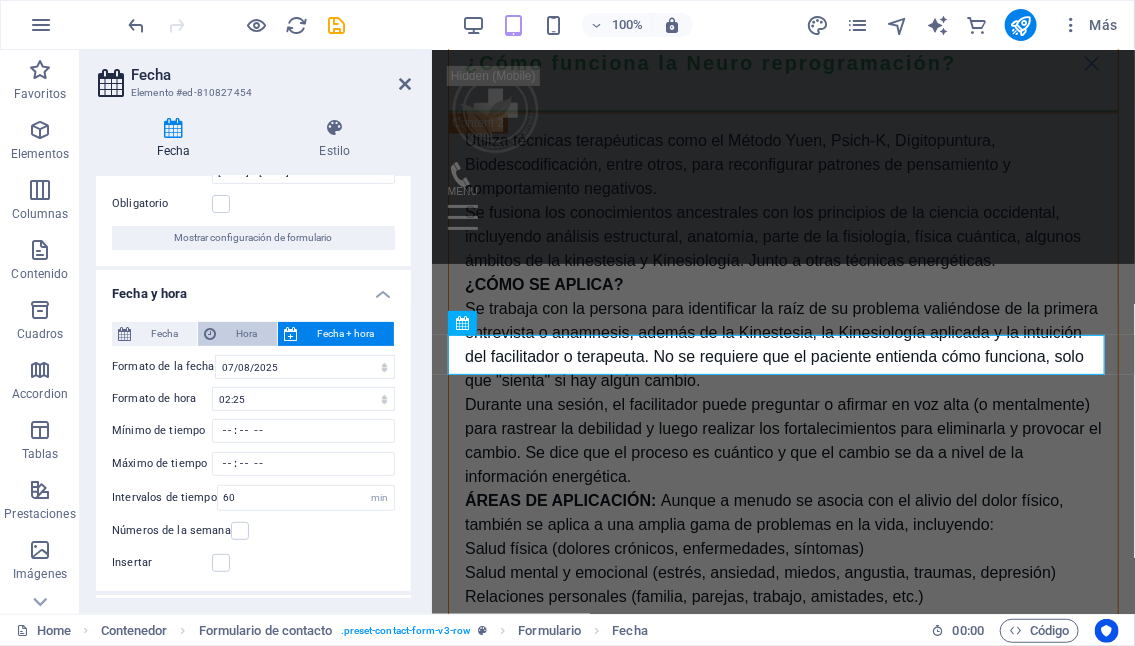 click on "Hora" at bounding box center (246, 334) 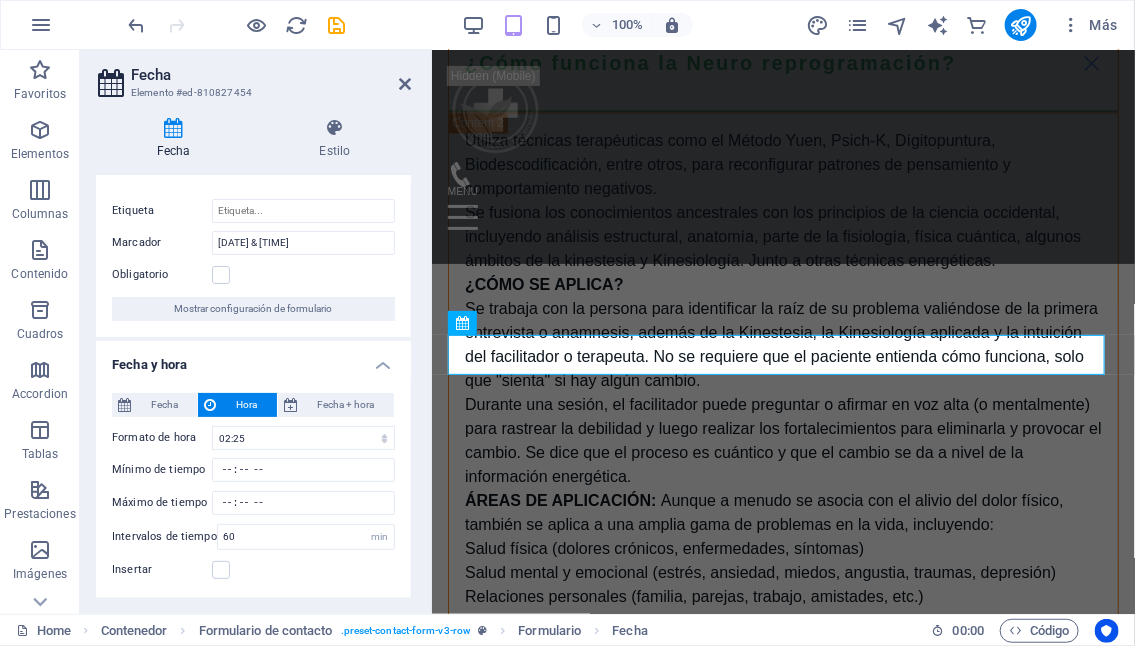 scroll, scrollTop: 27, scrollLeft: 0, axis: vertical 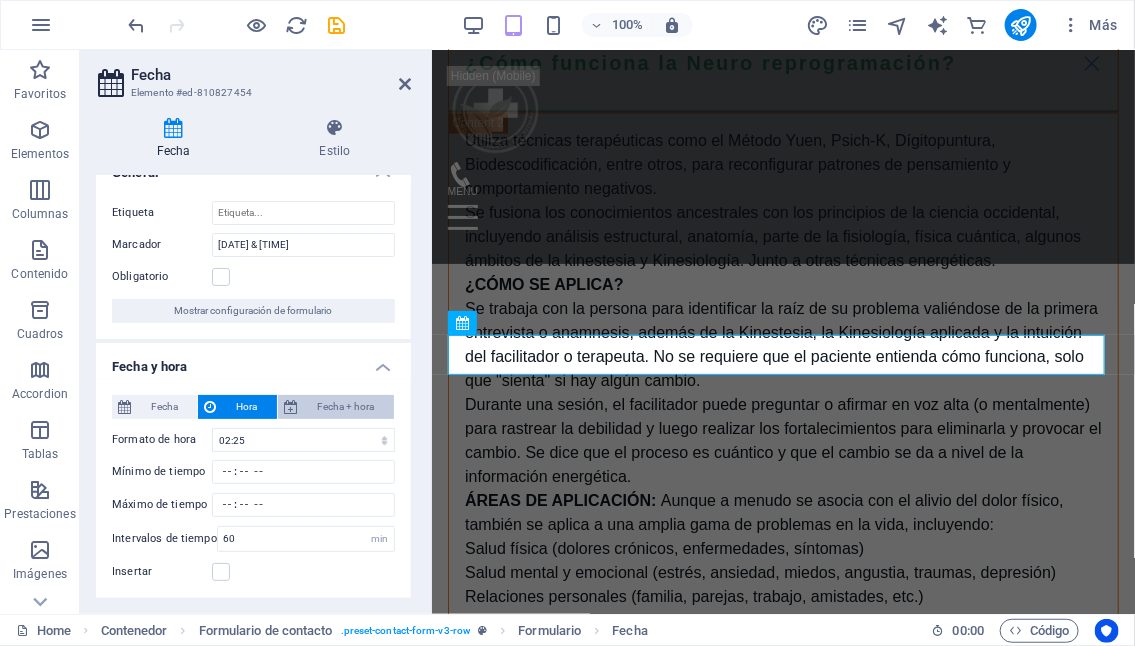 click on "Fecha + hora" at bounding box center (346, 407) 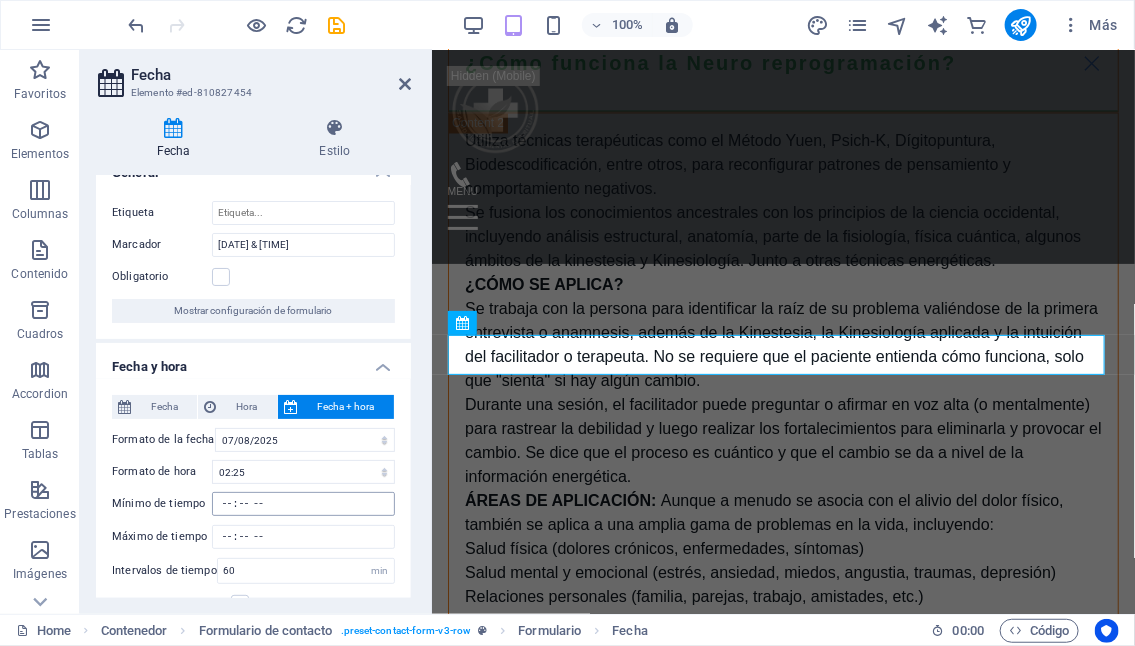 scroll, scrollTop: 127, scrollLeft: 0, axis: vertical 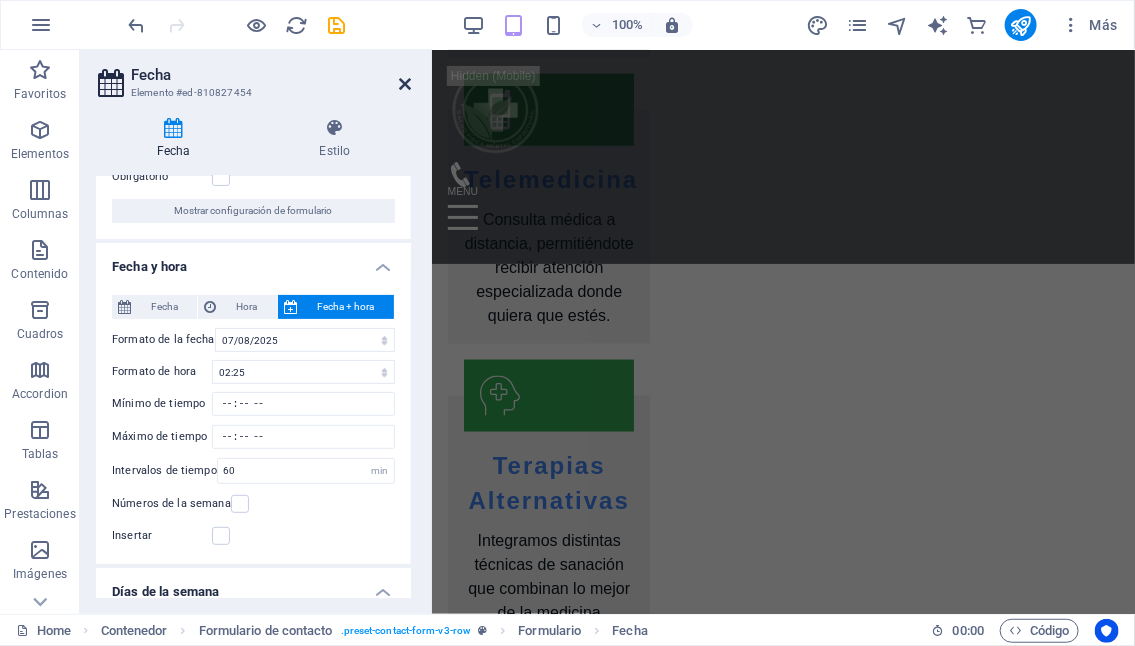 click at bounding box center (405, 84) 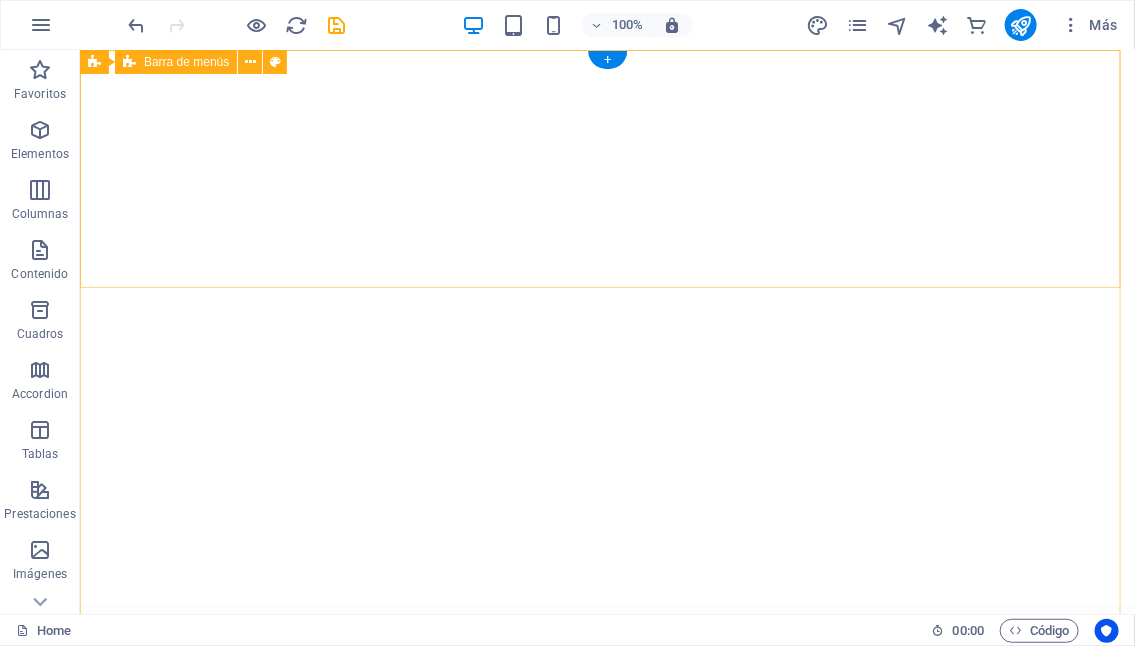 scroll, scrollTop: 0, scrollLeft: 0, axis: both 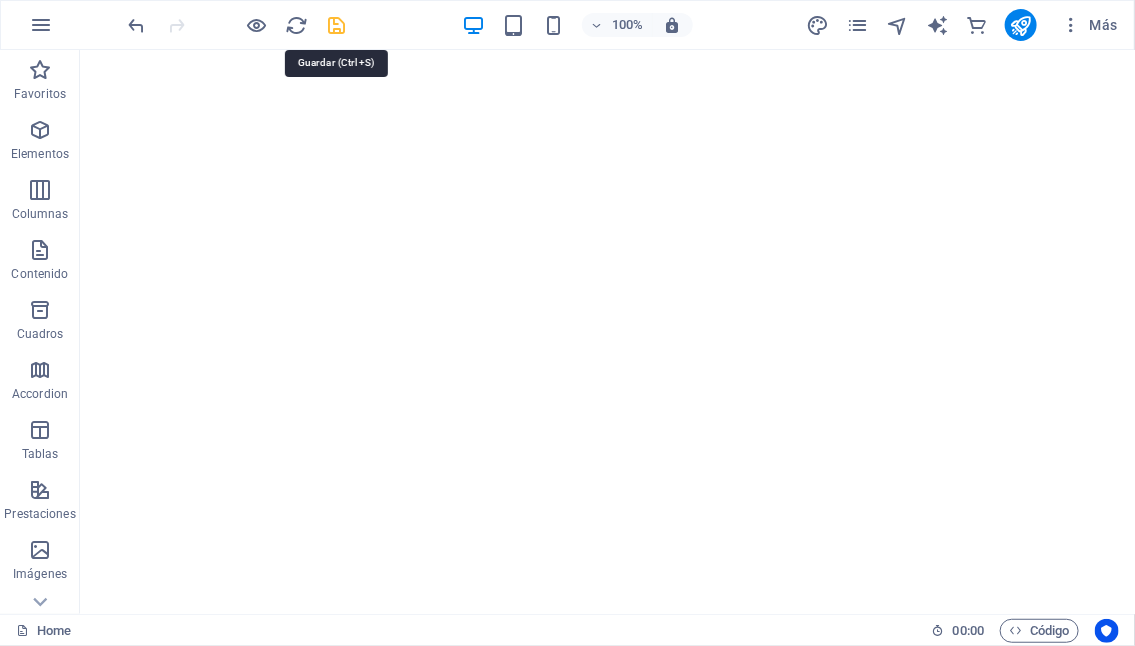 click at bounding box center (337, 25) 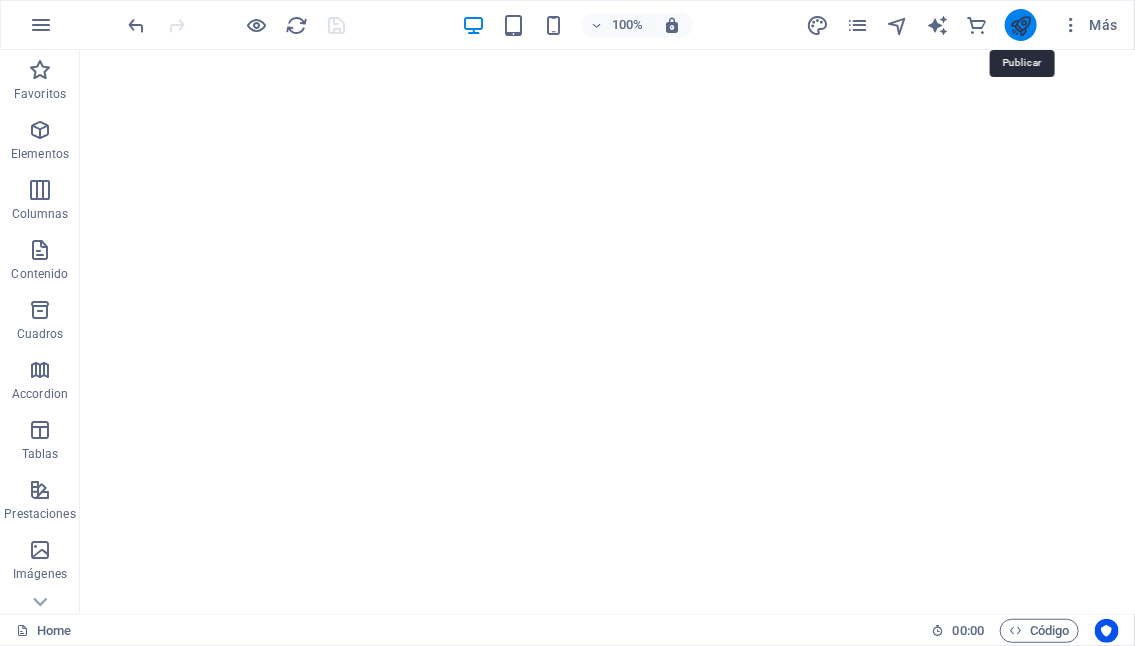 click at bounding box center (1021, 25) 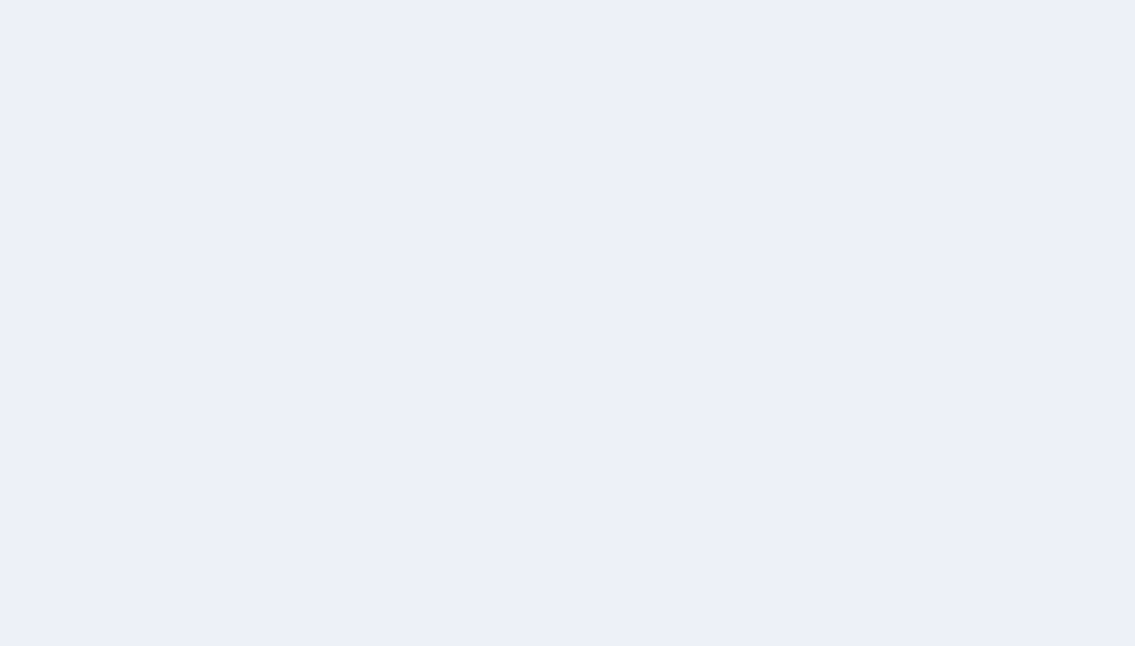 scroll, scrollTop: 0, scrollLeft: 0, axis: both 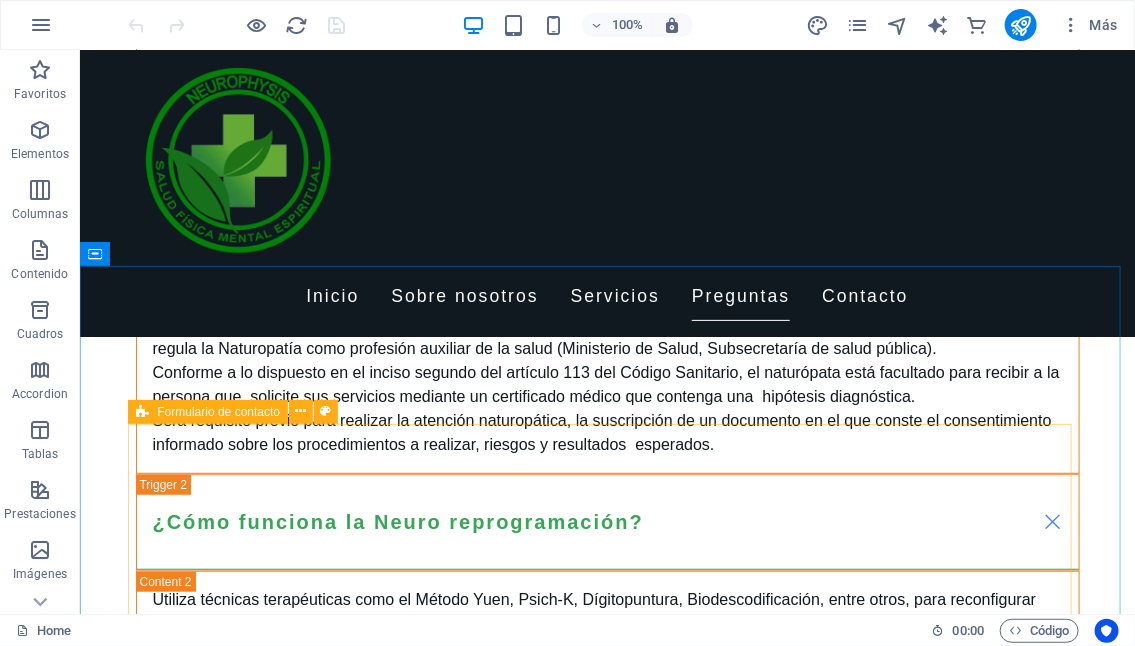 click on "Formulario de contacto" at bounding box center [218, 412] 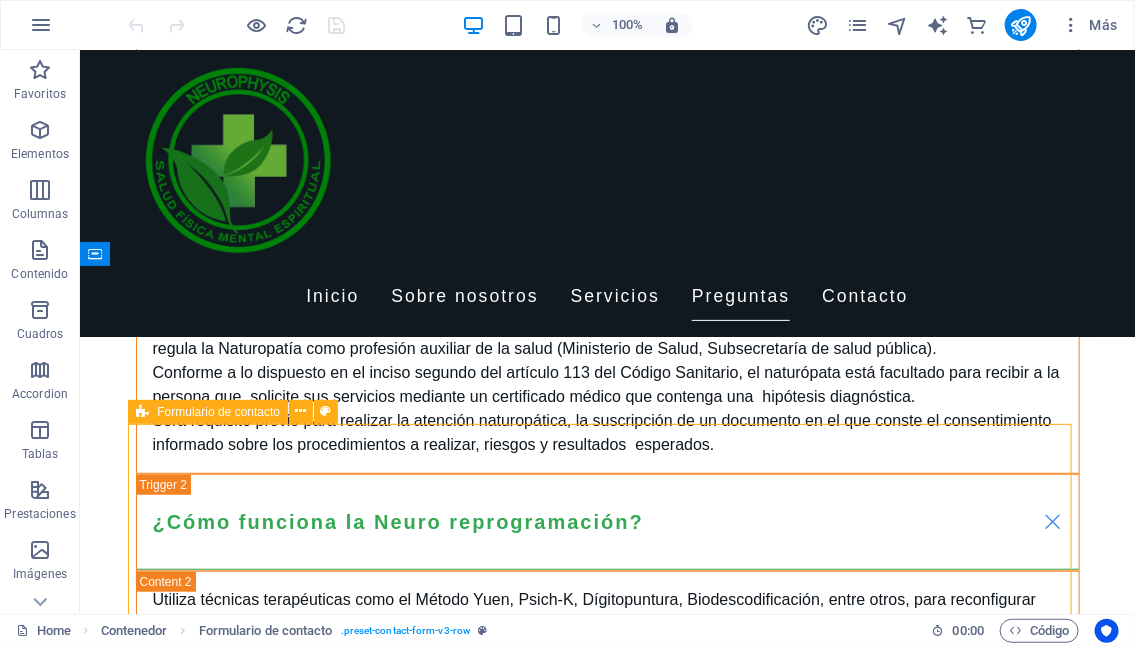 click on "Formulario de contacto" at bounding box center [218, 412] 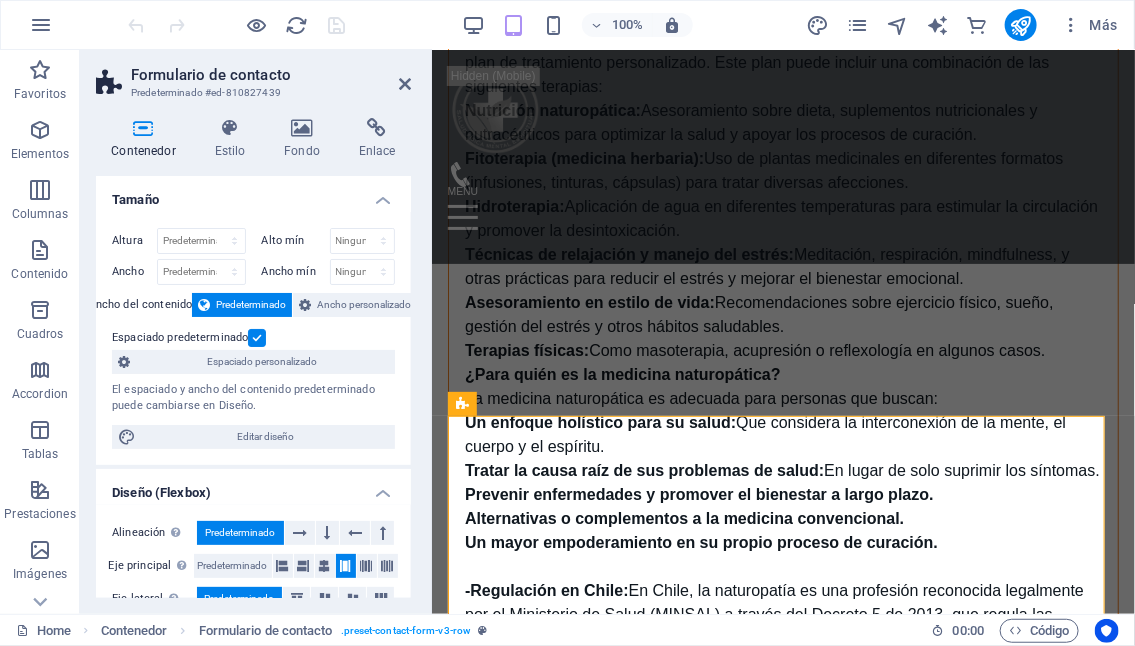scroll, scrollTop: 6056, scrollLeft: 0, axis: vertical 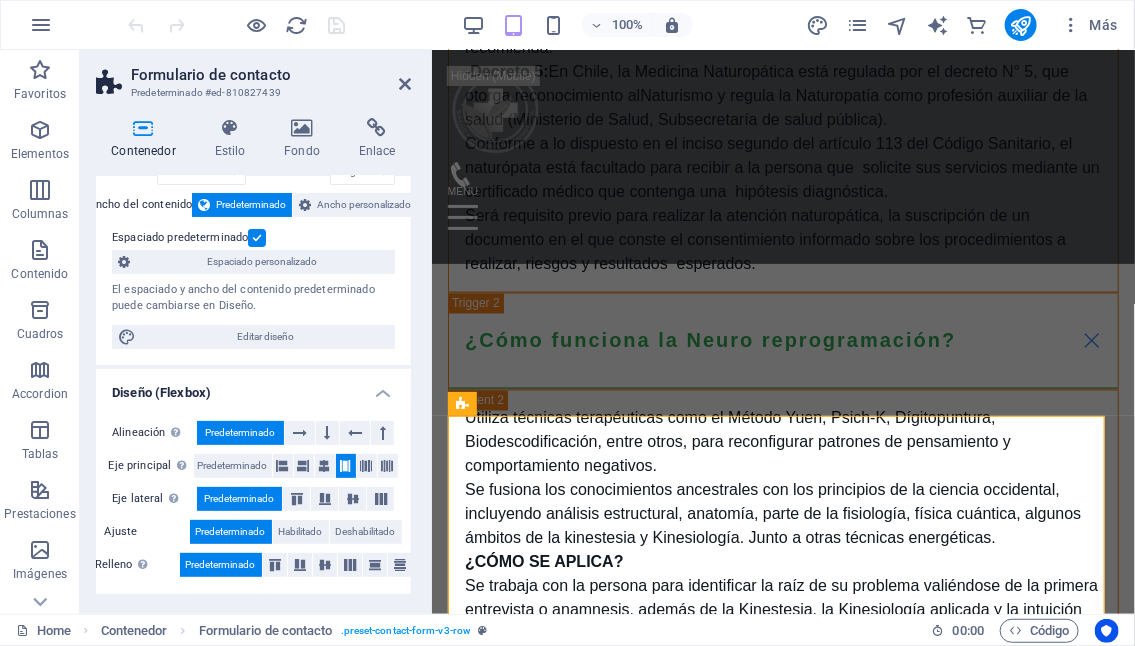 click at bounding box center [143, 128] 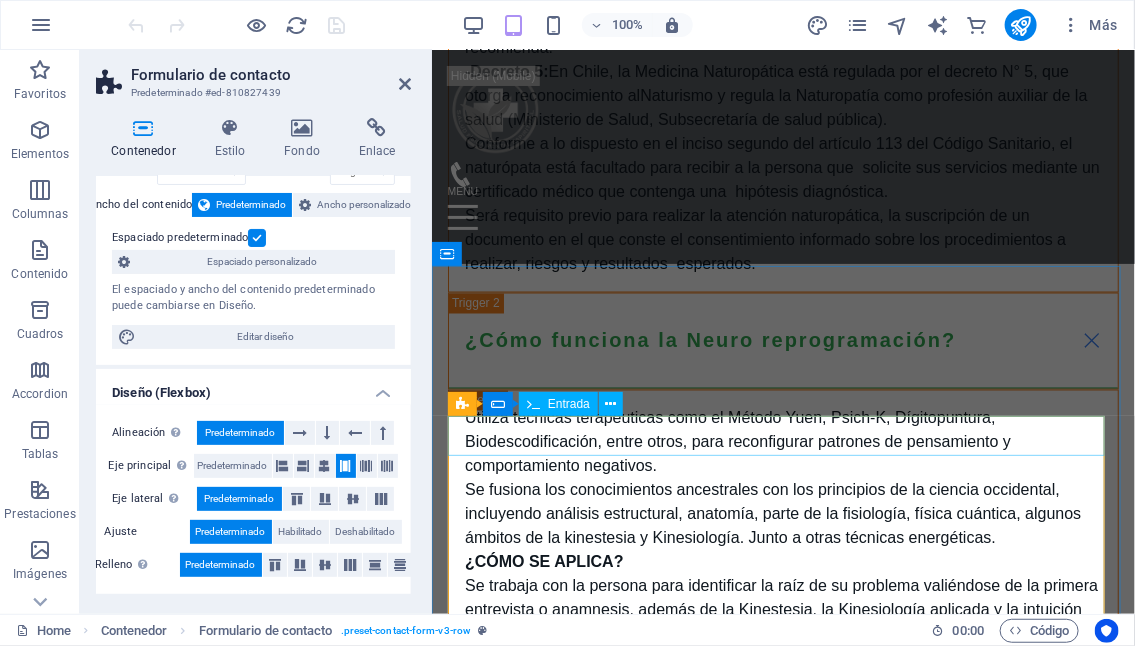 click at bounding box center (564, 2758) 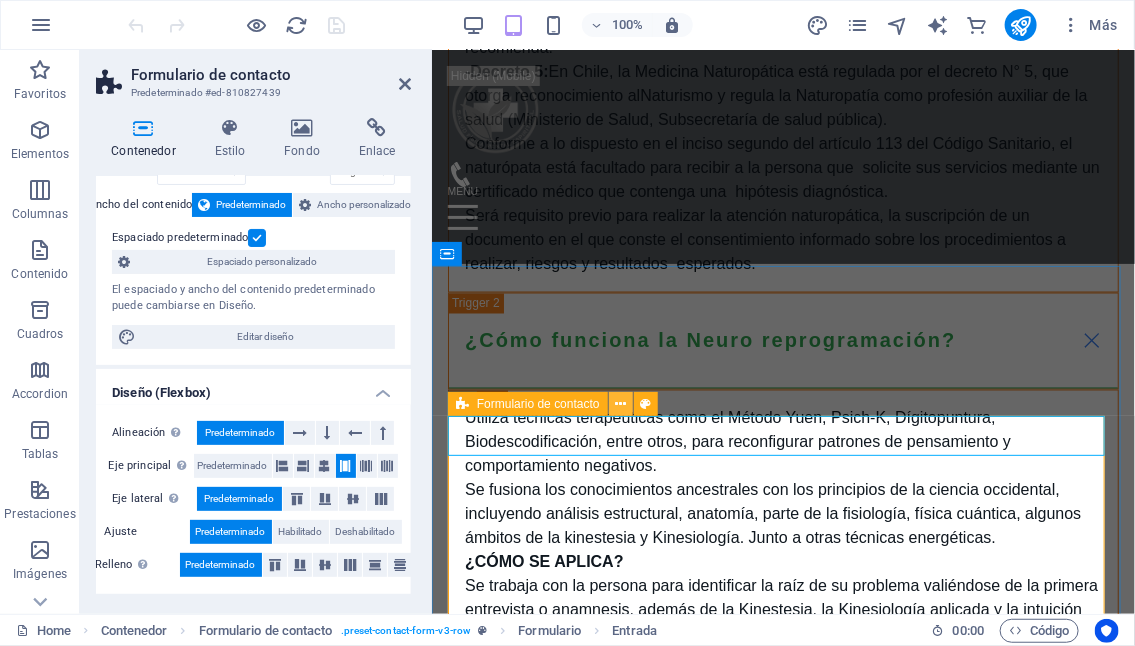 click at bounding box center (620, 404) 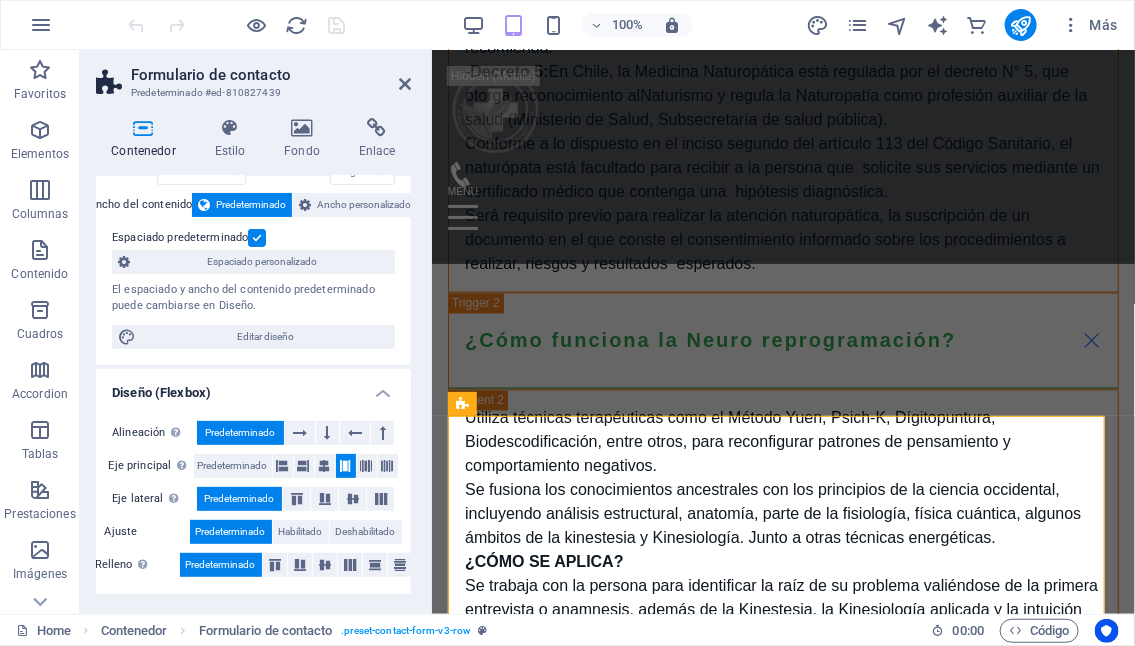 click on "Diseño (Flexbox)" at bounding box center (253, 387) 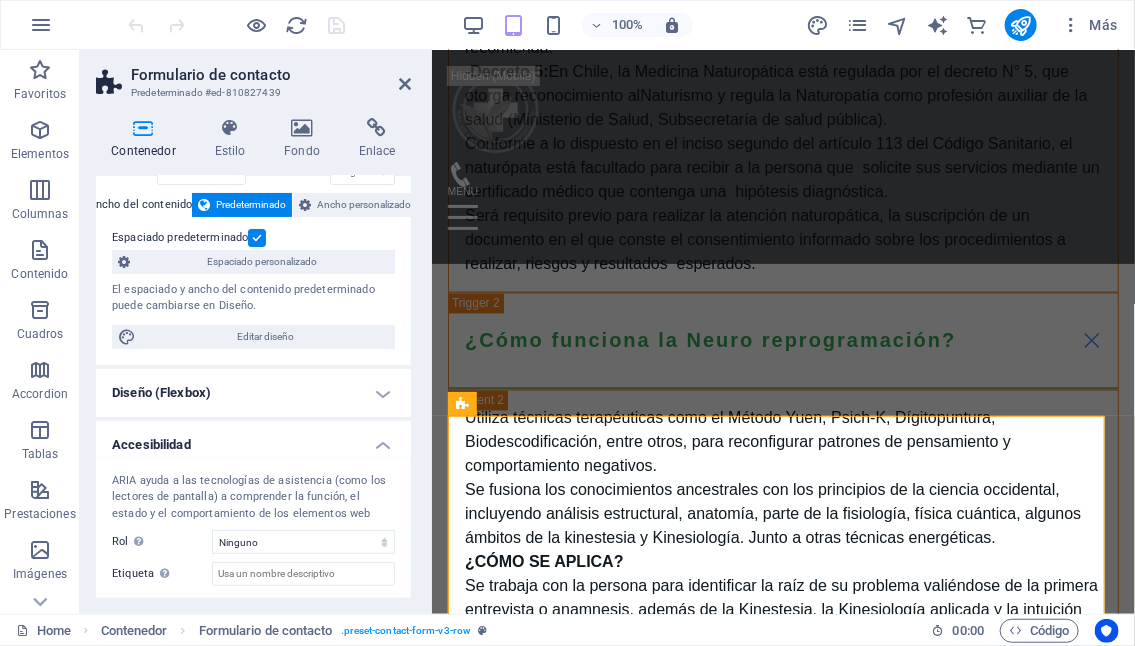 click on "Accesibilidad" at bounding box center [253, 439] 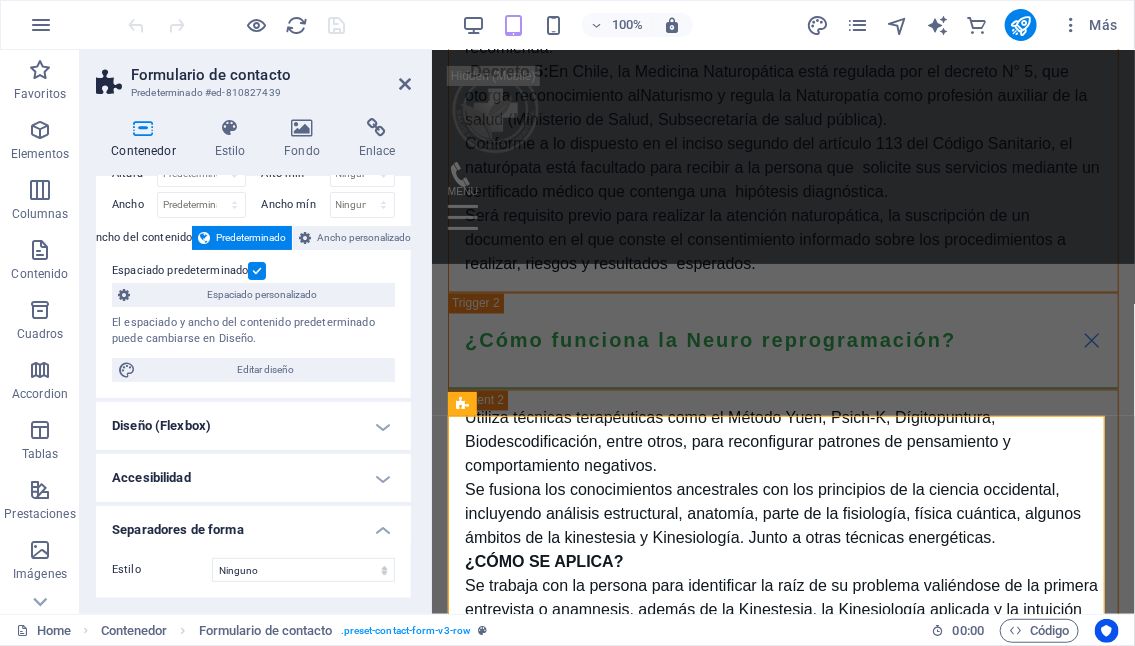 scroll, scrollTop: 64, scrollLeft: 0, axis: vertical 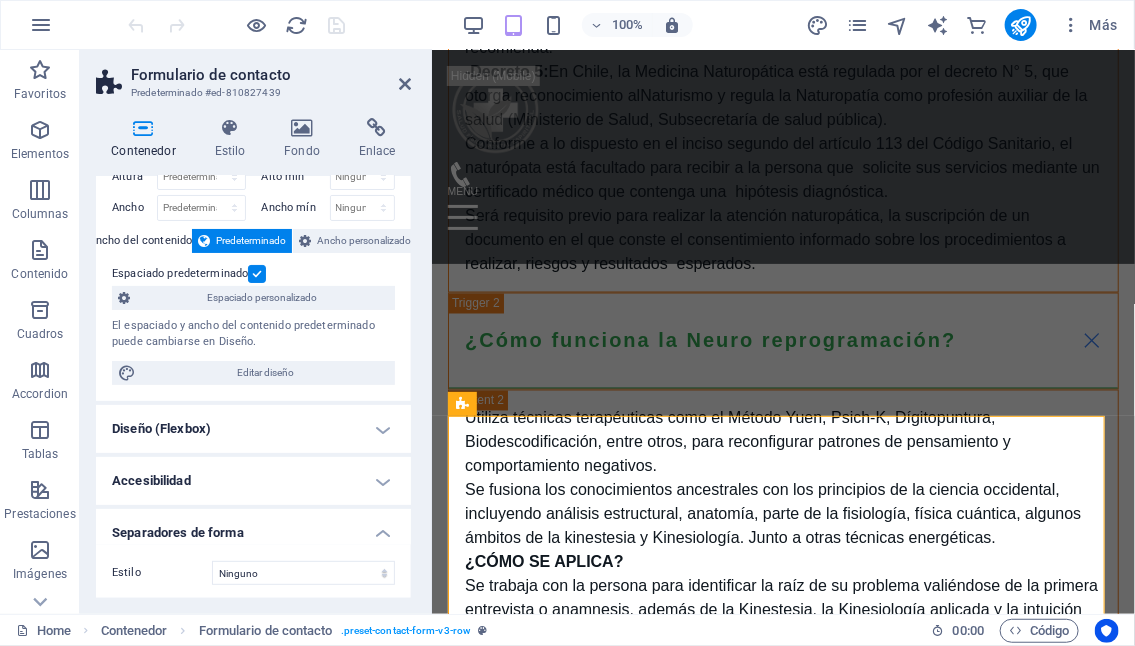 click on "Accesibilidad" at bounding box center (253, 481) 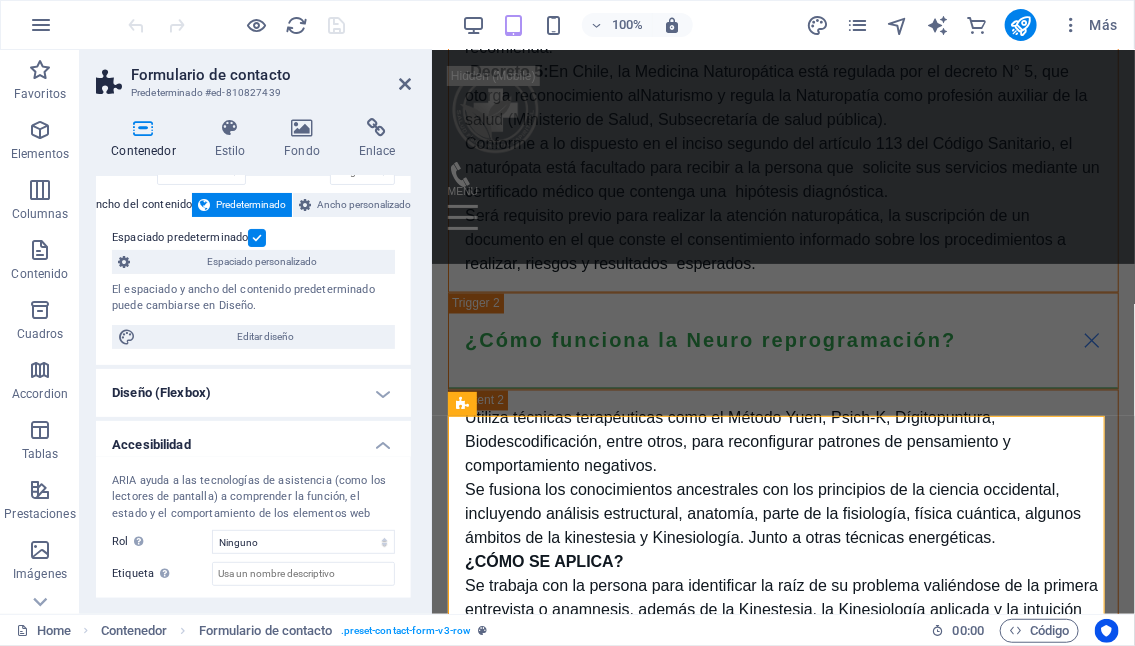 scroll, scrollTop: 0, scrollLeft: 0, axis: both 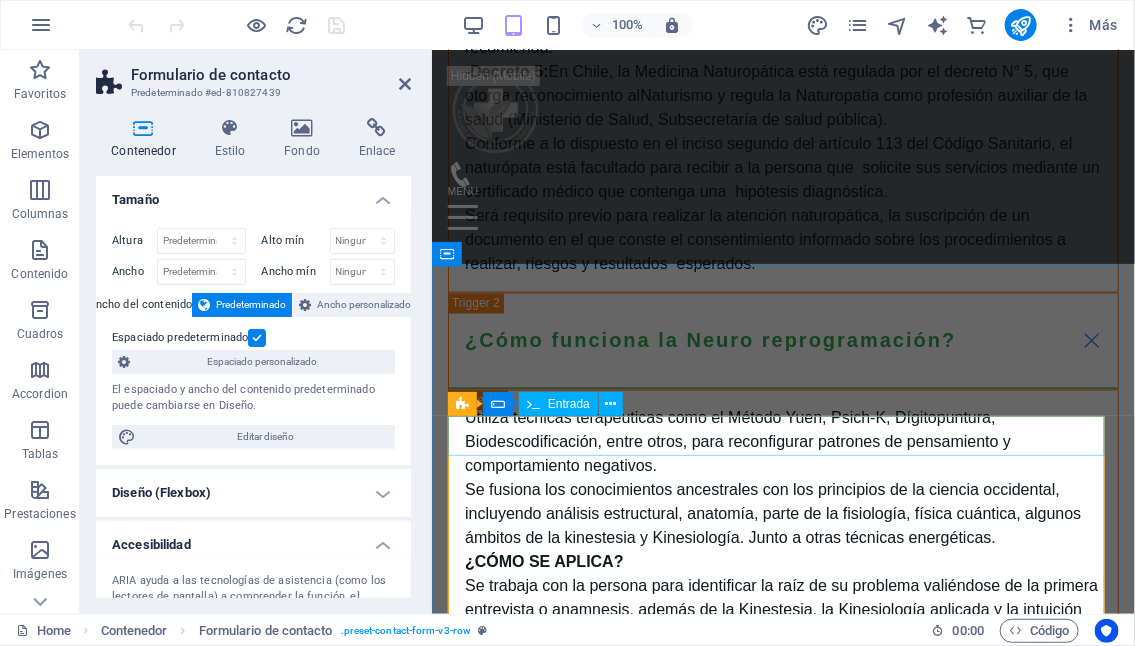 click at bounding box center (564, 2758) 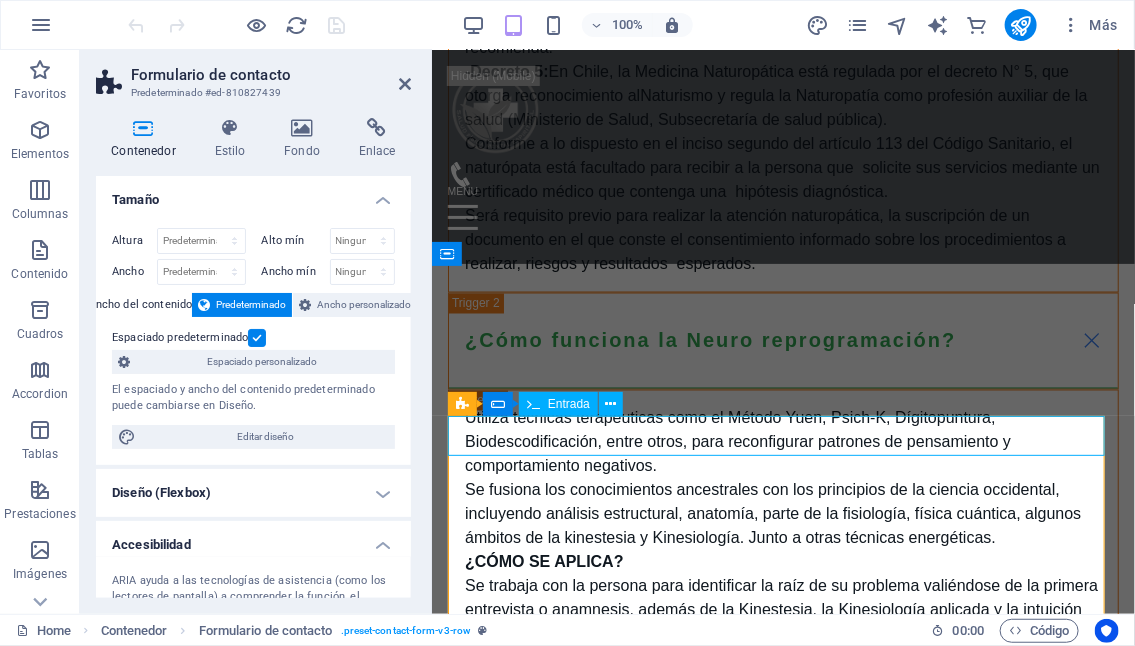 click at bounding box center (564, 2758) 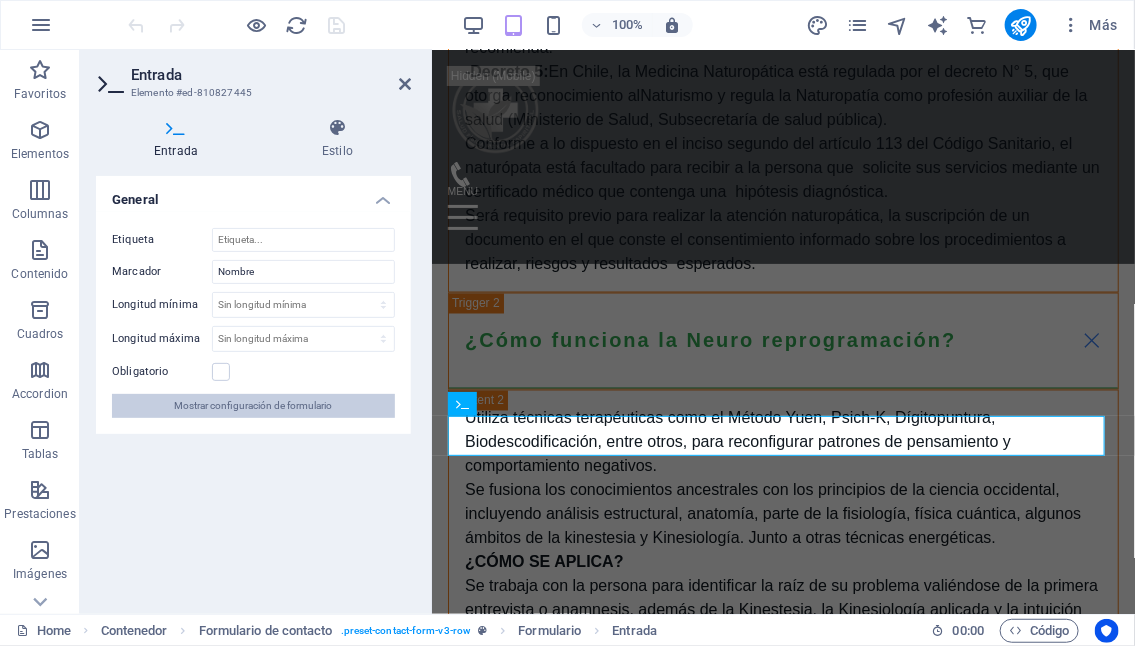 click on "Mostrar configuración de formulario" at bounding box center [254, 406] 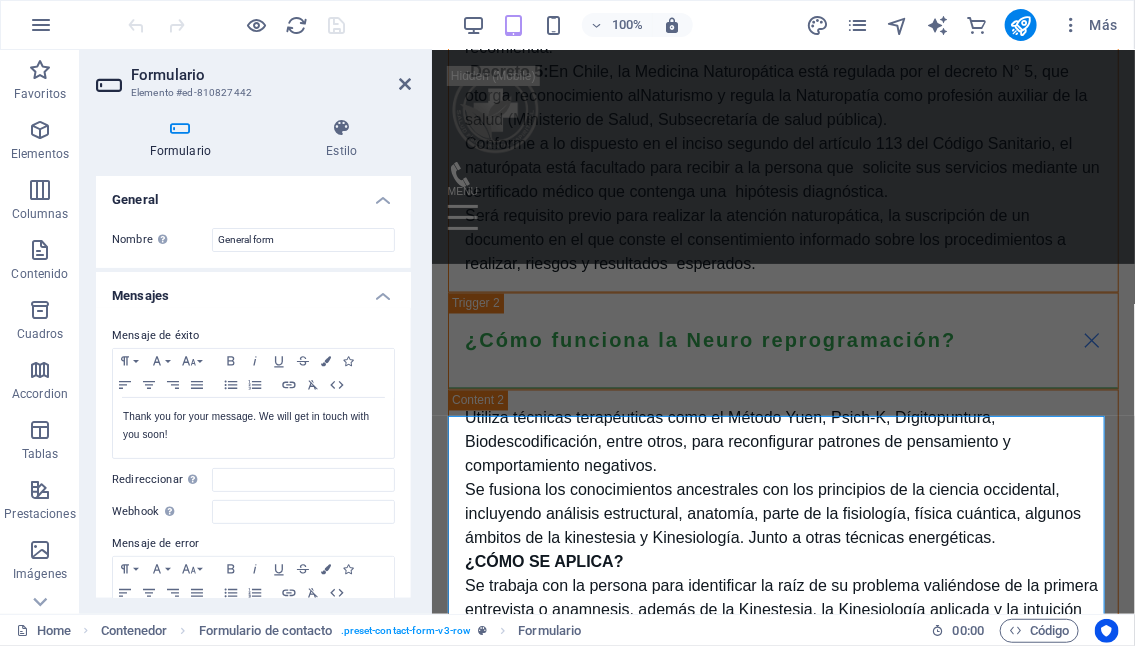 scroll, scrollTop: 100, scrollLeft: 0, axis: vertical 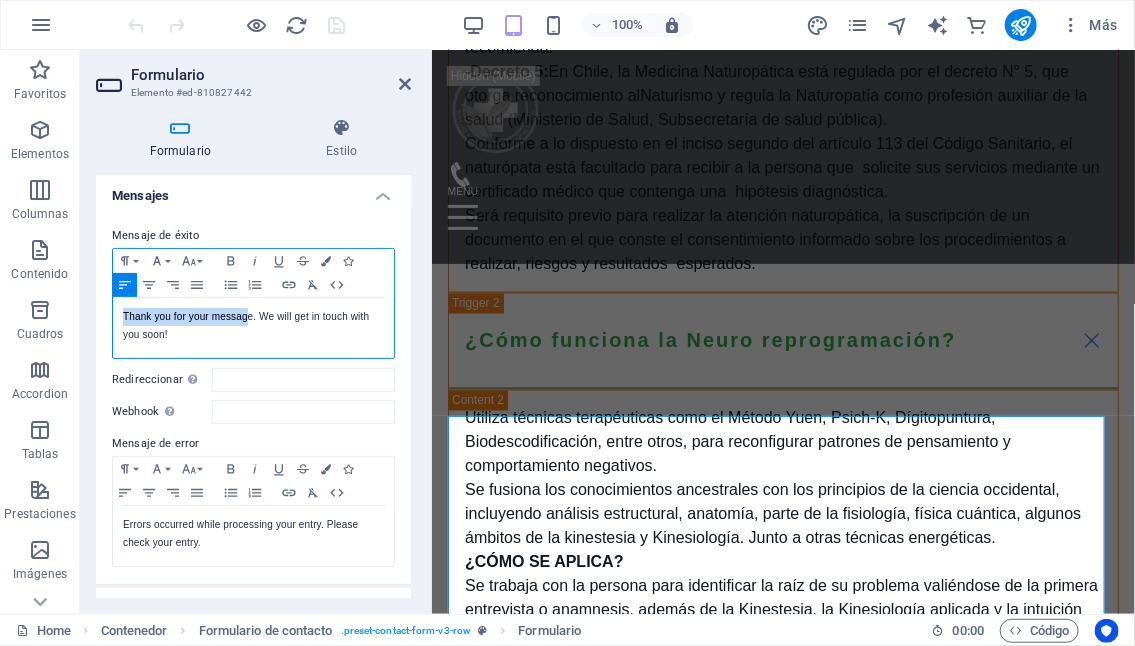 drag, startPoint x: 245, startPoint y: 315, endPoint x: 122, endPoint y: 311, distance: 123.065025 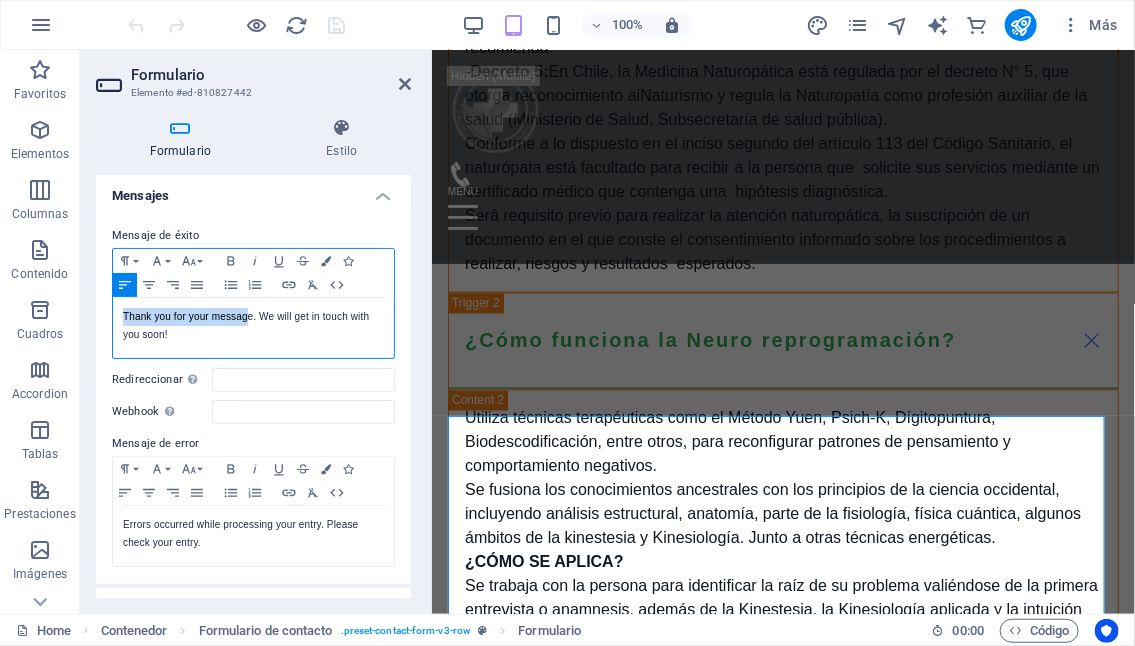 type 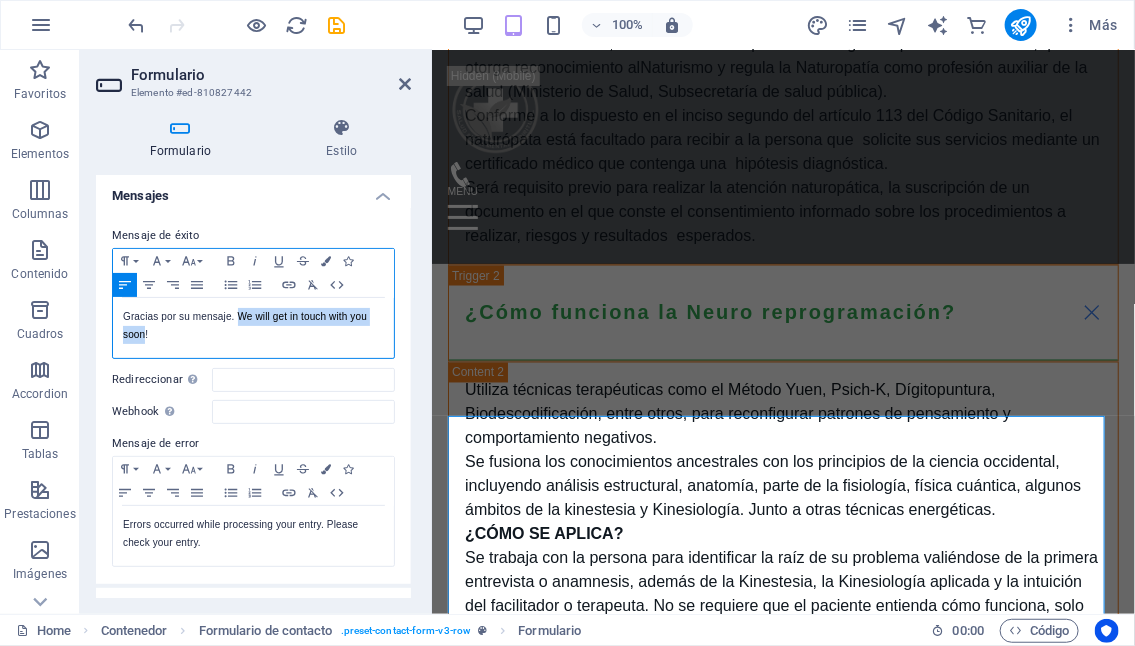 drag, startPoint x: 238, startPoint y: 312, endPoint x: 144, endPoint y: 334, distance: 96.540146 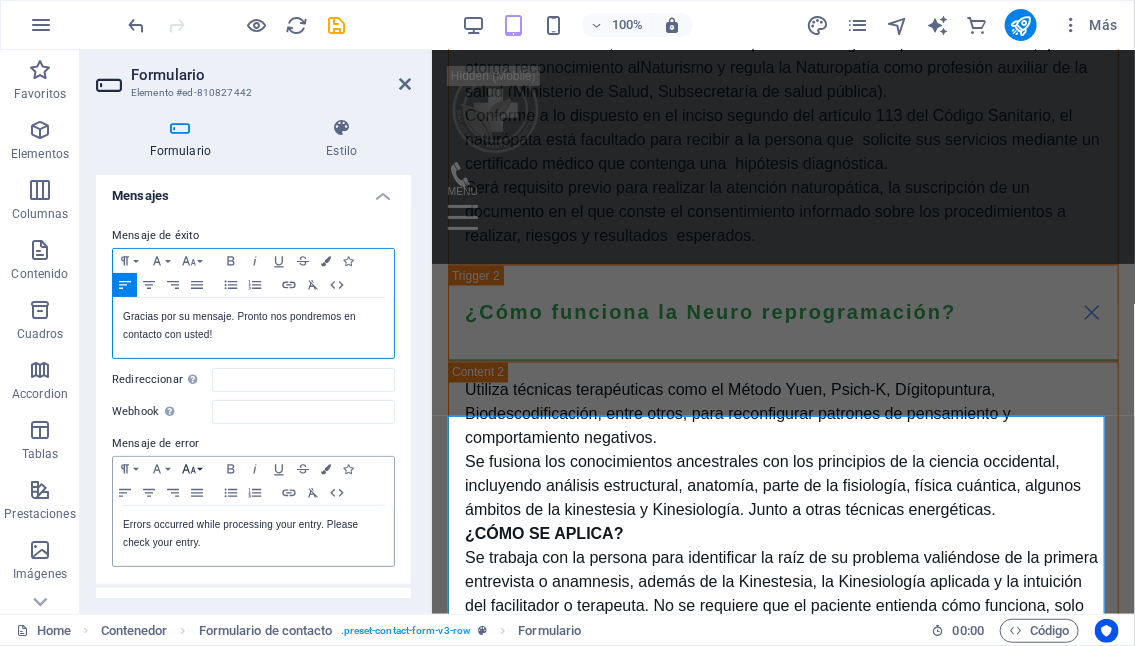 scroll, scrollTop: 200, scrollLeft: 0, axis: vertical 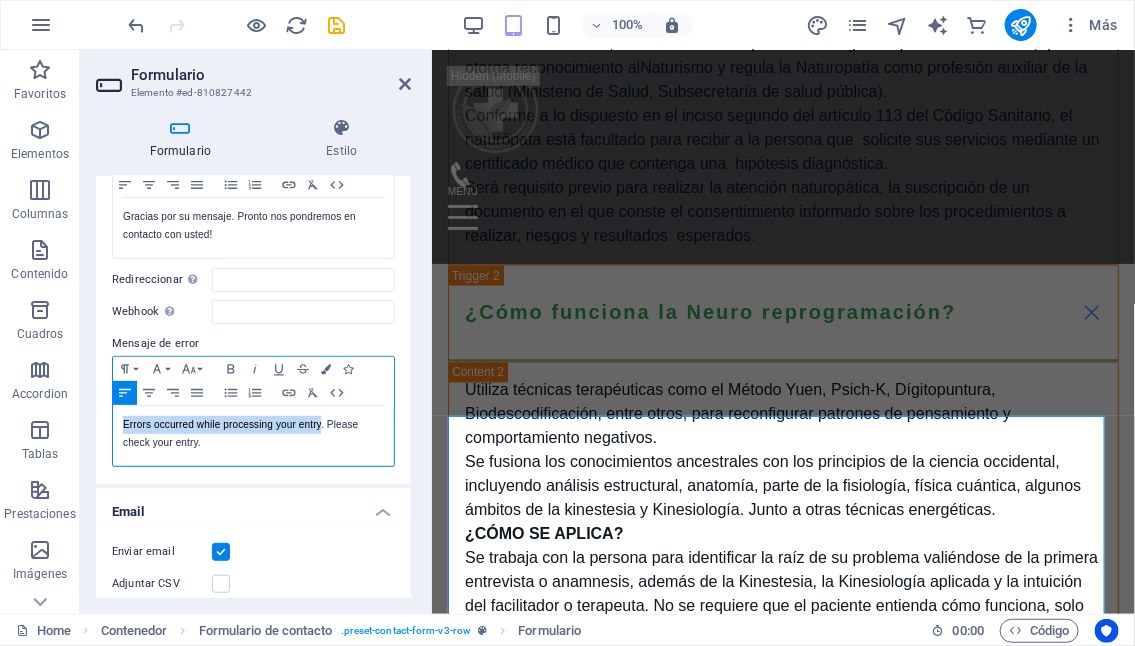drag, startPoint x: 319, startPoint y: 421, endPoint x: 124, endPoint y: 426, distance: 195.06409 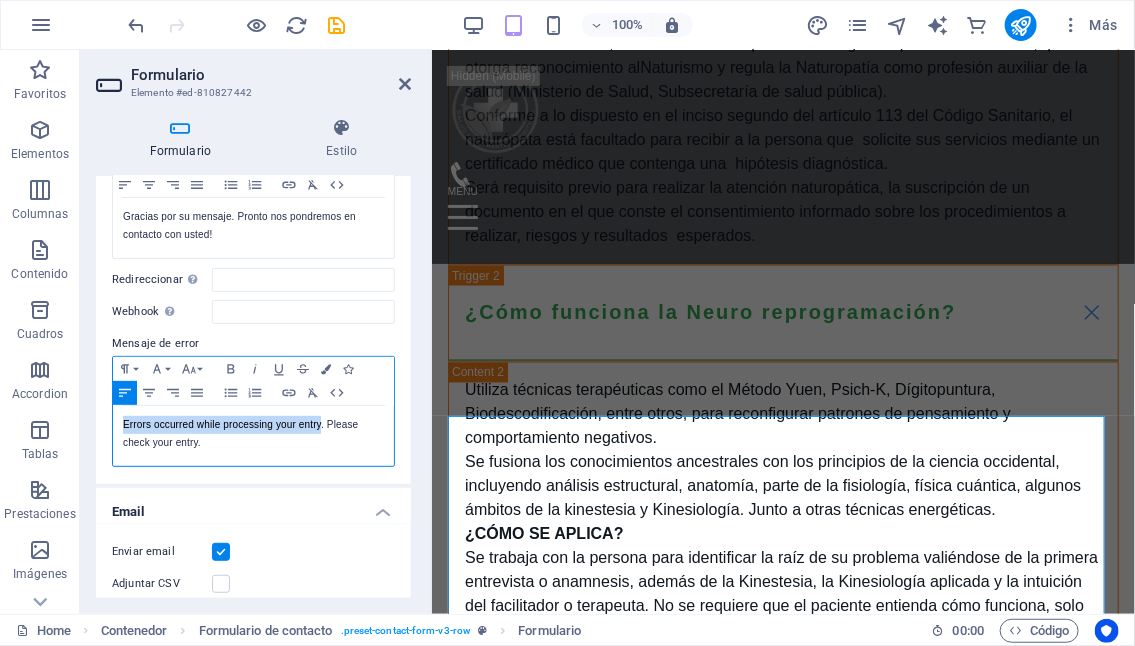 type 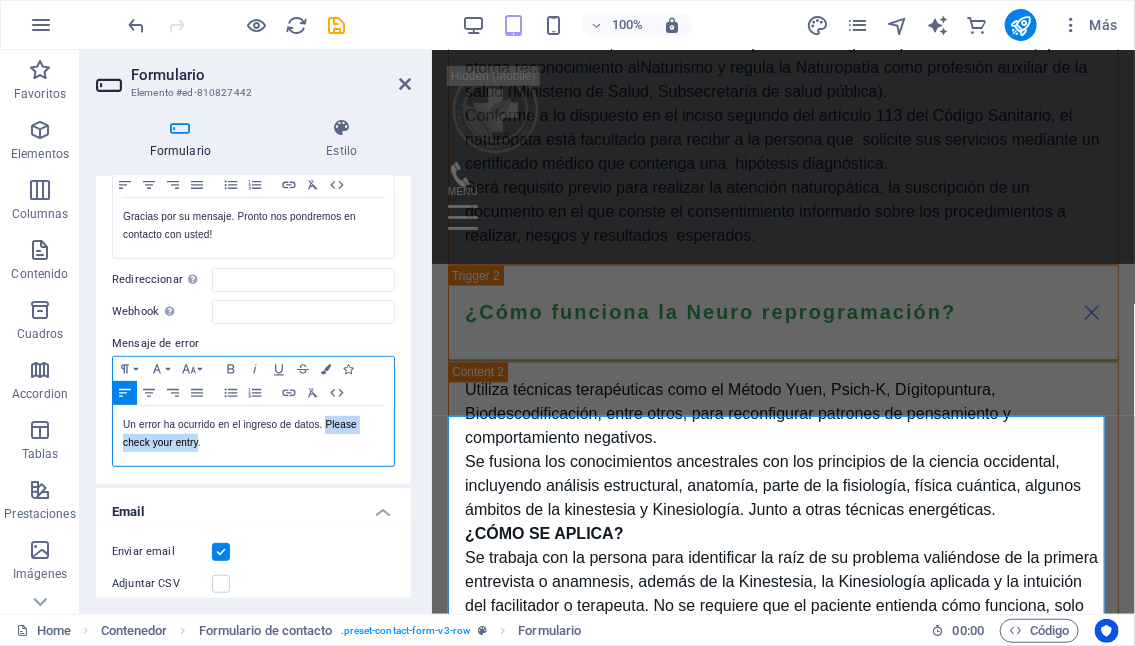 drag, startPoint x: 325, startPoint y: 420, endPoint x: 196, endPoint y: 437, distance: 130.11533 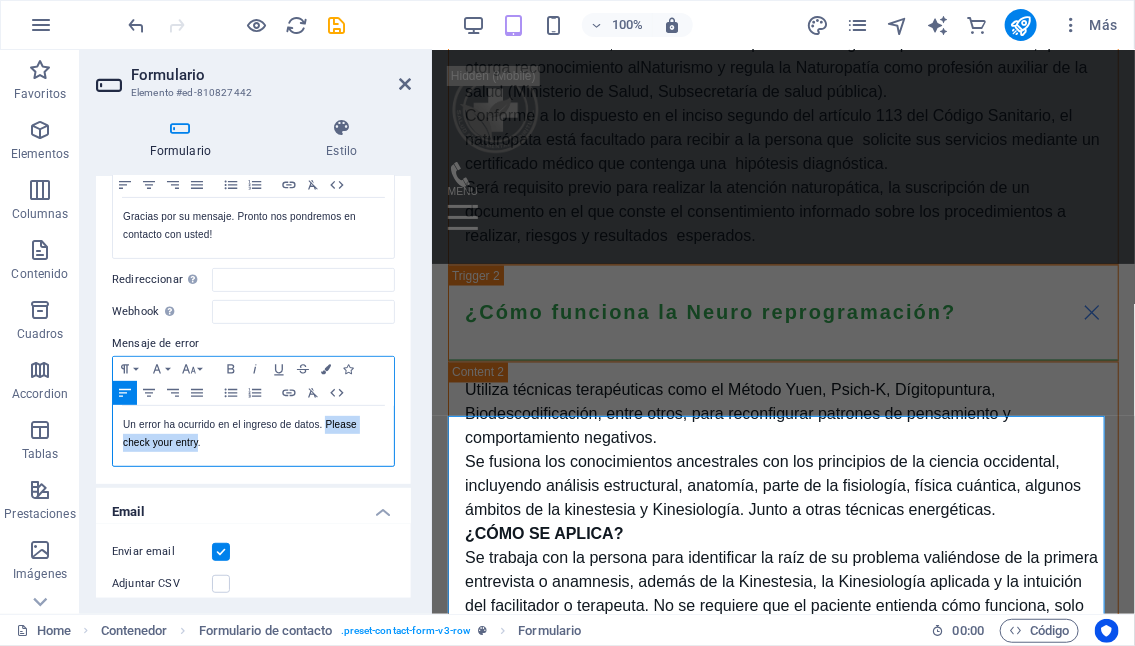 click on "Un error ha ocurrido en el ingreso de datos . Please check your entry." at bounding box center [253, 434] 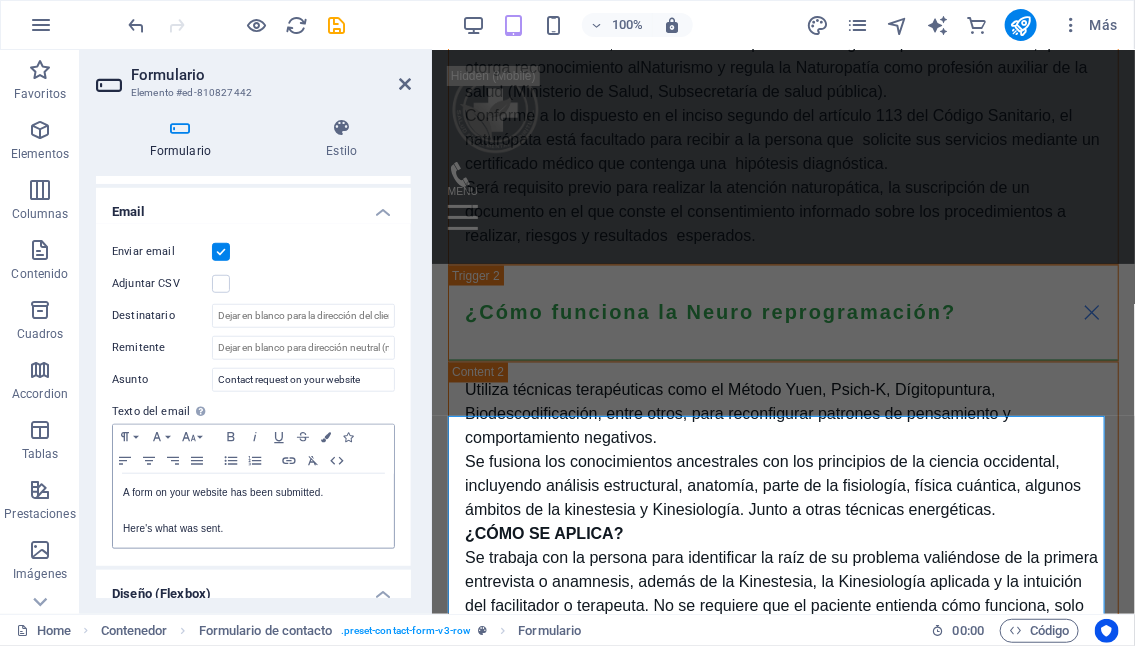 scroll, scrollTop: 600, scrollLeft: 0, axis: vertical 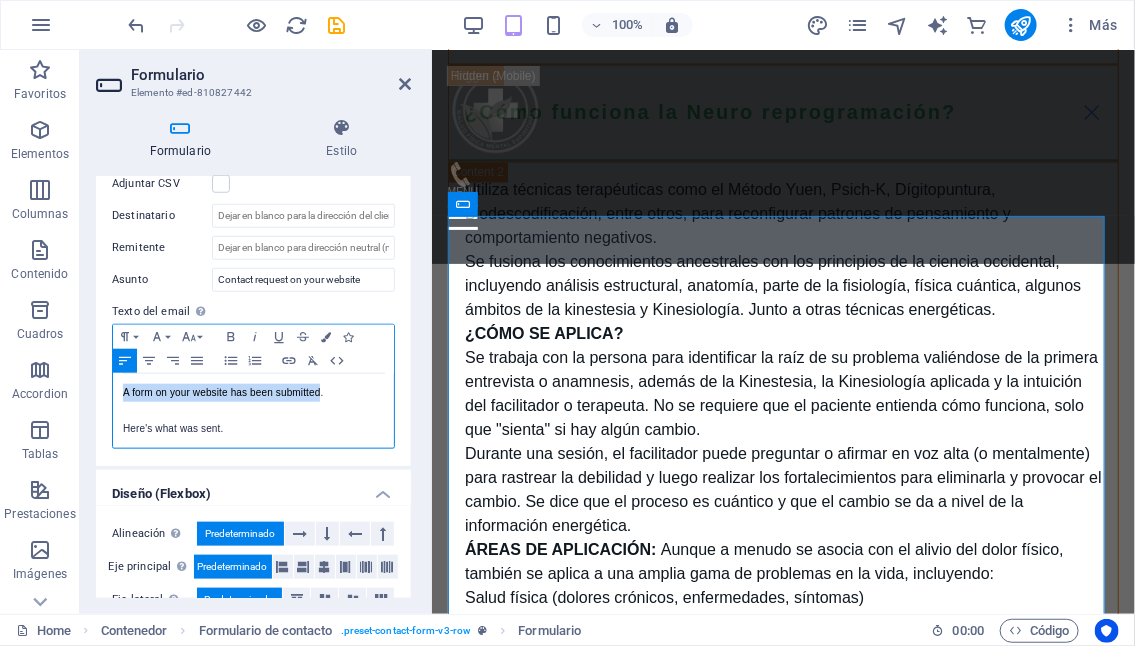 drag, startPoint x: 122, startPoint y: 387, endPoint x: 319, endPoint y: 388, distance: 197.00253 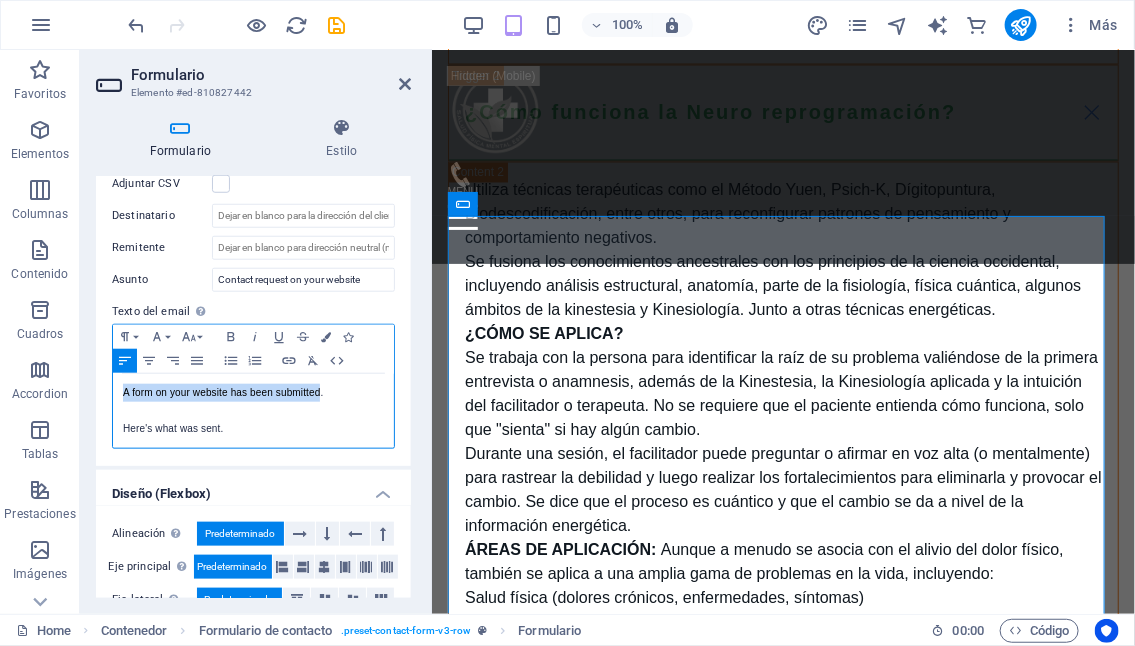 copy on "A form on your website has been submitted" 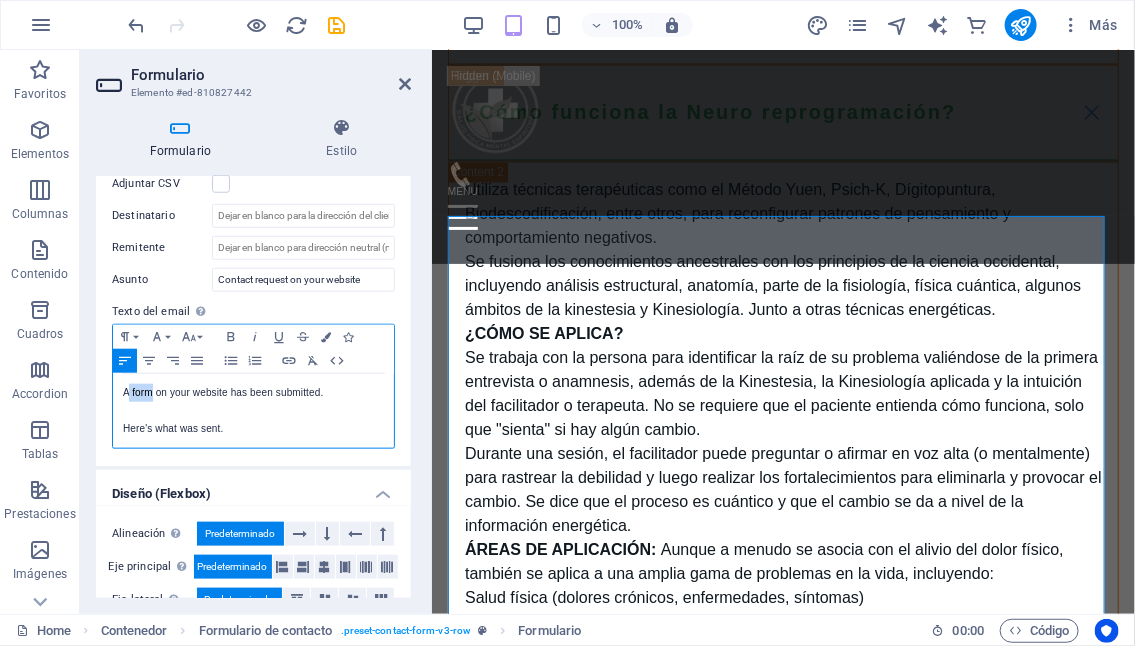 drag, startPoint x: 128, startPoint y: 387, endPoint x: 151, endPoint y: 387, distance: 23 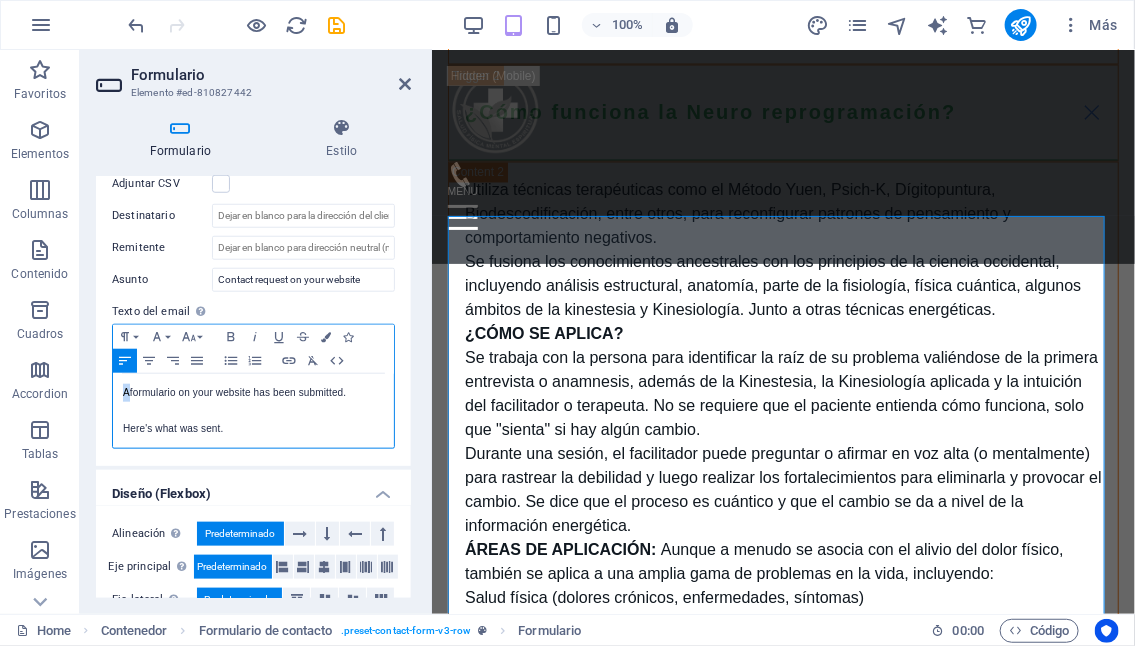 click on "Aformulario on your website has been submitted." at bounding box center (253, 393) 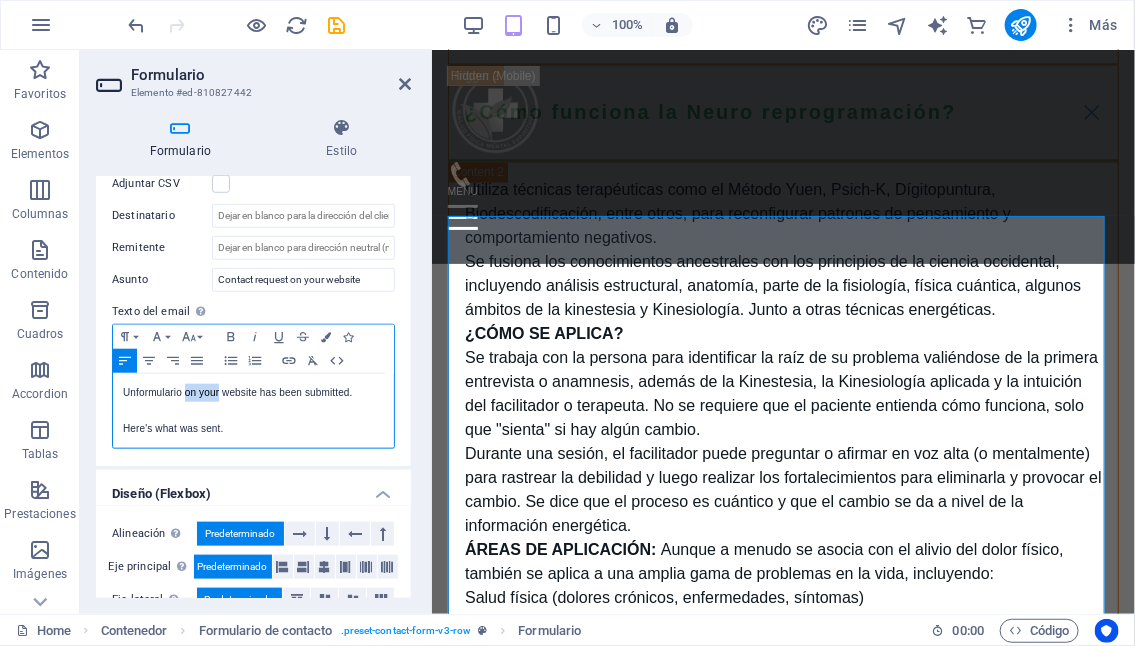 drag, startPoint x: 187, startPoint y: 386, endPoint x: 221, endPoint y: 391, distance: 34.36568 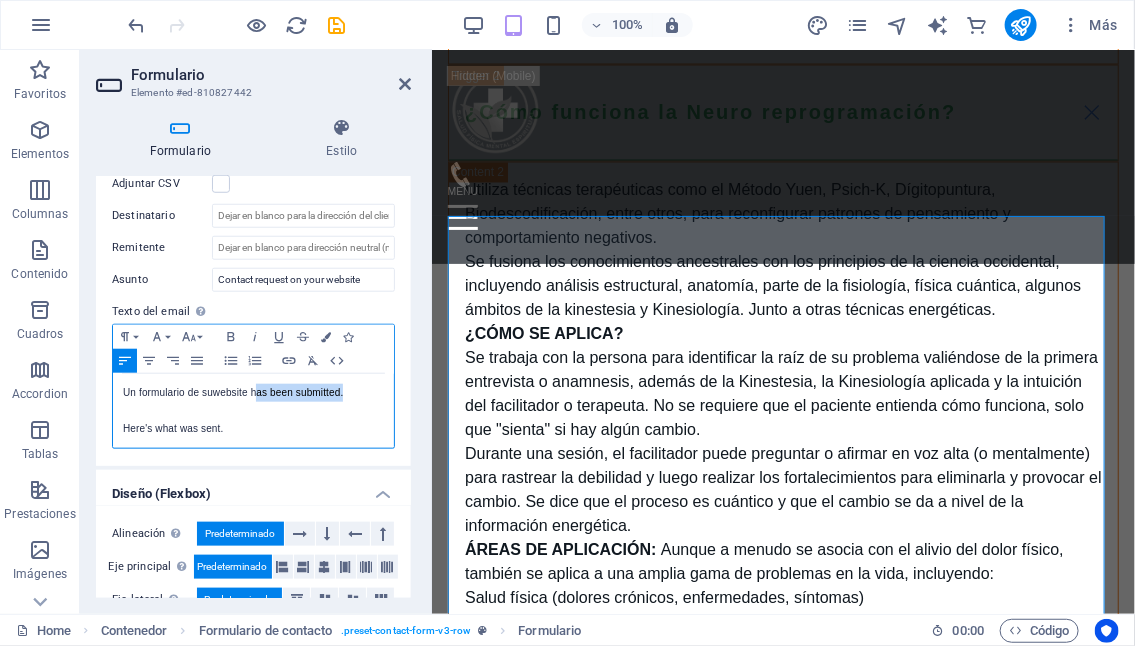 drag, startPoint x: 342, startPoint y: 390, endPoint x: 254, endPoint y: 385, distance: 88.14193 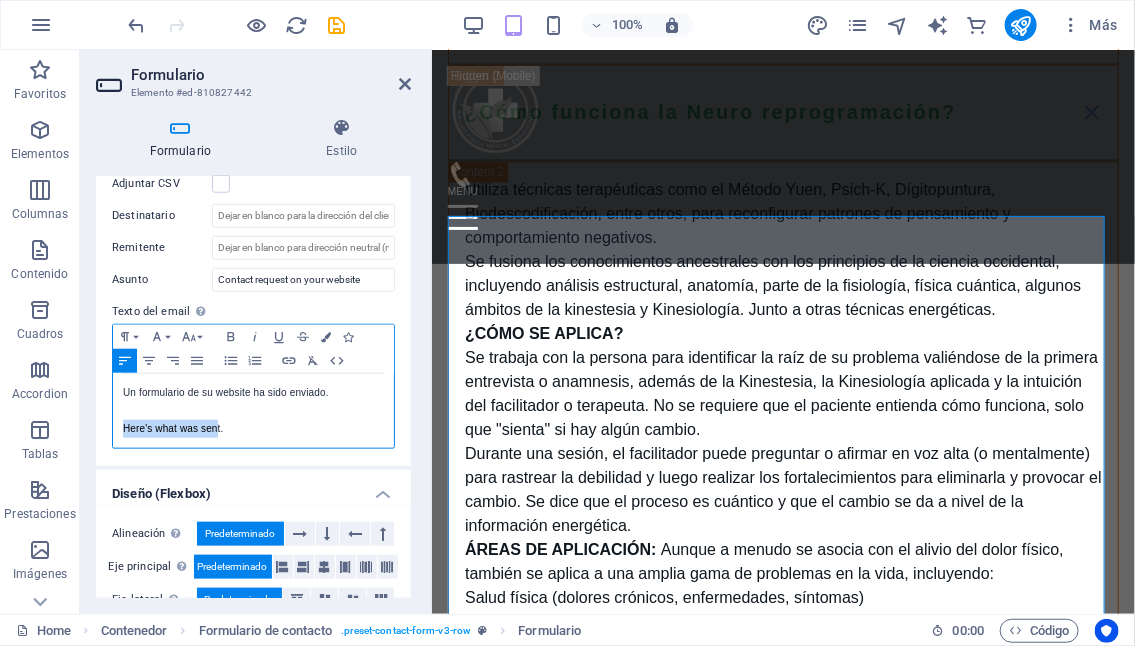 drag, startPoint x: 218, startPoint y: 423, endPoint x: 122, endPoint y: 426, distance: 96.04687 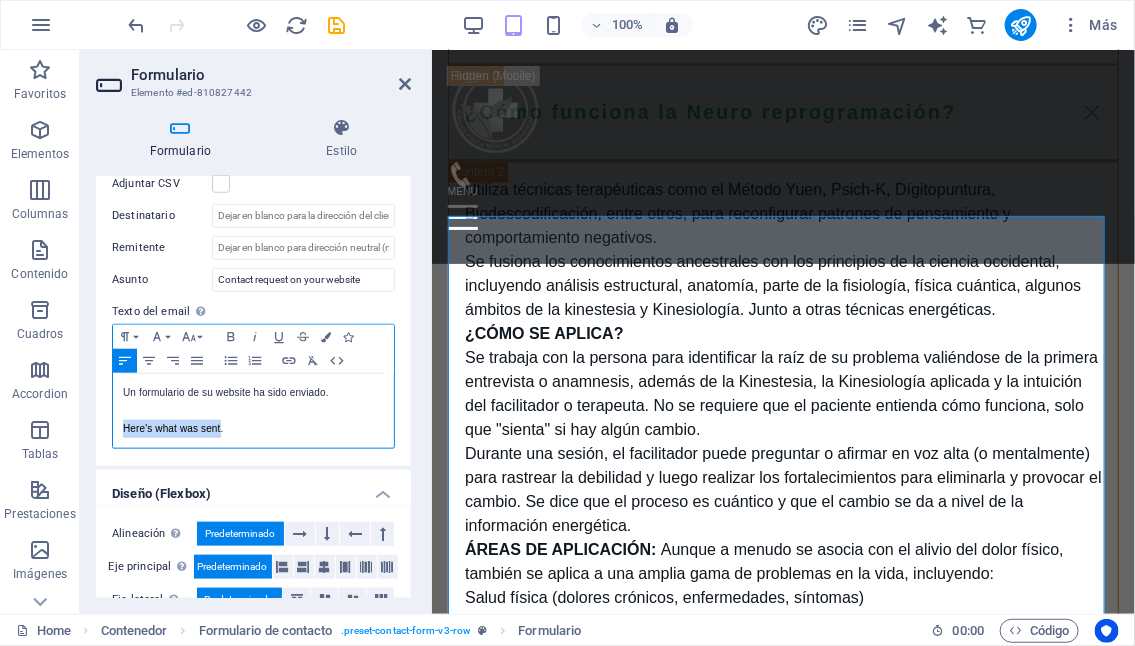 drag, startPoint x: 220, startPoint y: 422, endPoint x: 124, endPoint y: 426, distance: 96.0833 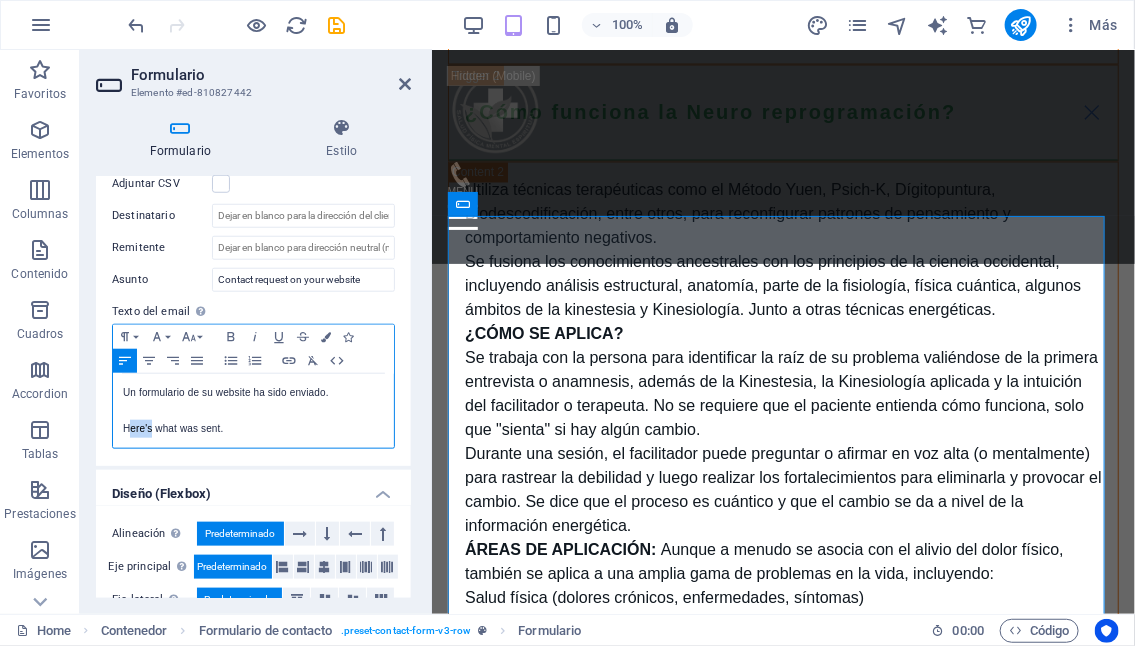 drag, startPoint x: 131, startPoint y: 426, endPoint x: 151, endPoint y: 426, distance: 20 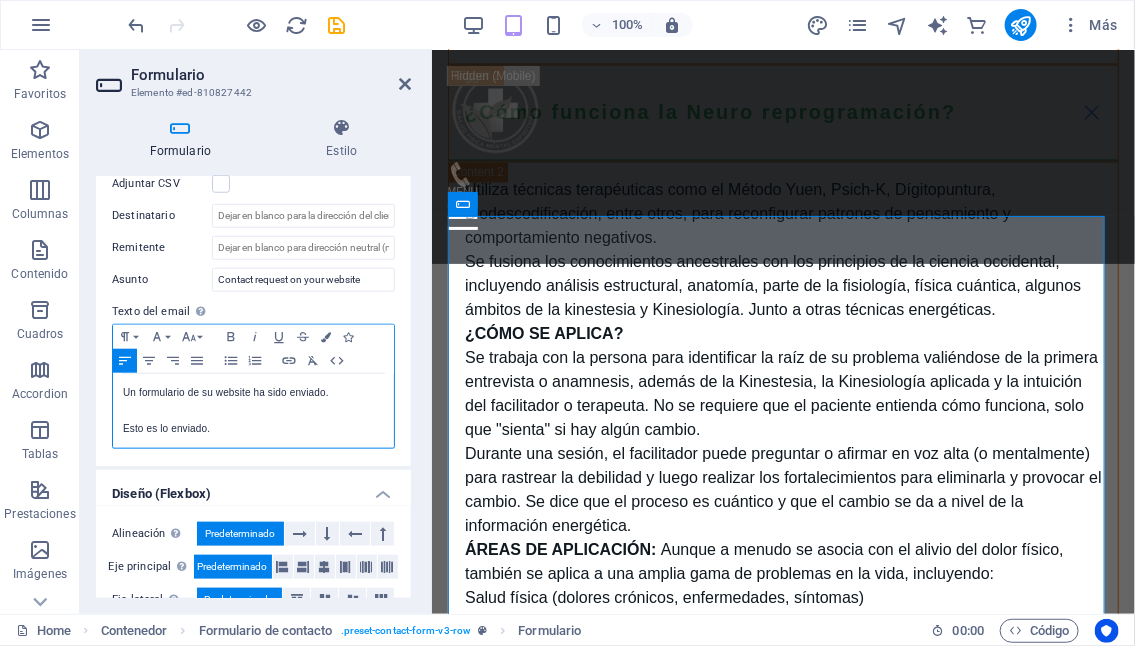 click on "Esto es lo enviado." at bounding box center (253, 429) 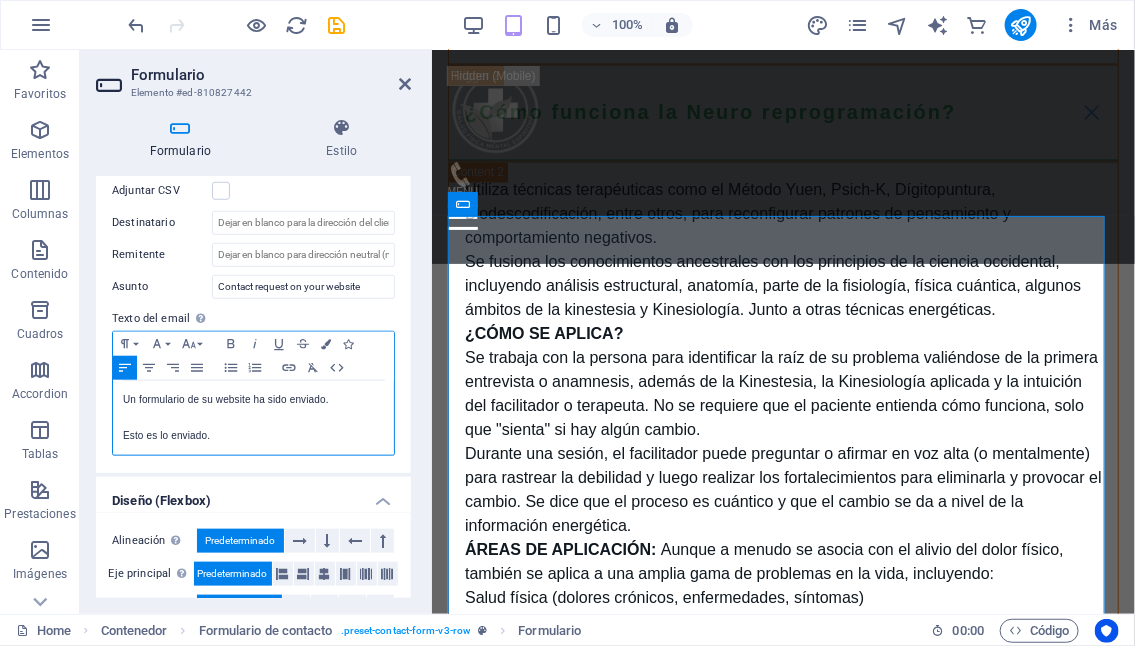 scroll, scrollTop: 493, scrollLeft: 0, axis: vertical 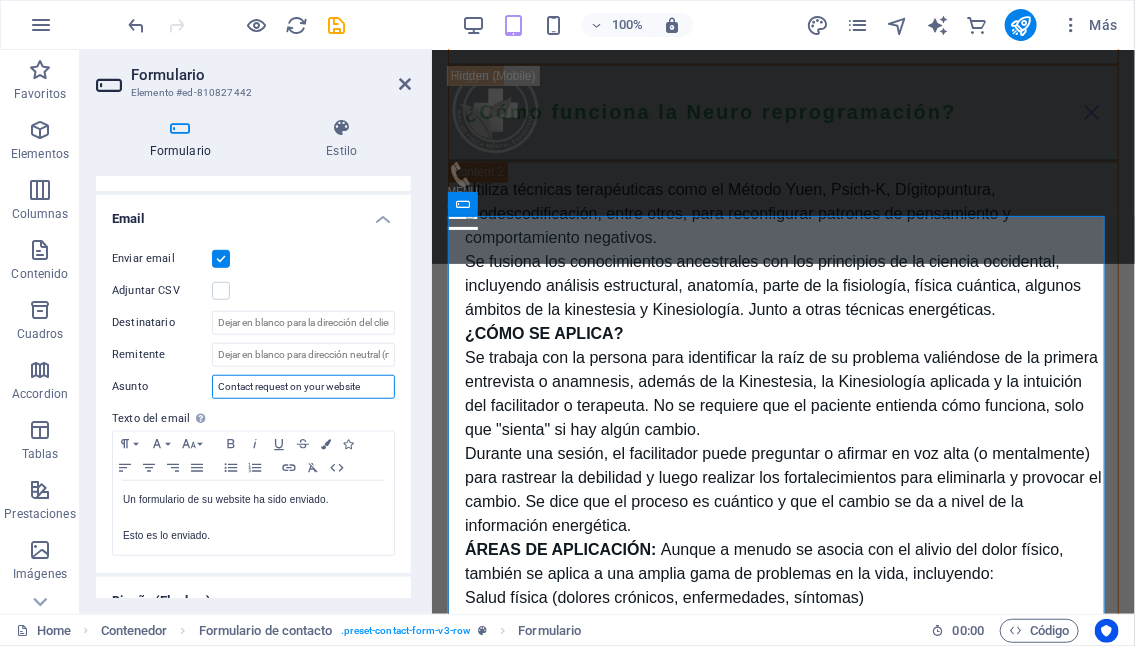 drag, startPoint x: 363, startPoint y: 380, endPoint x: 208, endPoint y: 379, distance: 155.00322 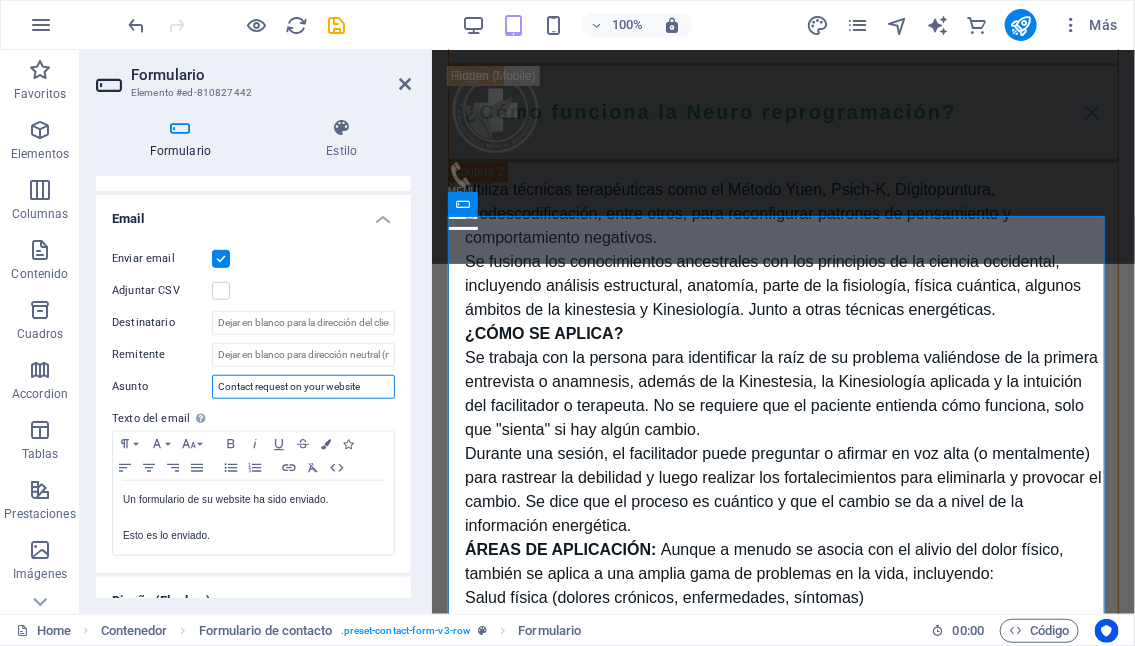 click on "Asunto Contact request on your website" at bounding box center [253, 387] 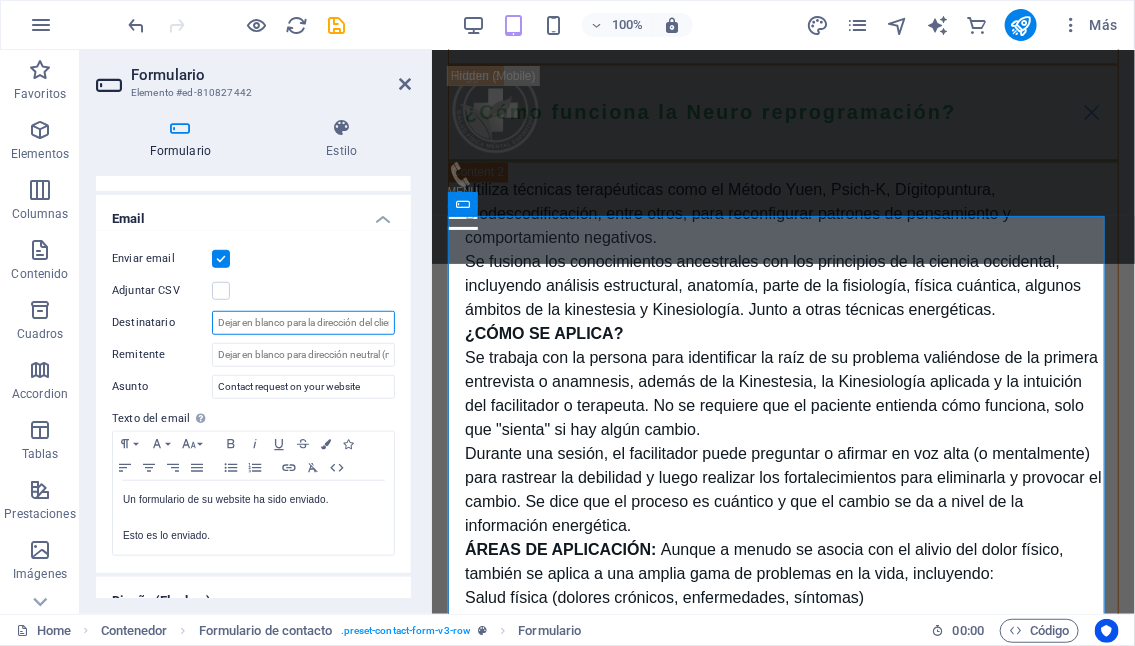 click on "Destinatario" at bounding box center [303, 323] 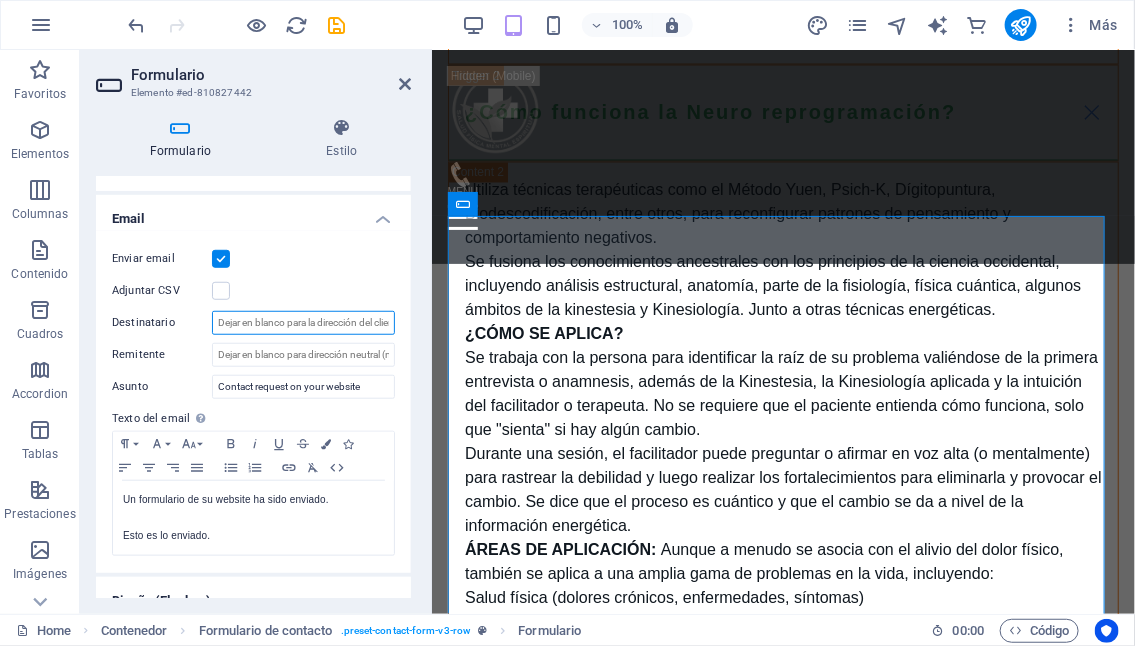 click on "Destinatario" at bounding box center [303, 323] 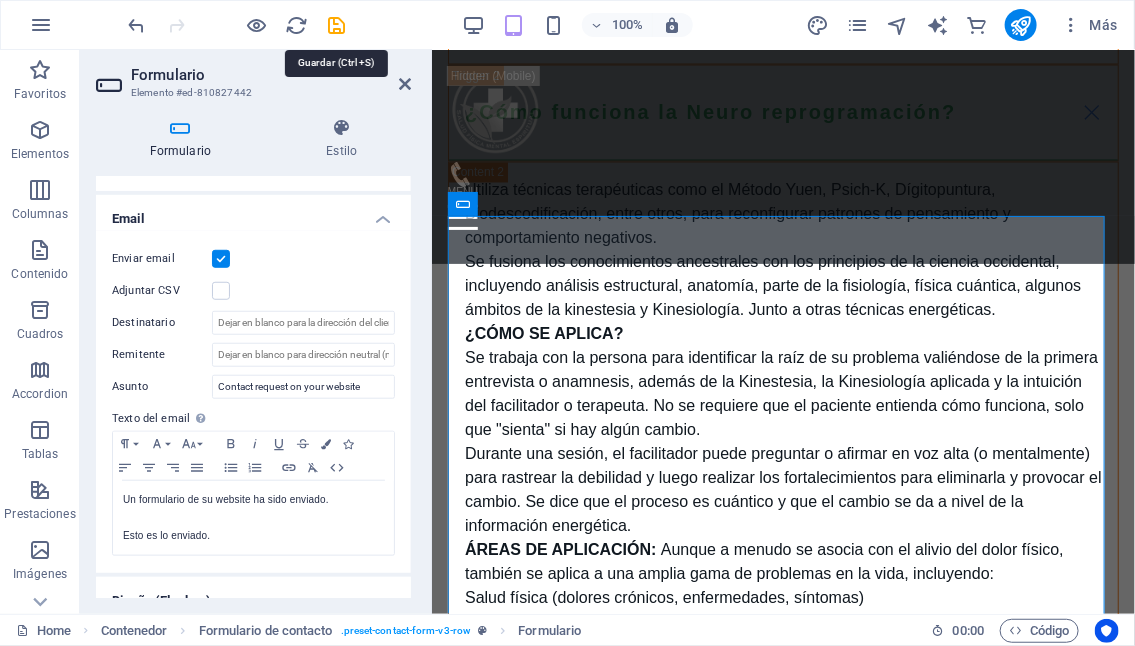 click at bounding box center (337, 25) 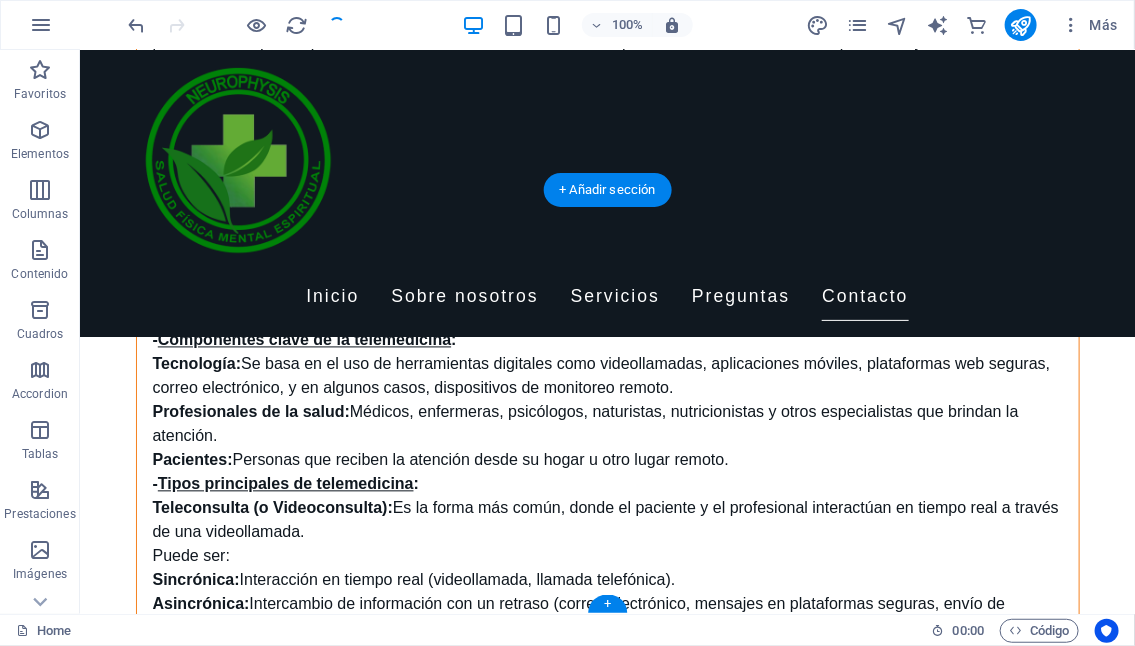 scroll, scrollTop: 6053, scrollLeft: 0, axis: vertical 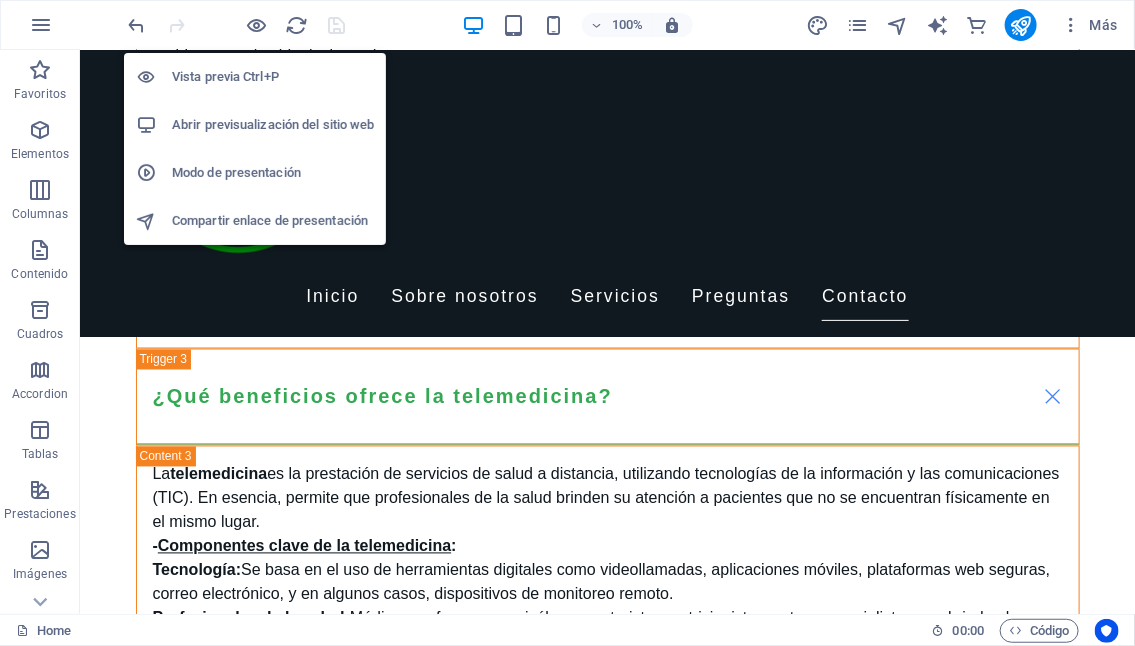 drag, startPoint x: 259, startPoint y: 21, endPoint x: 303, endPoint y: 69, distance: 65.11528 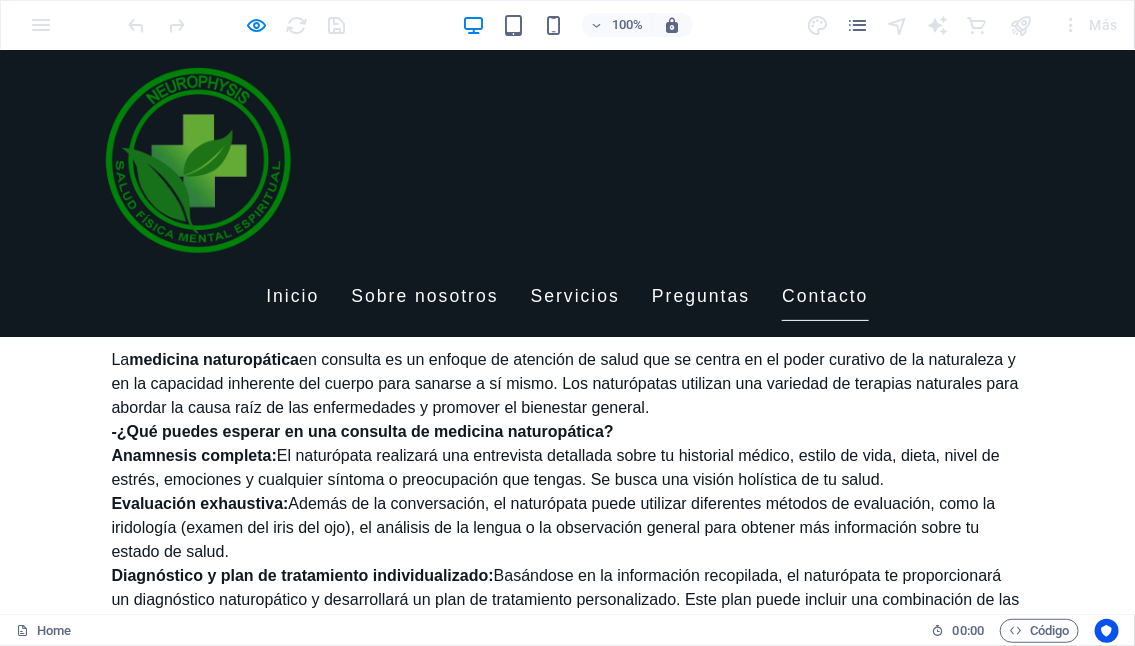scroll, scrollTop: 4033, scrollLeft: 0, axis: vertical 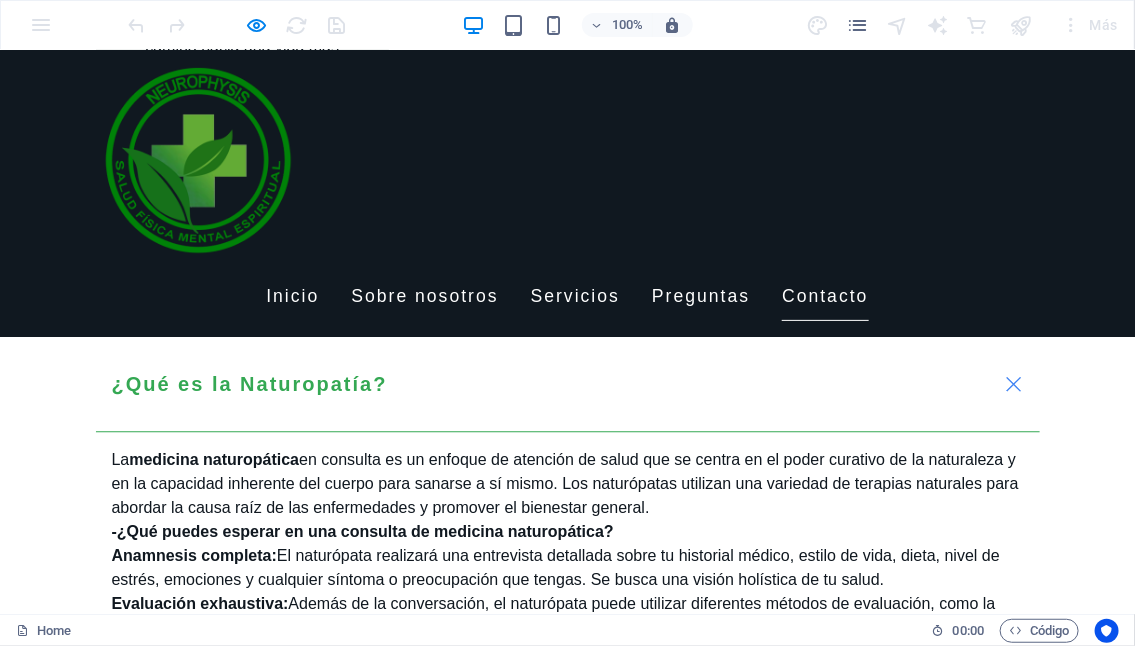 click on "[DATE] [TIME]" at bounding box center [213, 2451] 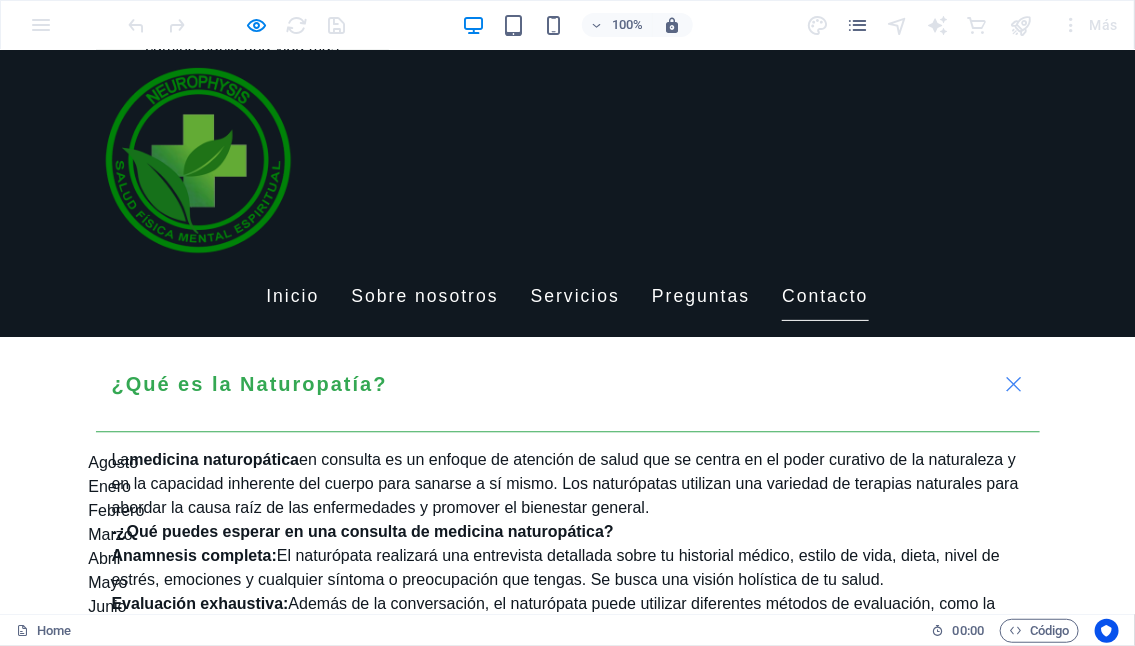 scroll, scrollTop: 4133, scrollLeft: 0, axis: vertical 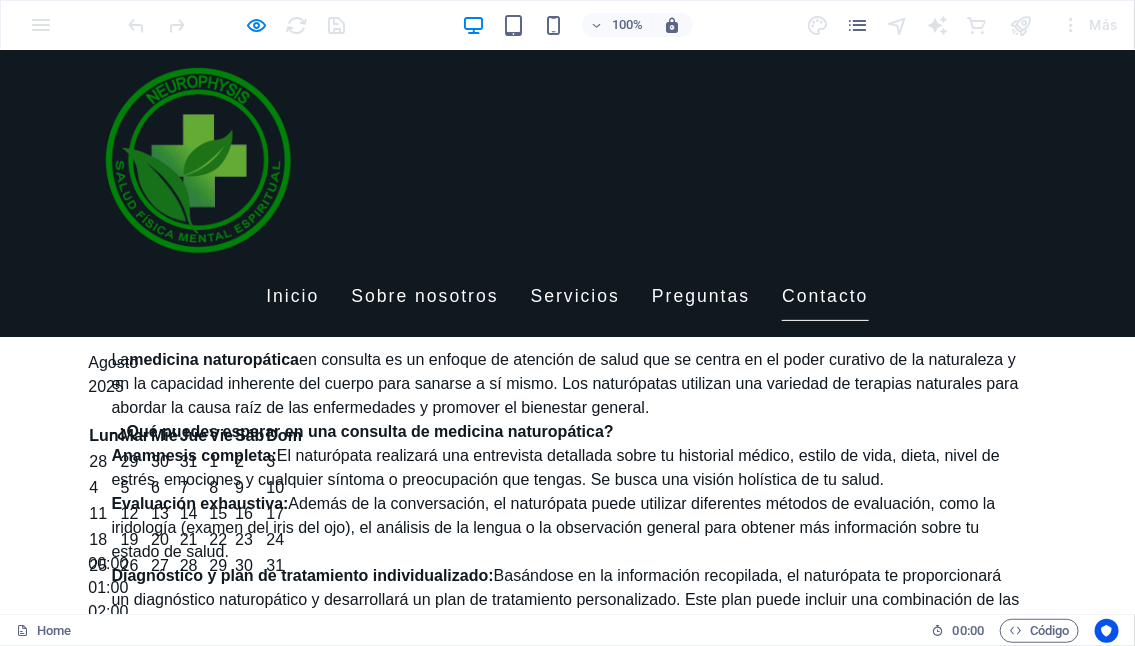 click on "16" at bounding box center (249, 513) 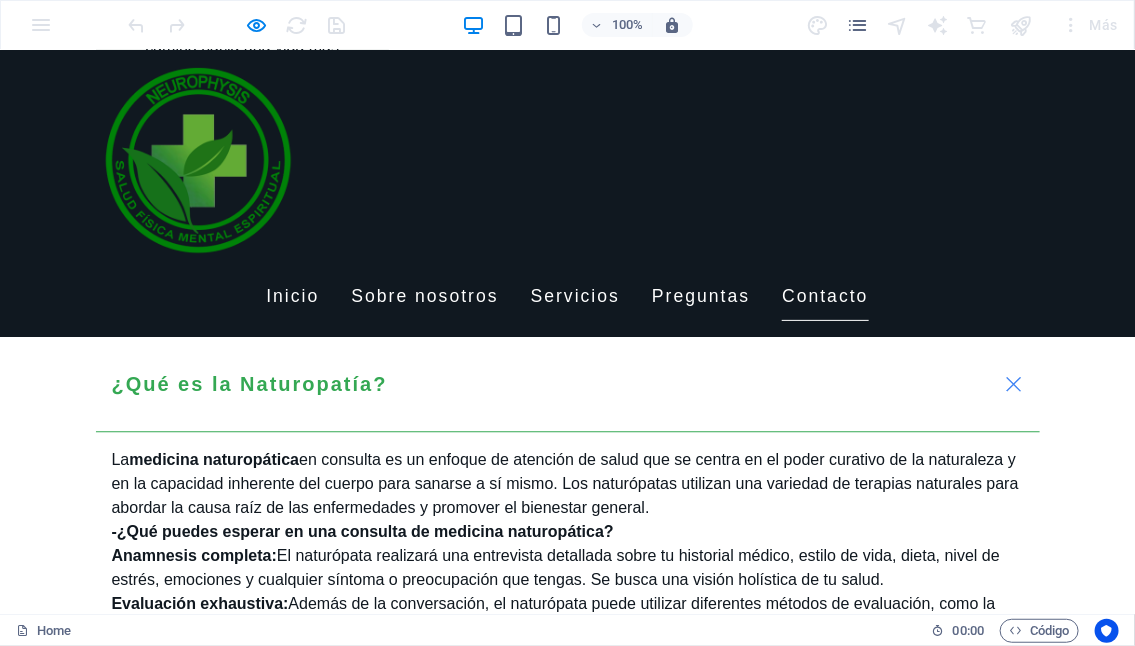 scroll, scrollTop: 3733, scrollLeft: 0, axis: vertical 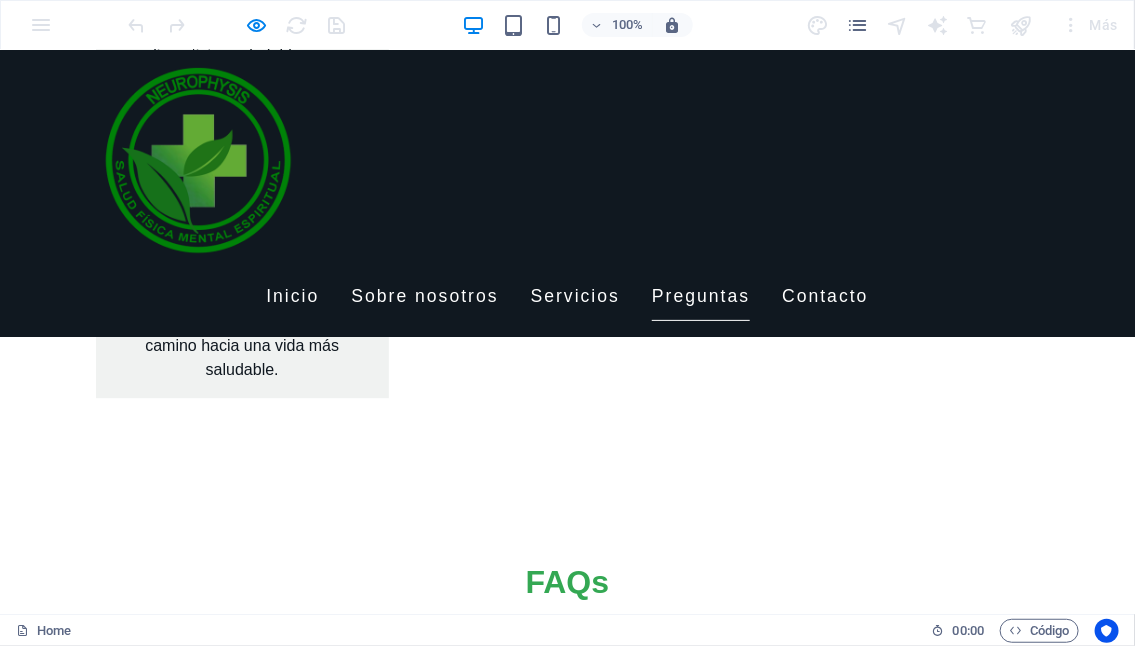 click on "Contáctanos para más información" at bounding box center (568, 2502) 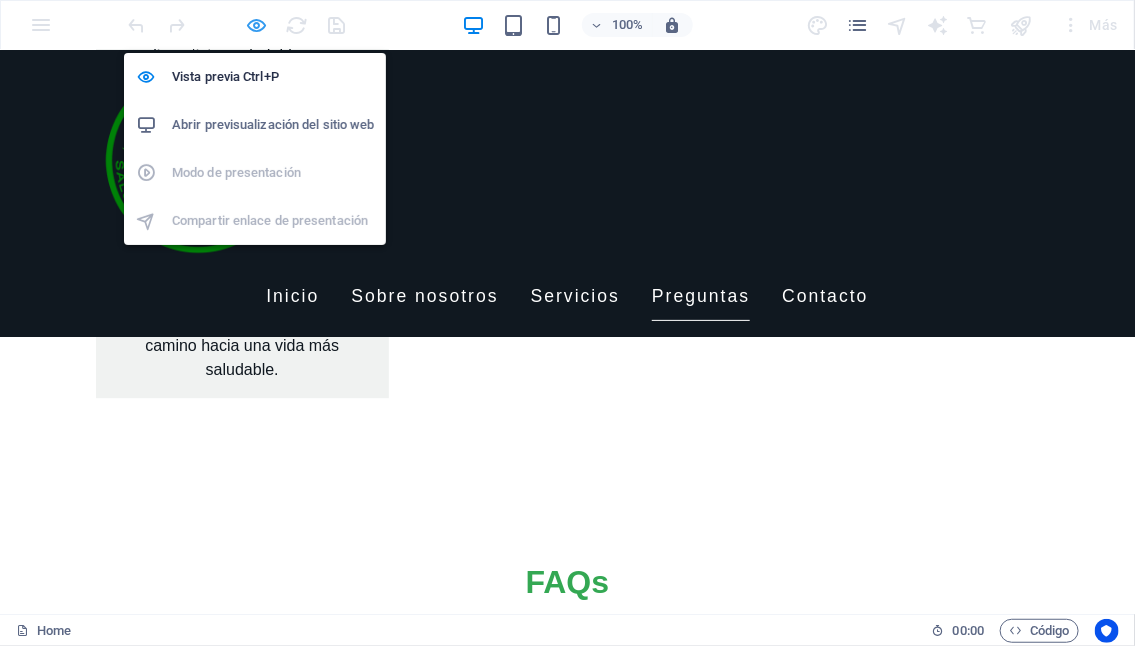 click at bounding box center [257, 25] 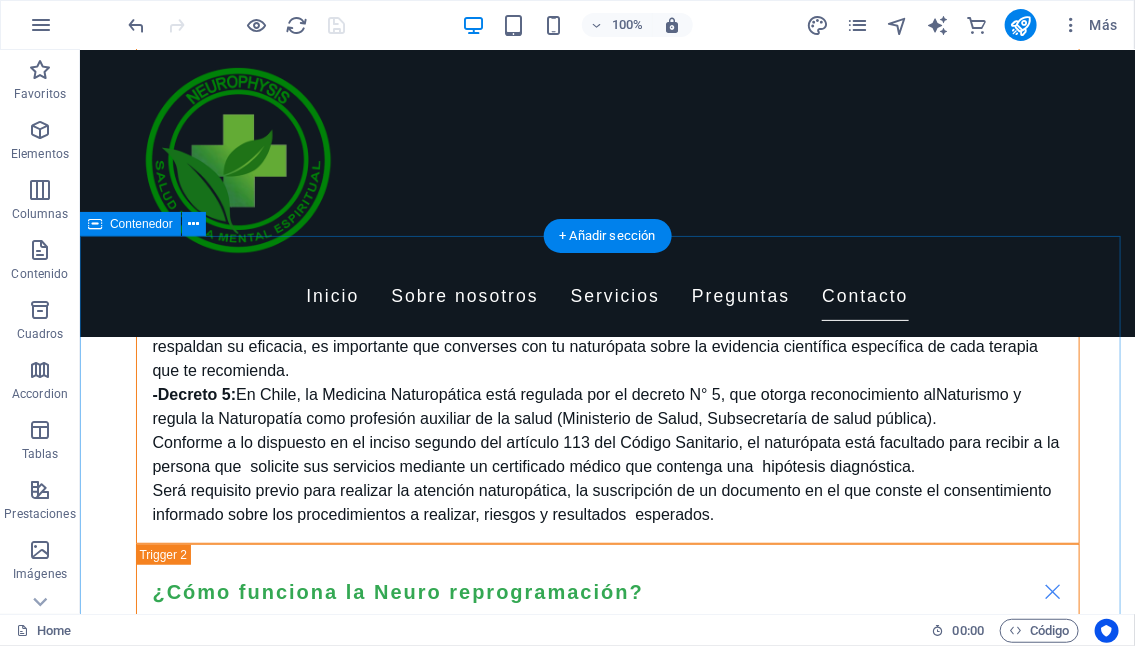 scroll, scrollTop: 5279, scrollLeft: 0, axis: vertical 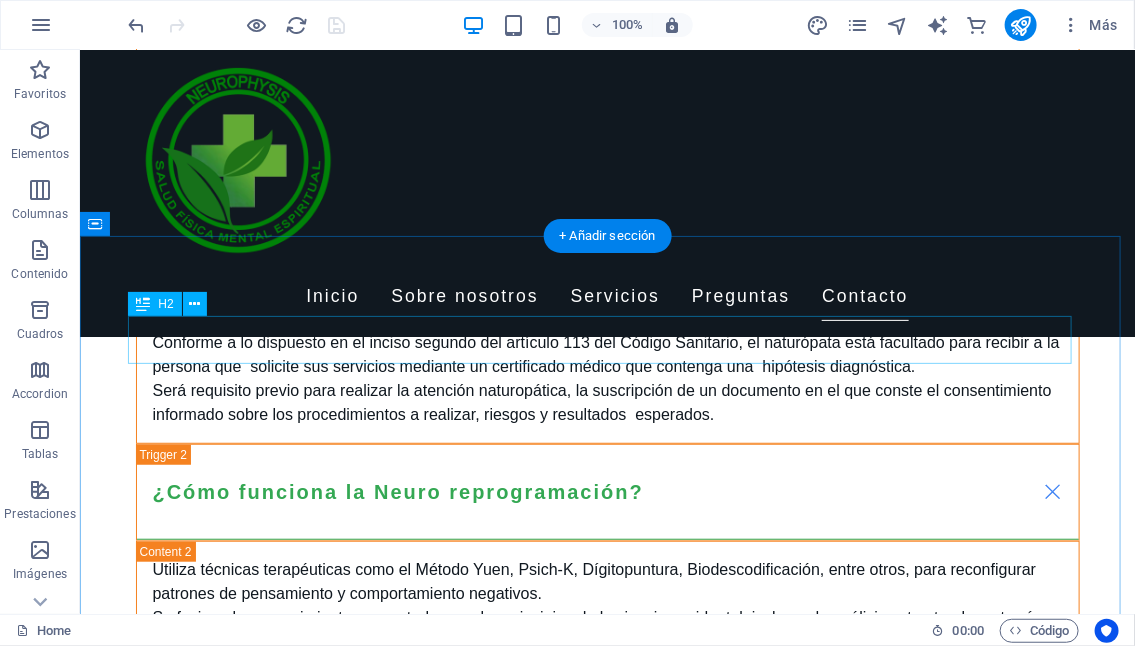 click on "Contáctanos para más información" at bounding box center [607, 2530] 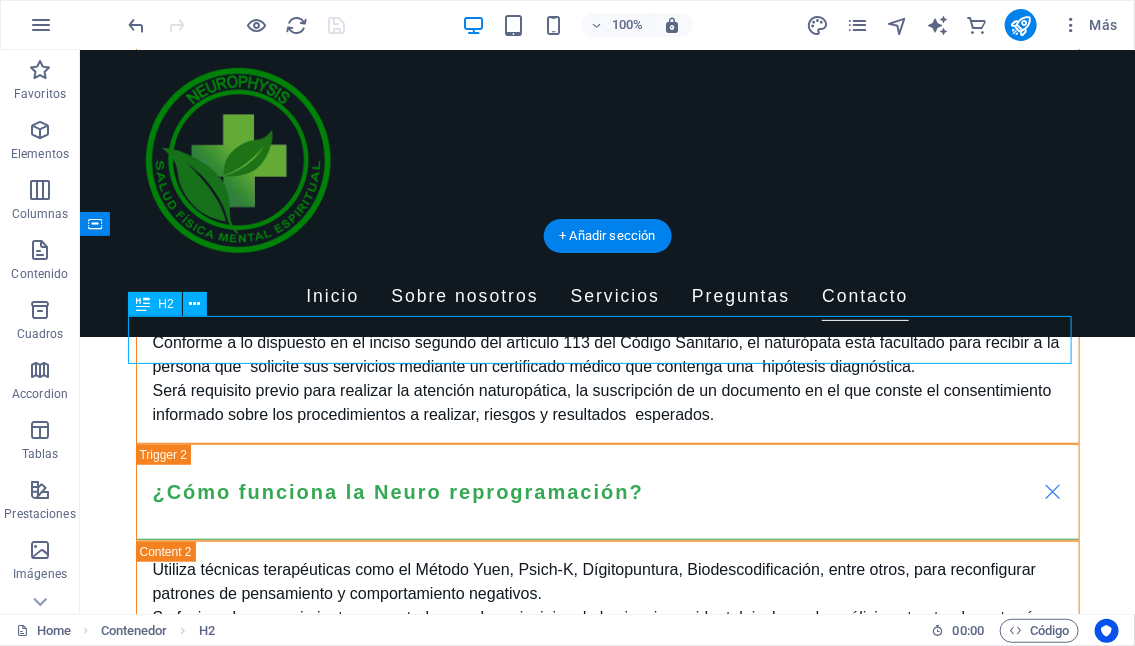 click on "Contáctanos para más información" at bounding box center [607, 2530] 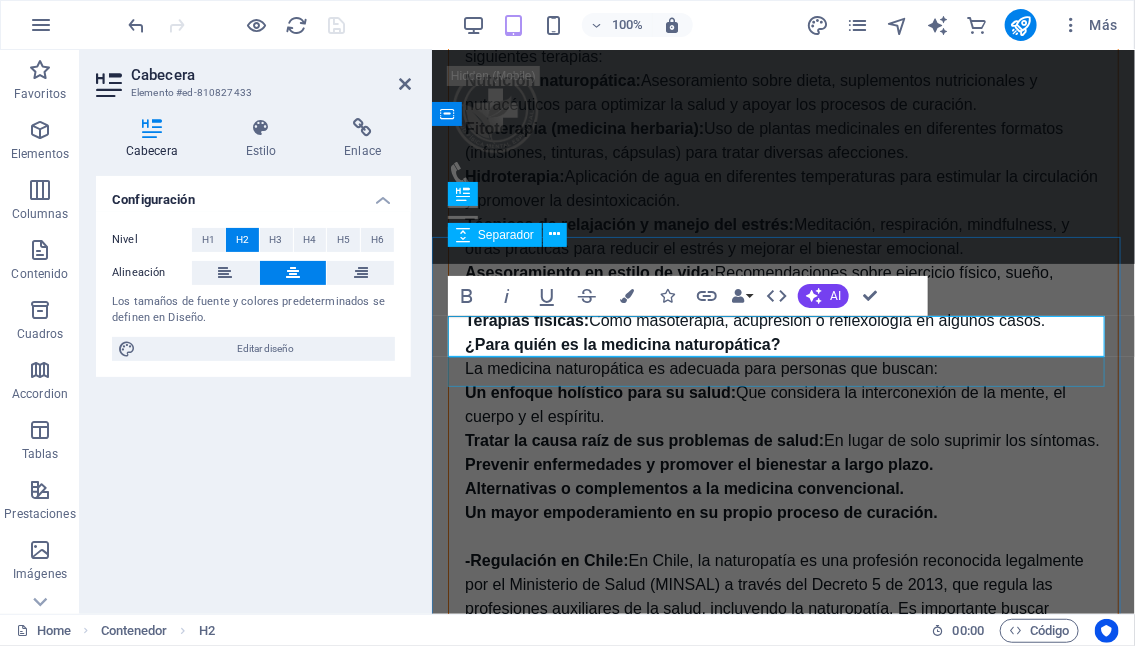scroll, scrollTop: 6085, scrollLeft: 0, axis: vertical 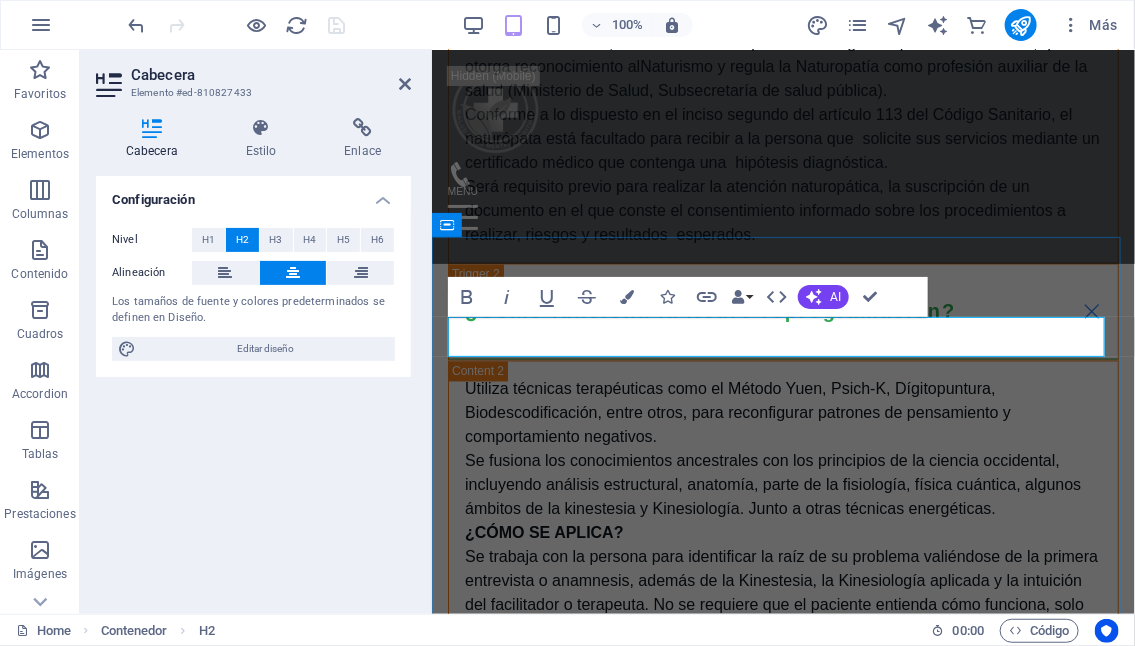 click on "Contáctanos para más información" at bounding box center (782, 2658) 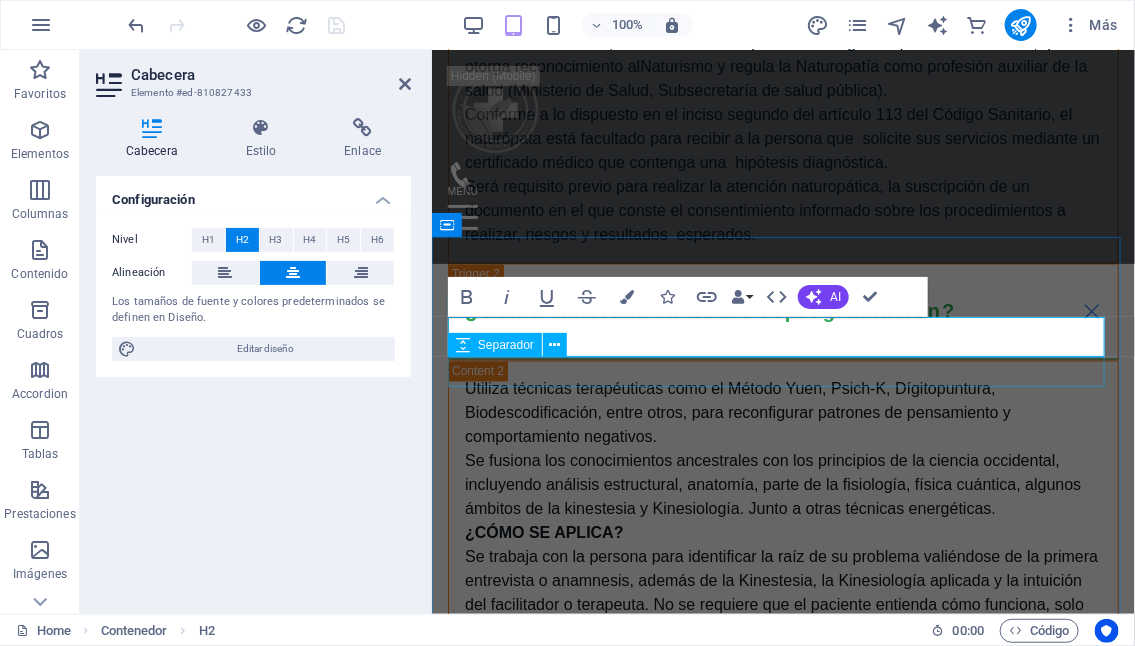 type 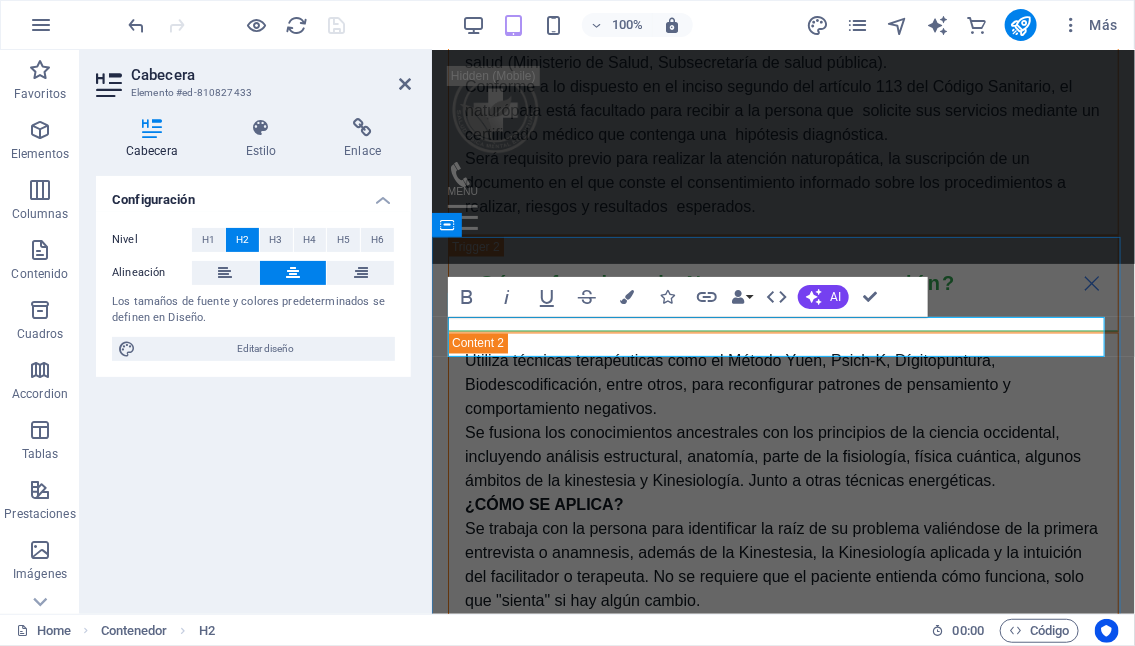 click on "Contáctanos para reservas o más información" at bounding box center [782, 2630] 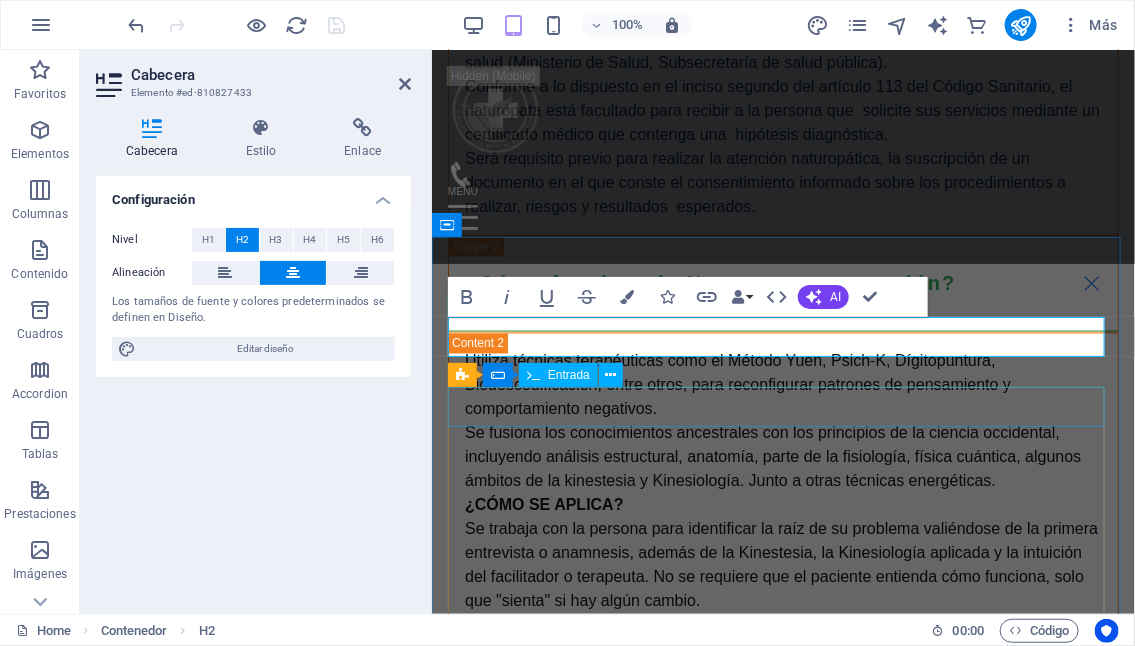 click at bounding box center (782, 2701) 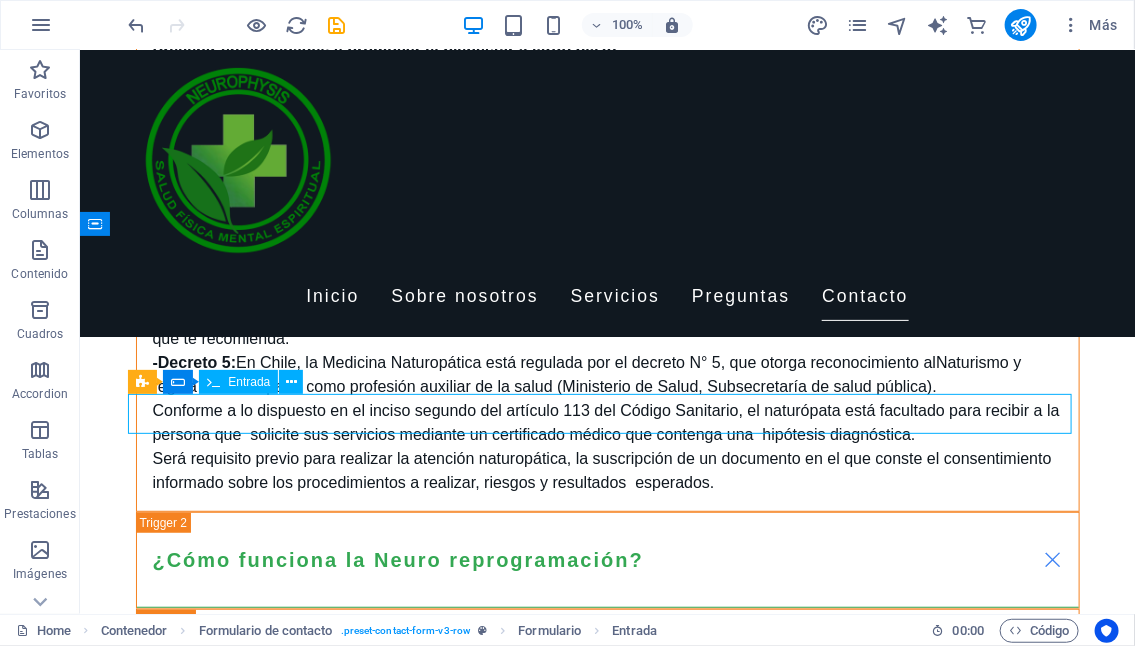 scroll, scrollTop: 5279, scrollLeft: 0, axis: vertical 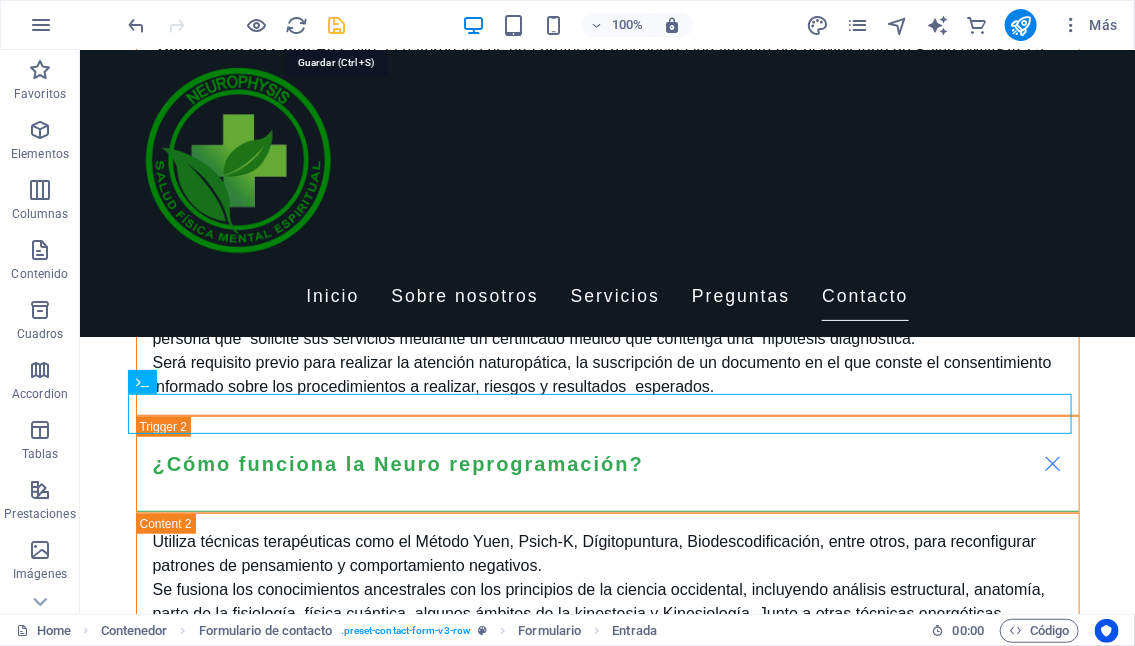 click at bounding box center (337, 25) 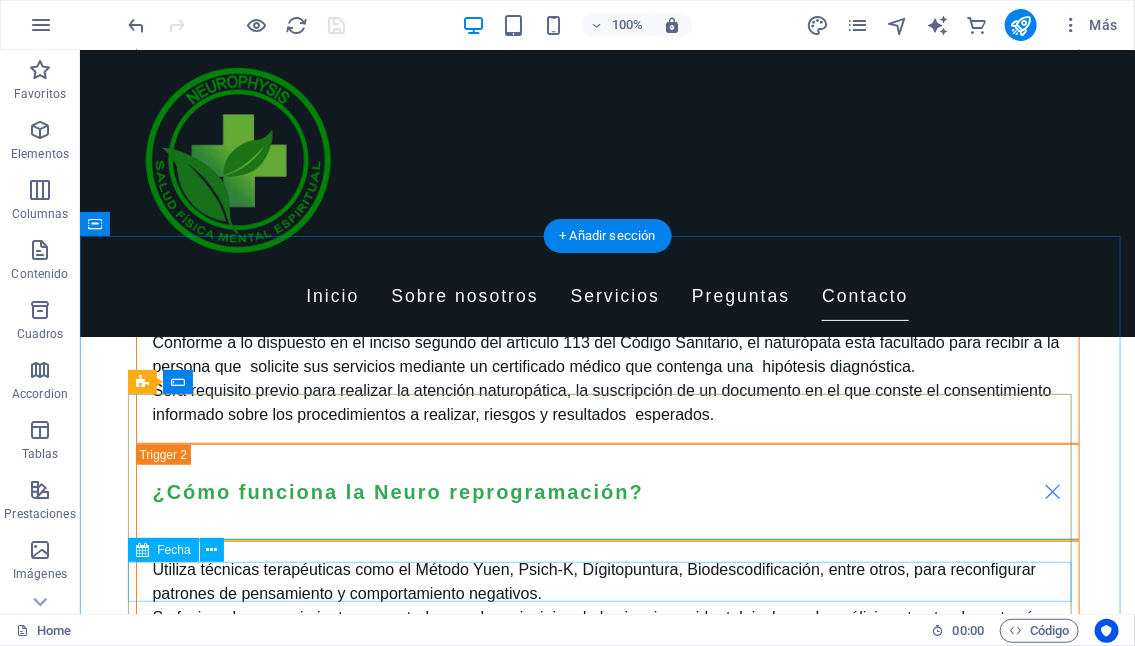 click on "07/08/2025 02:11" at bounding box center [607, 2779] 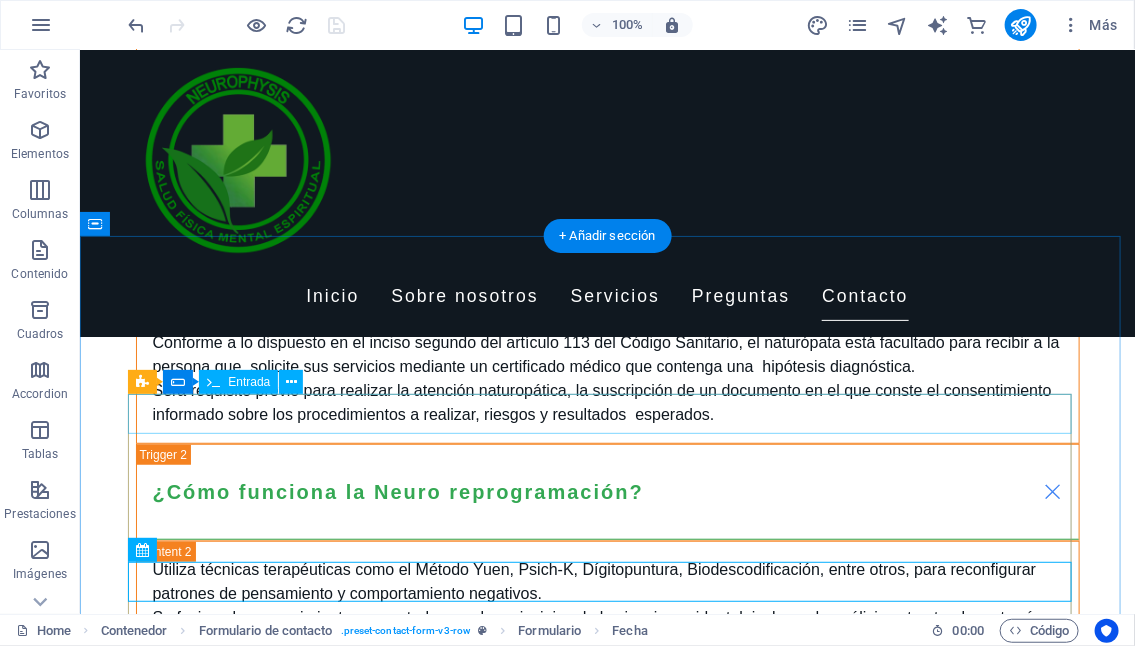 scroll, scrollTop: 5379, scrollLeft: 0, axis: vertical 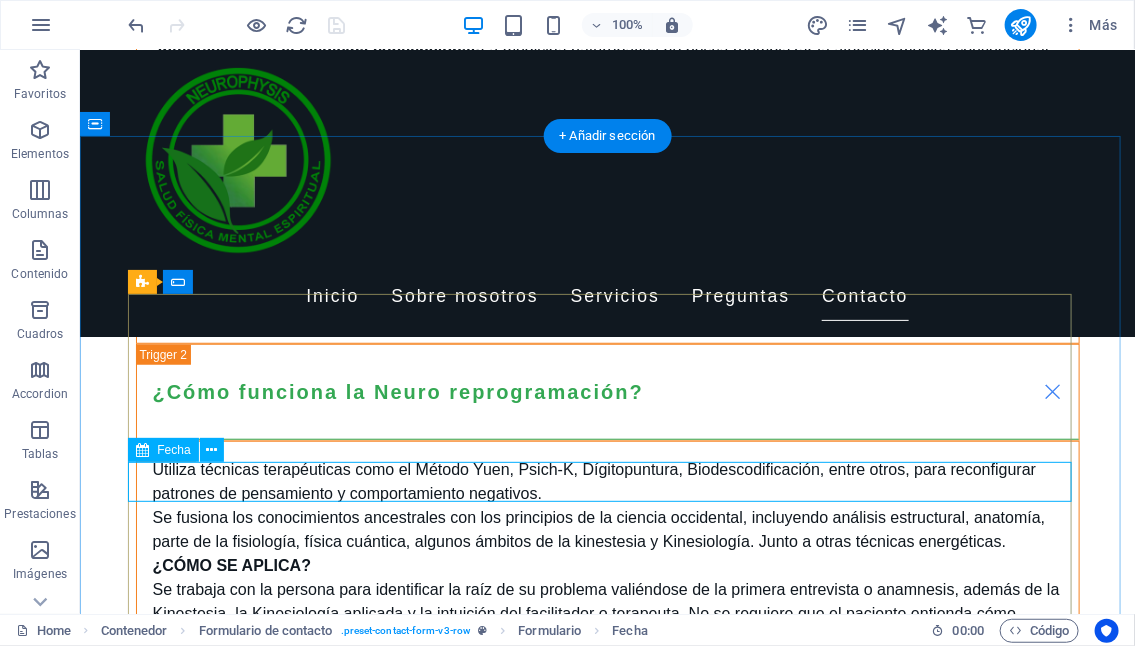 click on "07/08/2025 02:11" at bounding box center [607, 2679] 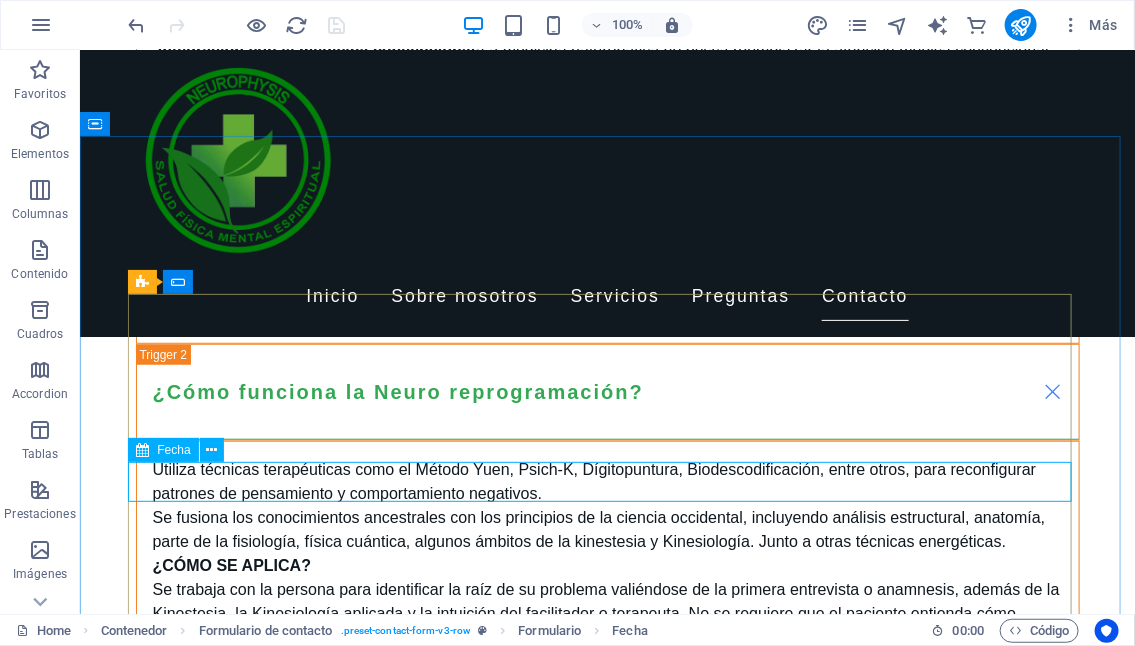 click on "Fecha" at bounding box center [173, 450] 